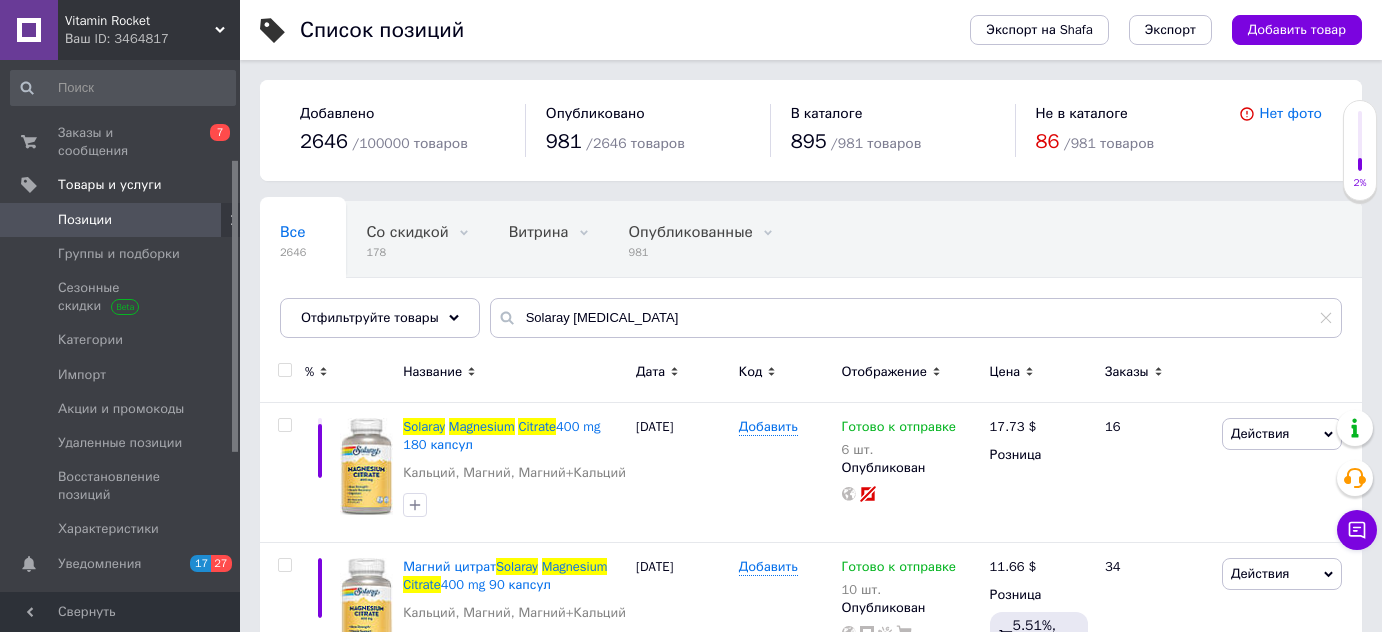scroll, scrollTop: 69, scrollLeft: 0, axis: vertical 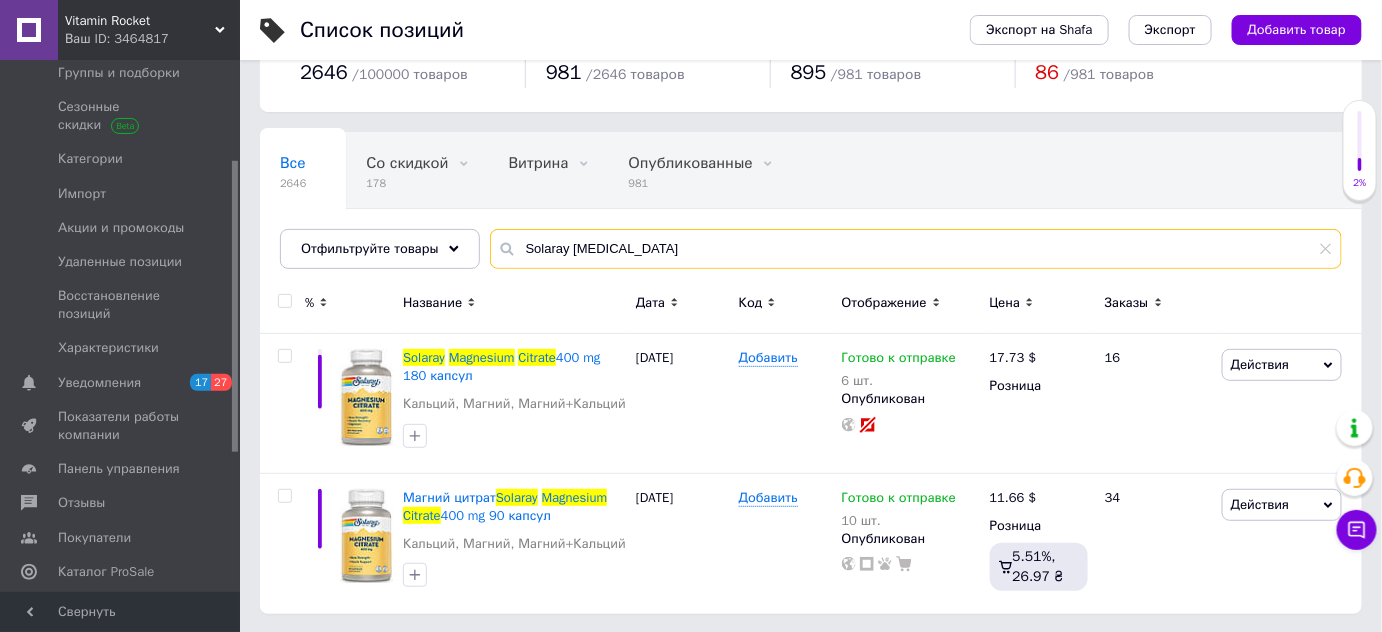 drag, startPoint x: 706, startPoint y: 242, endPoint x: 552, endPoint y: 268, distance: 156.17938 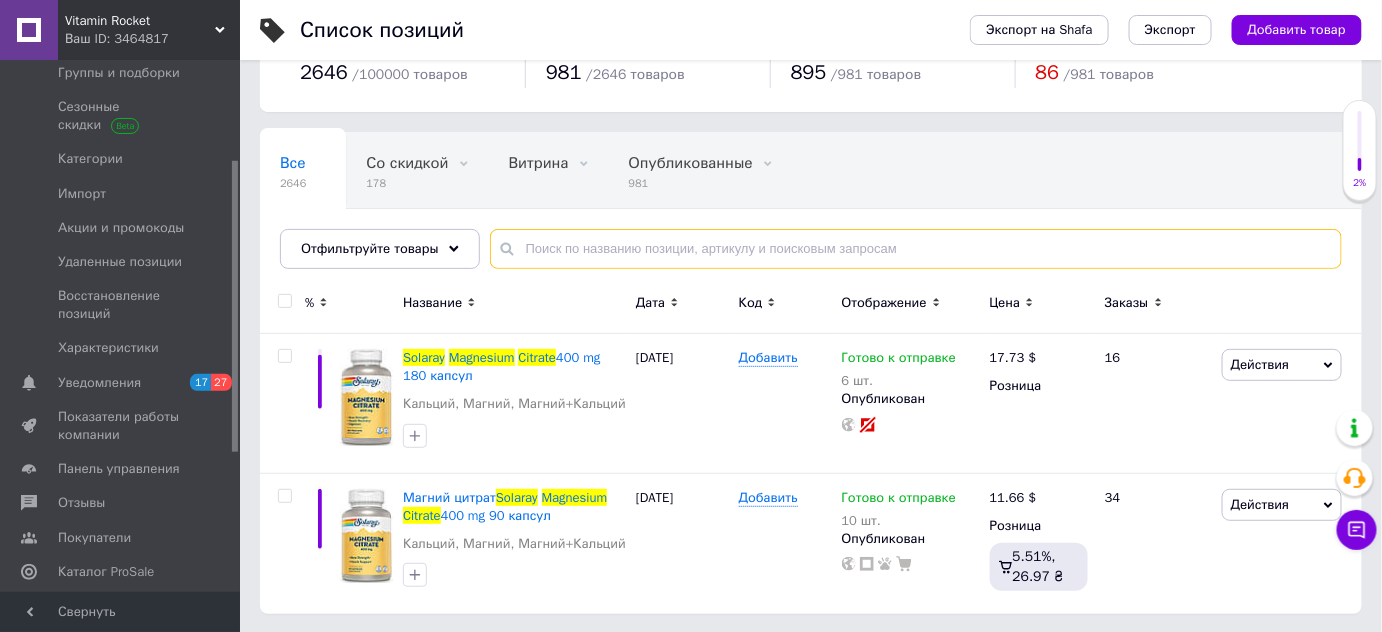 click at bounding box center [916, 249] 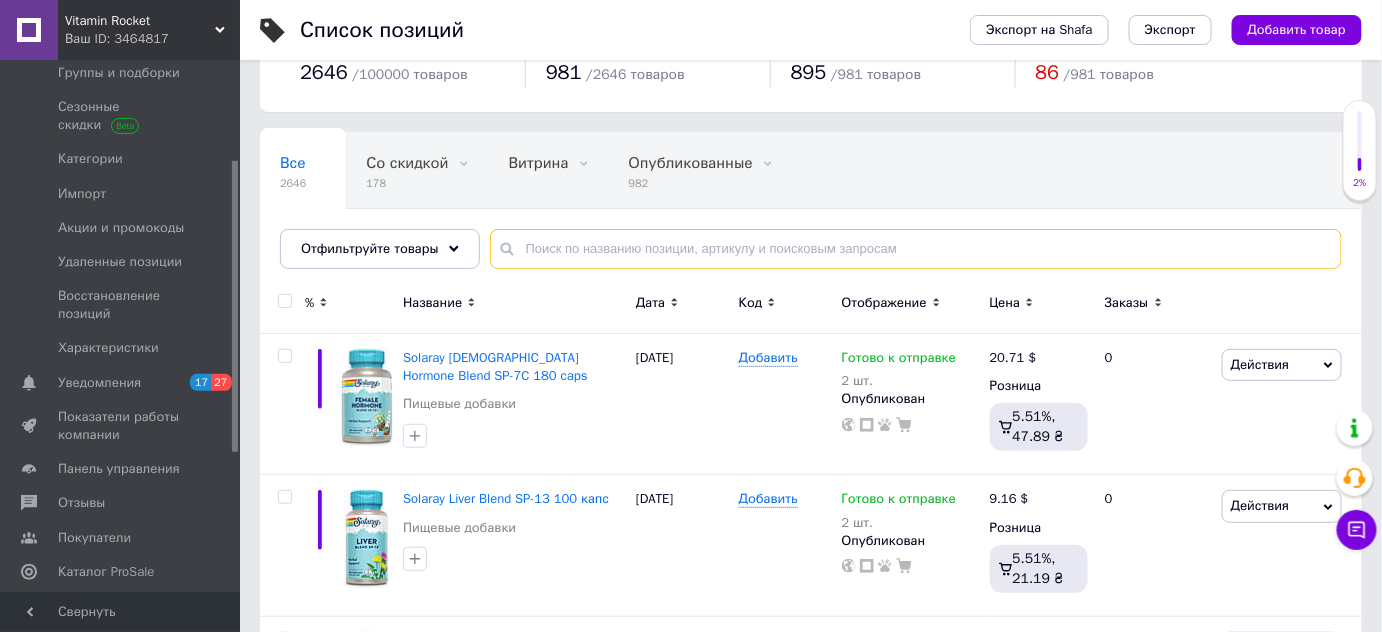 drag, startPoint x: 568, startPoint y: 248, endPoint x: 538, endPoint y: 244, distance: 30.265491 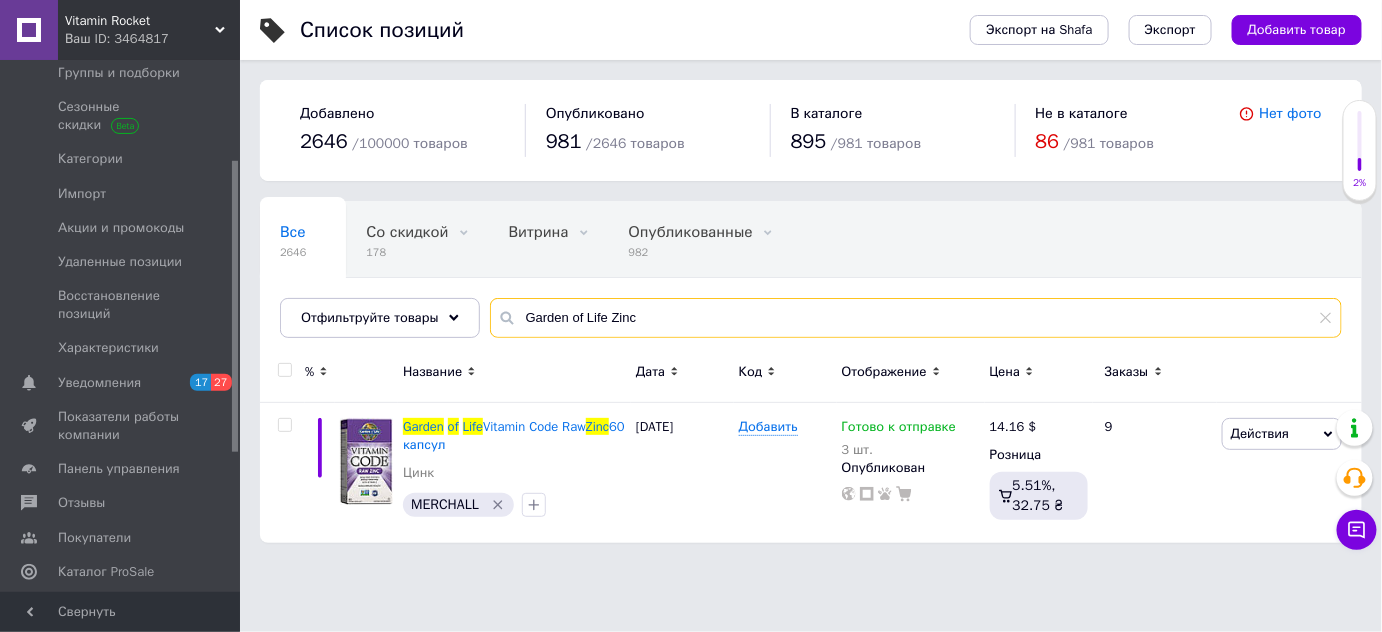 scroll, scrollTop: 0, scrollLeft: 0, axis: both 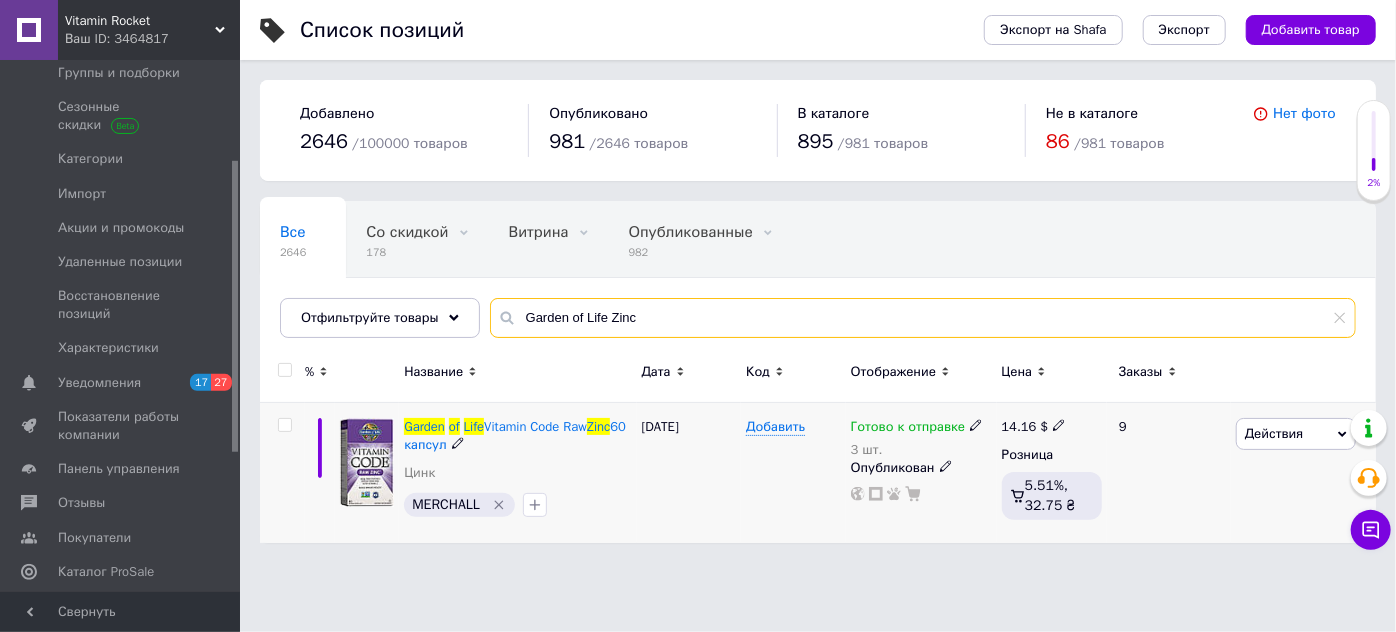 type on "Garden of Life Zinc" 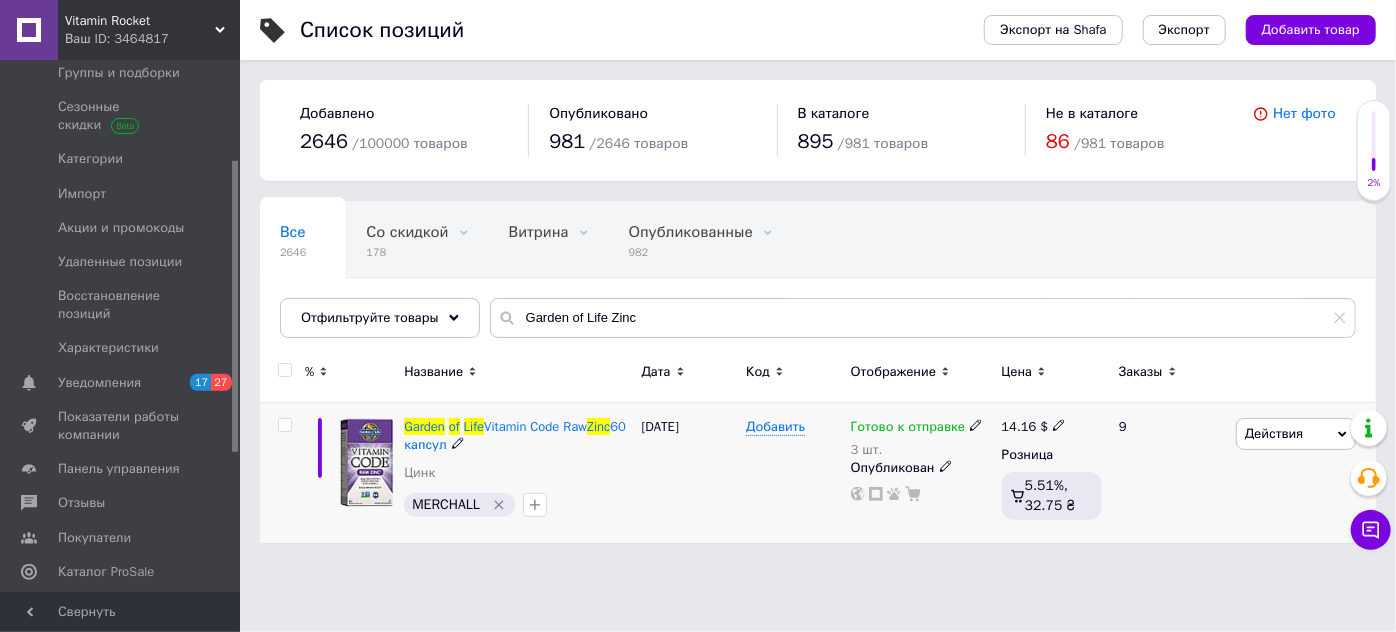 click 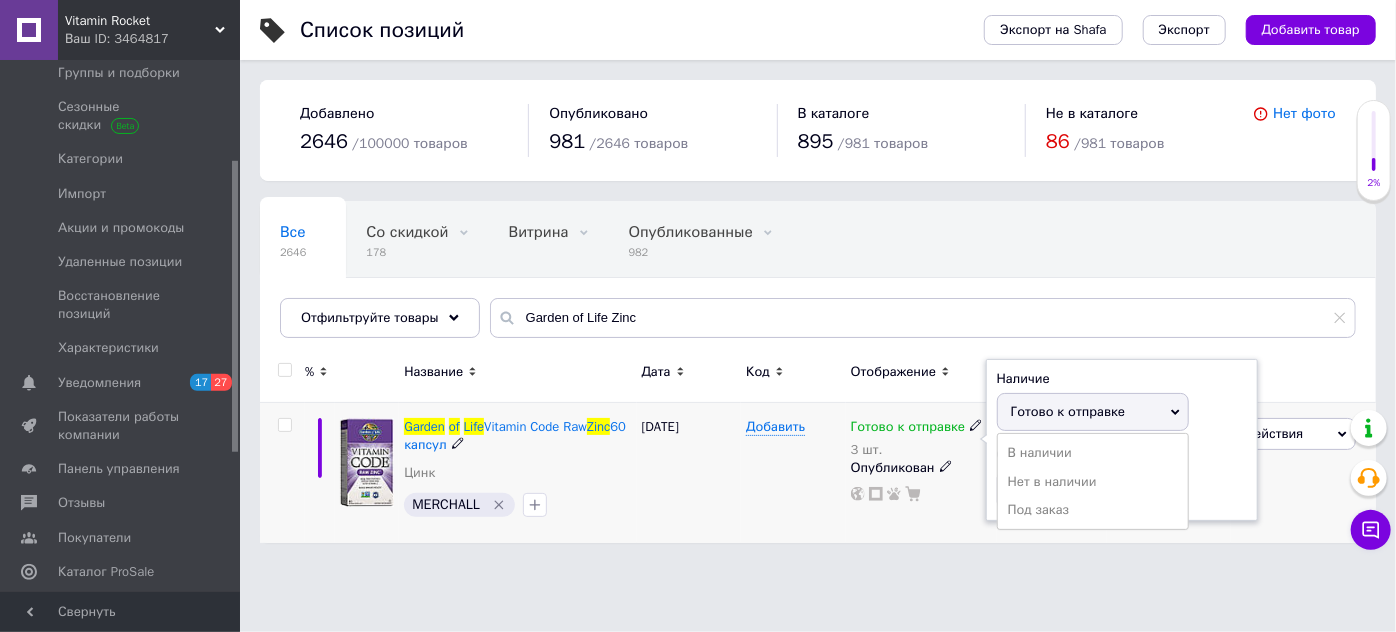 click on "Готово к отправке" at bounding box center [1068, 411] 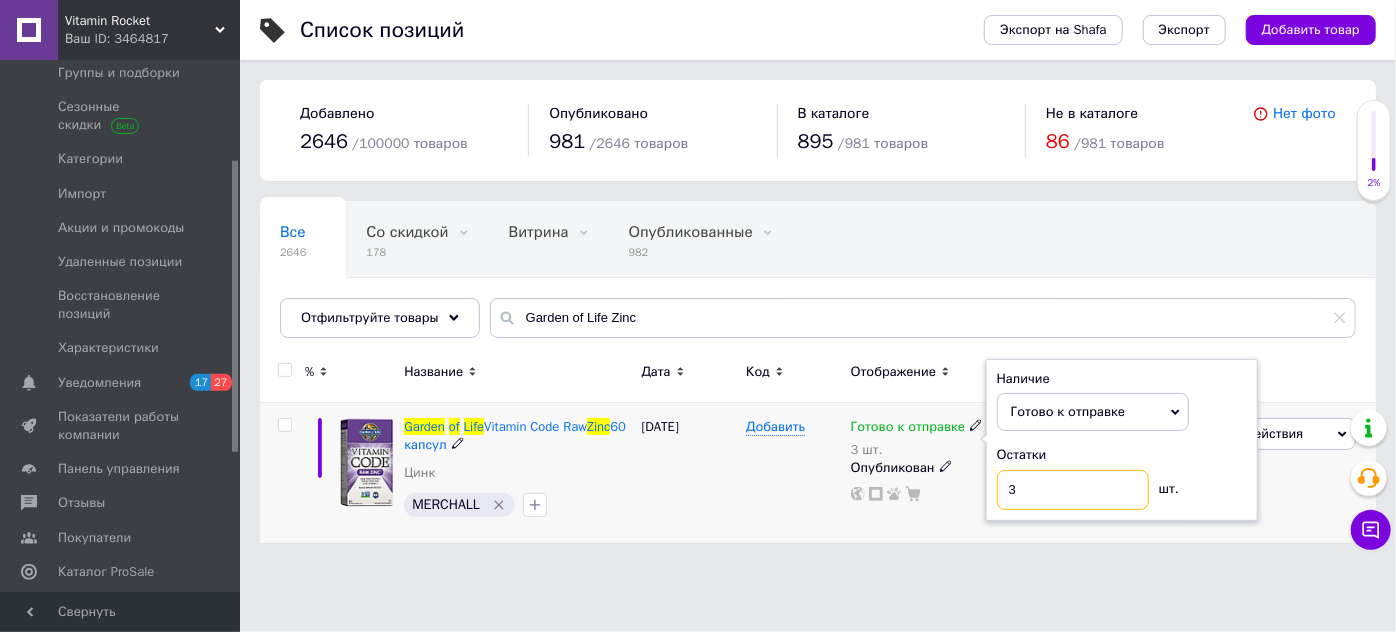 click on "3" at bounding box center (1073, 490) 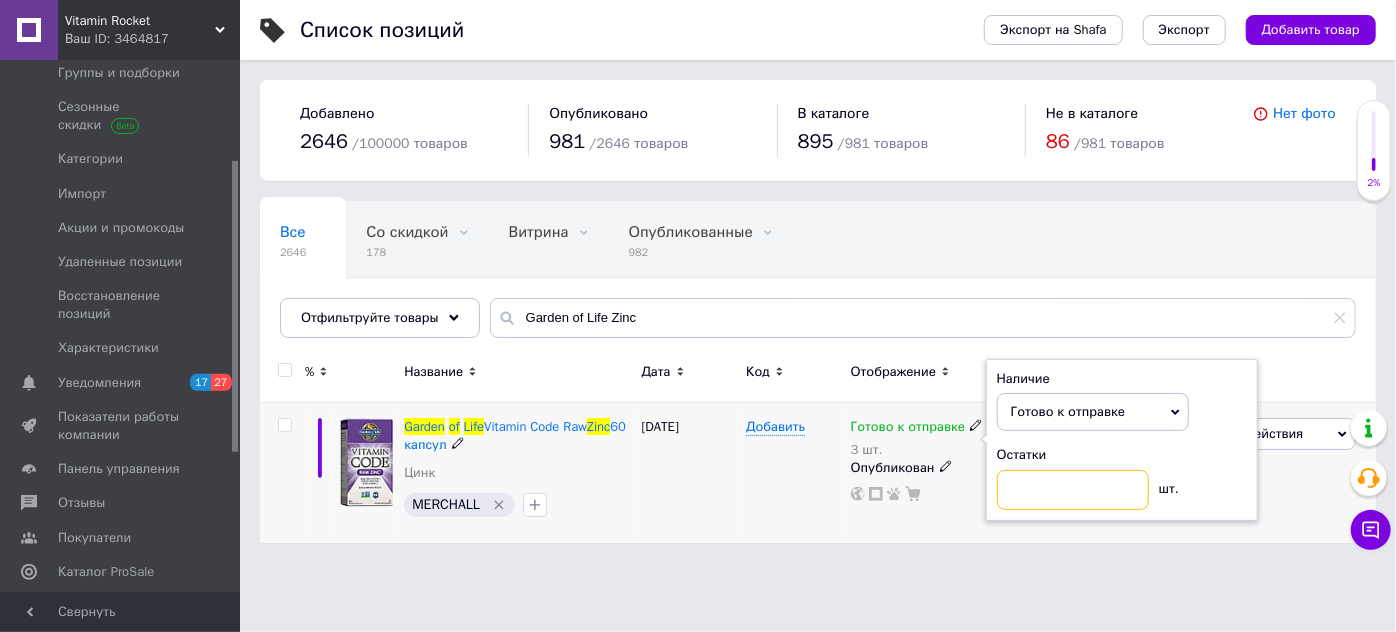 type on "5" 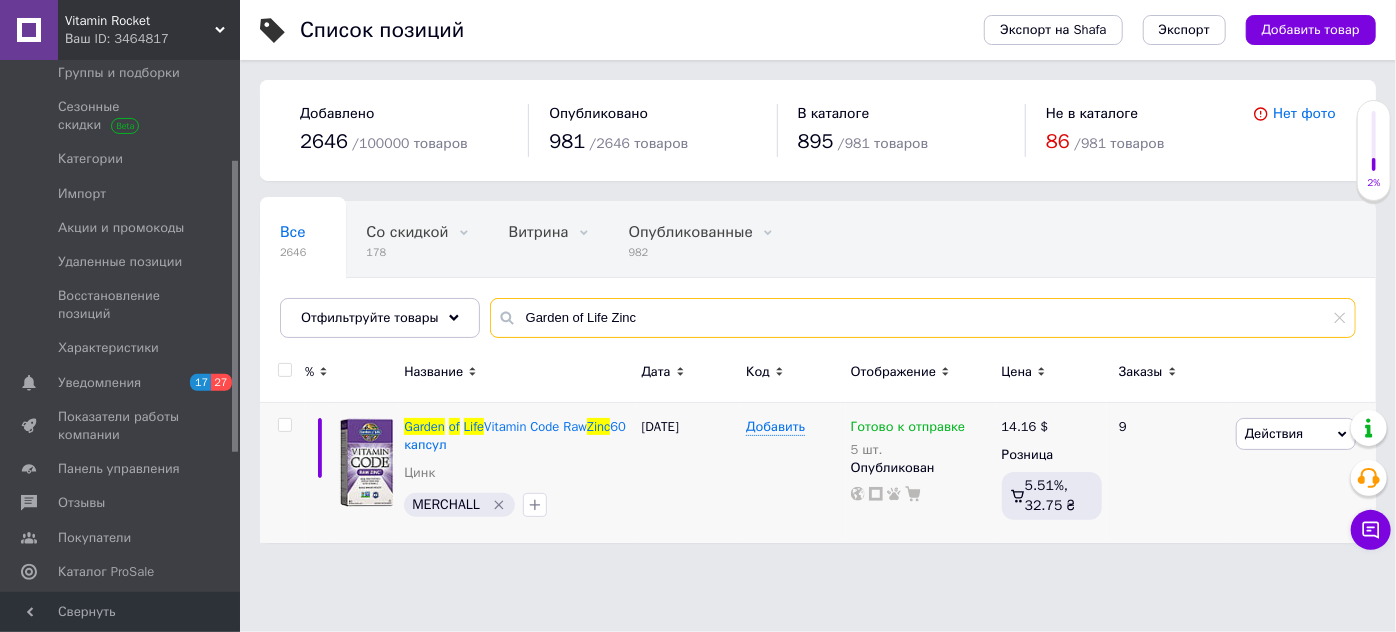 drag, startPoint x: 660, startPoint y: 314, endPoint x: 554, endPoint y: 323, distance: 106.381386 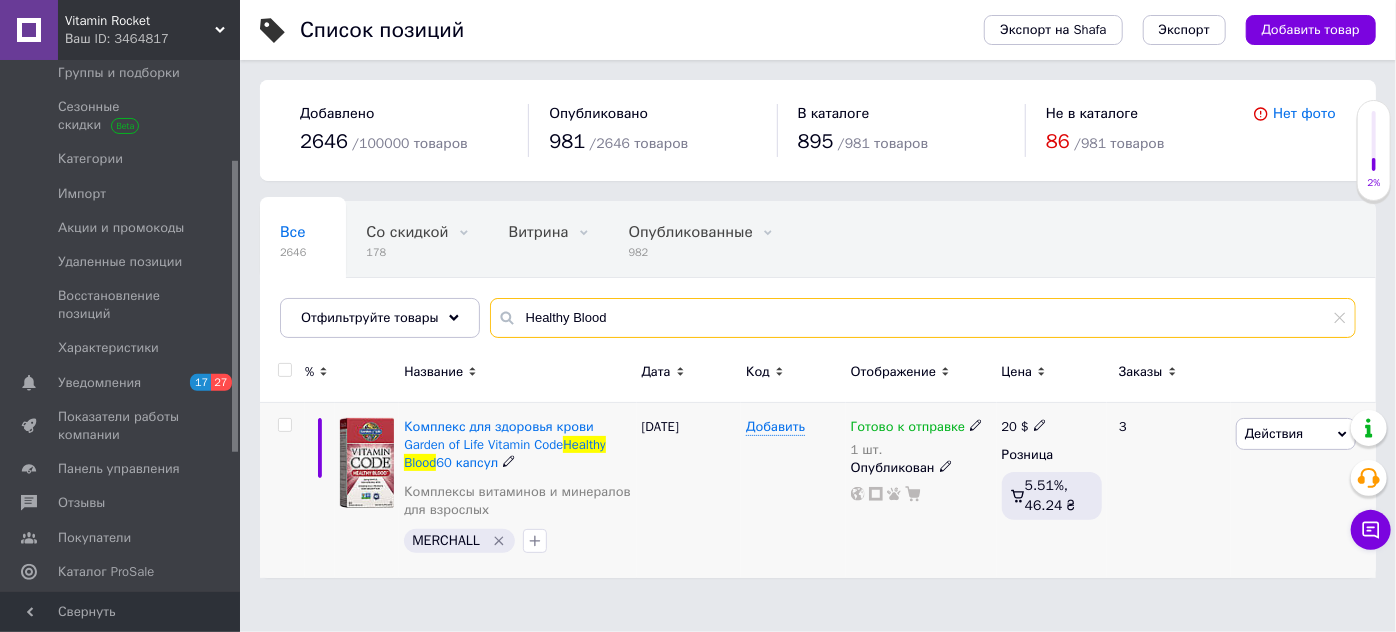 type on "Healthy Blood" 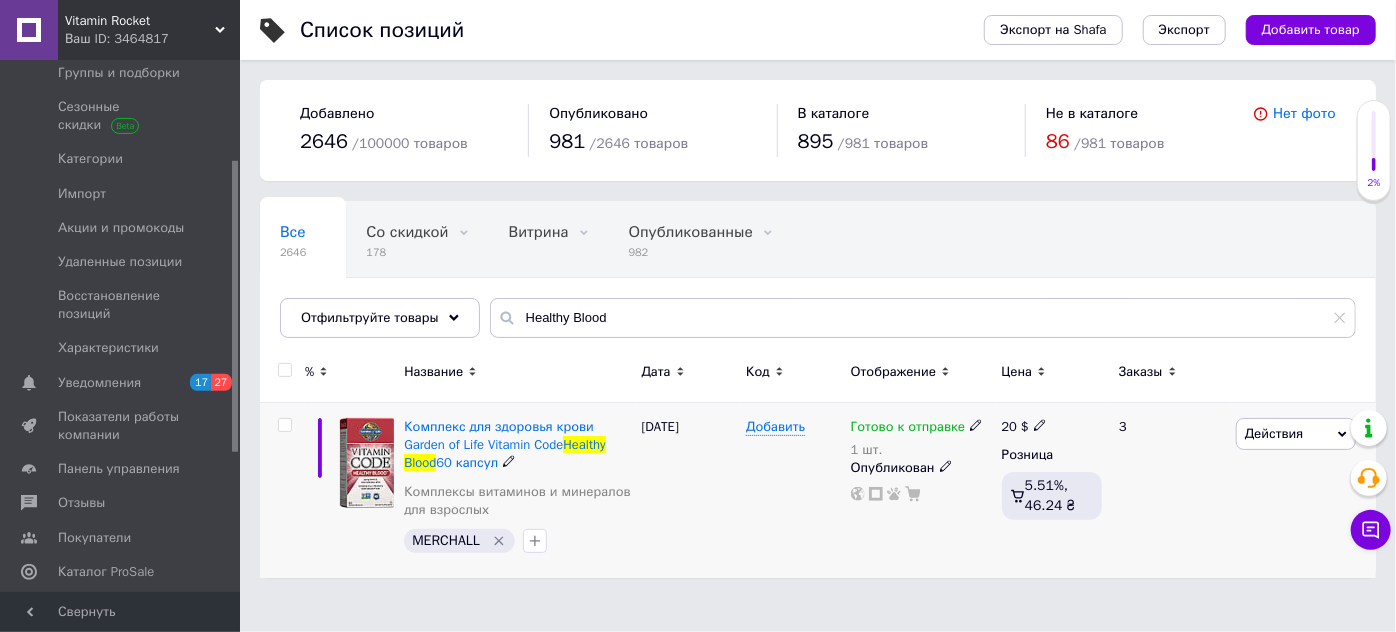 drag, startPoint x: 966, startPoint y: 422, endPoint x: 981, endPoint y: 423, distance: 15.033297 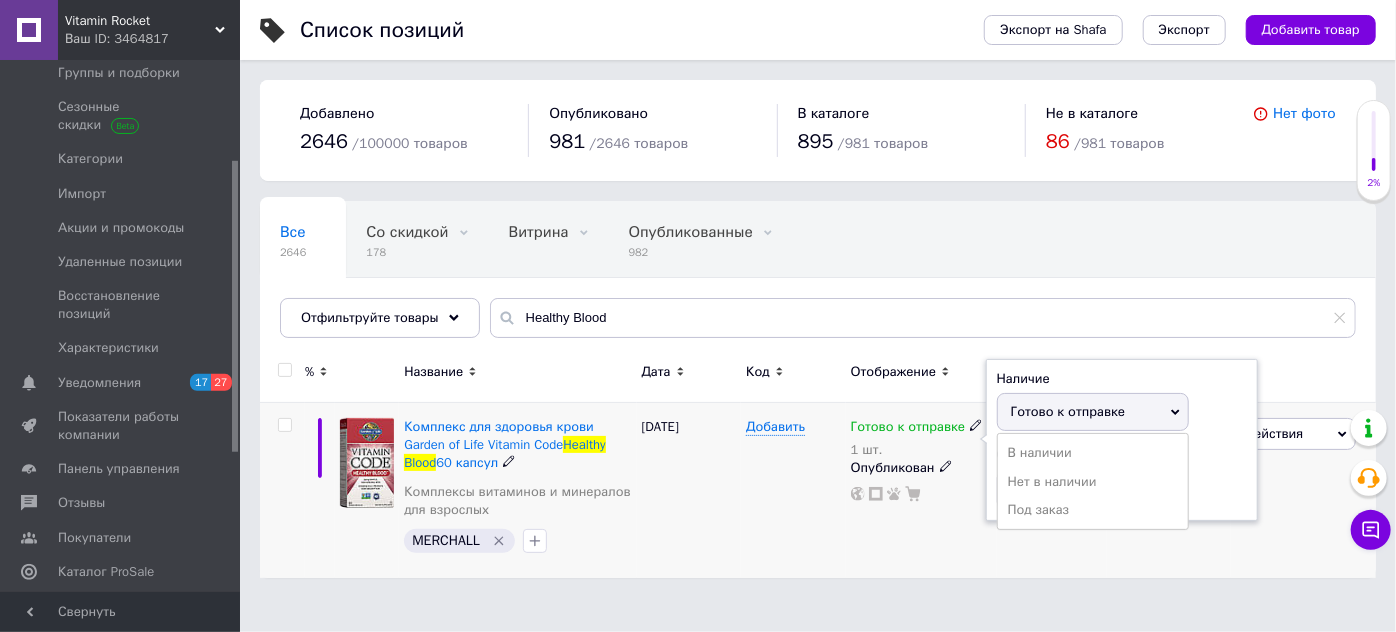 click on "Готово к отправке" at bounding box center [1068, 411] 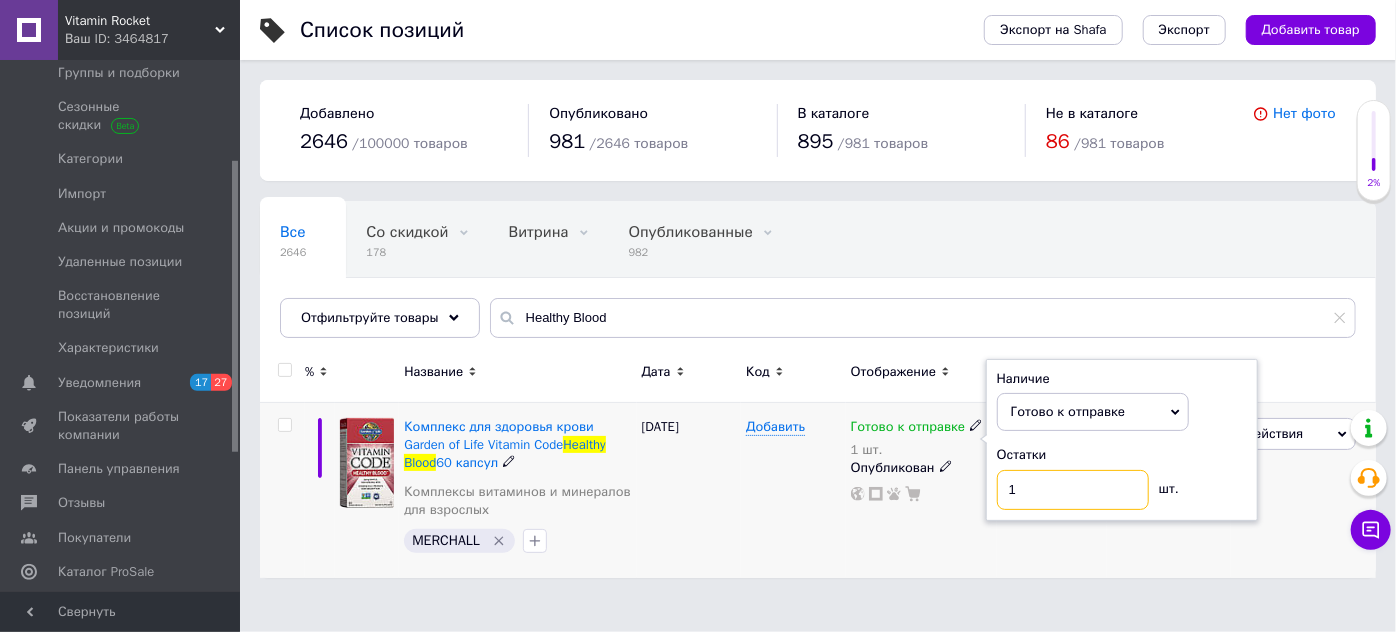 click on "1" at bounding box center (1073, 490) 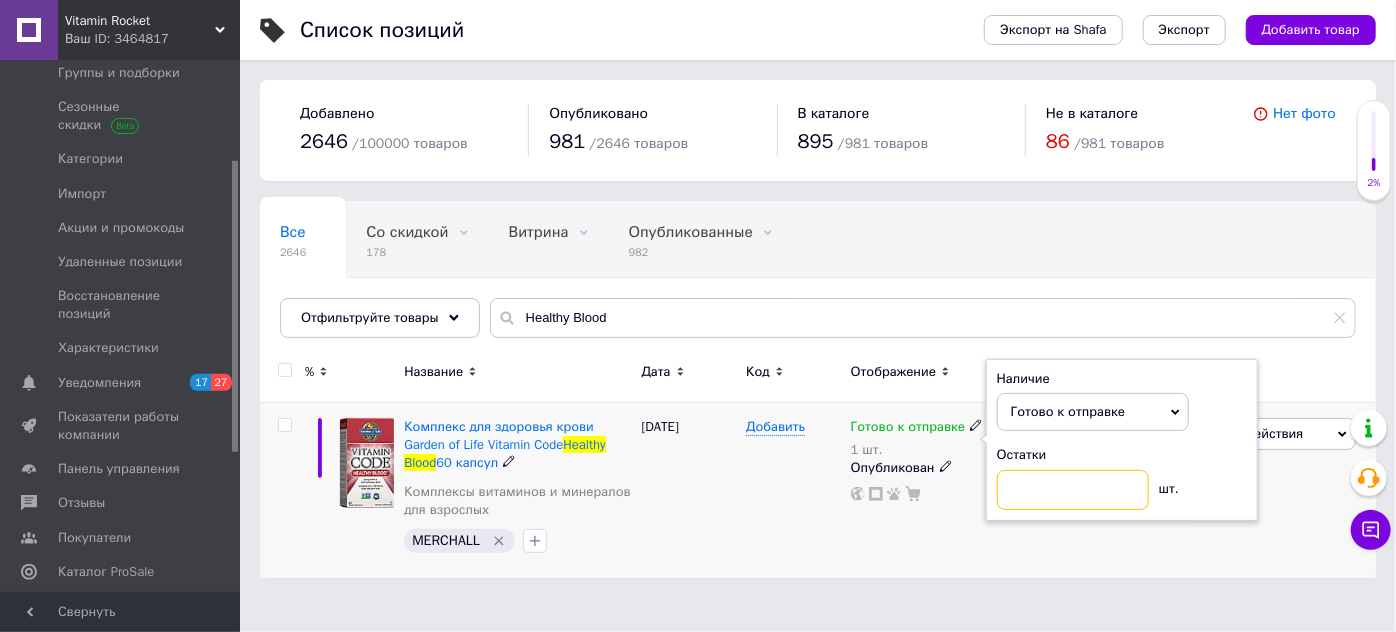 type on "3" 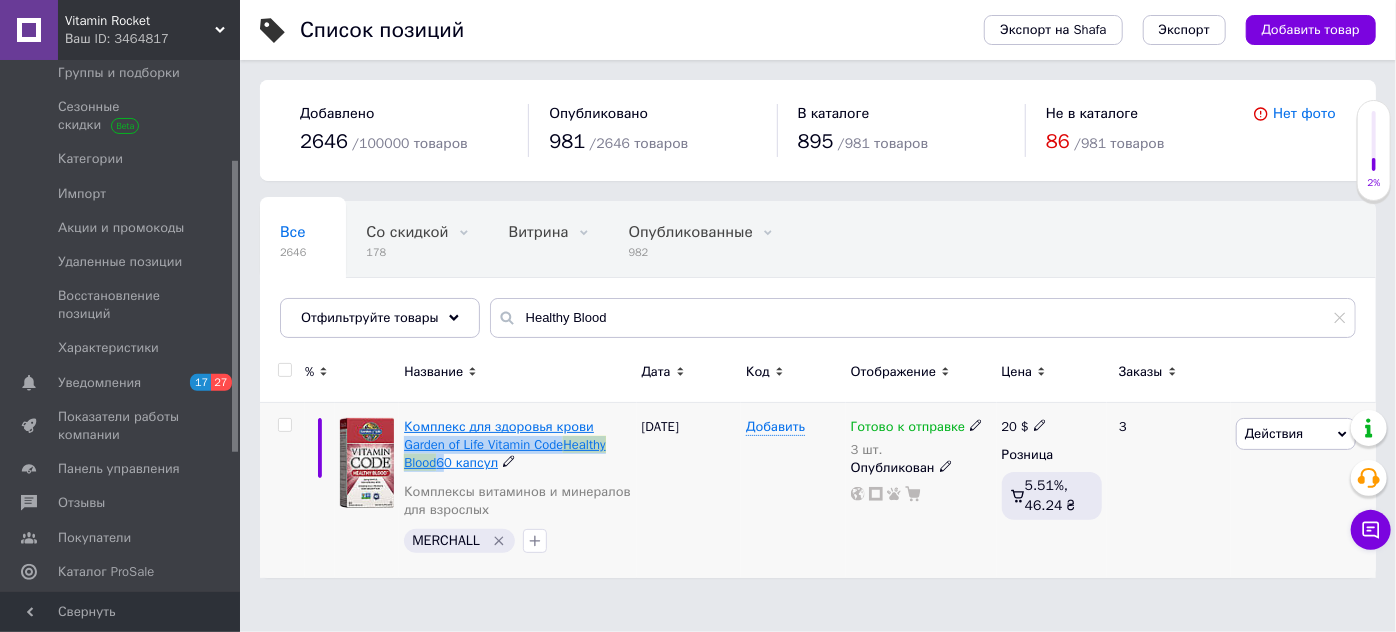 drag, startPoint x: 593, startPoint y: 413, endPoint x: 609, endPoint y: 442, distance: 33.12099 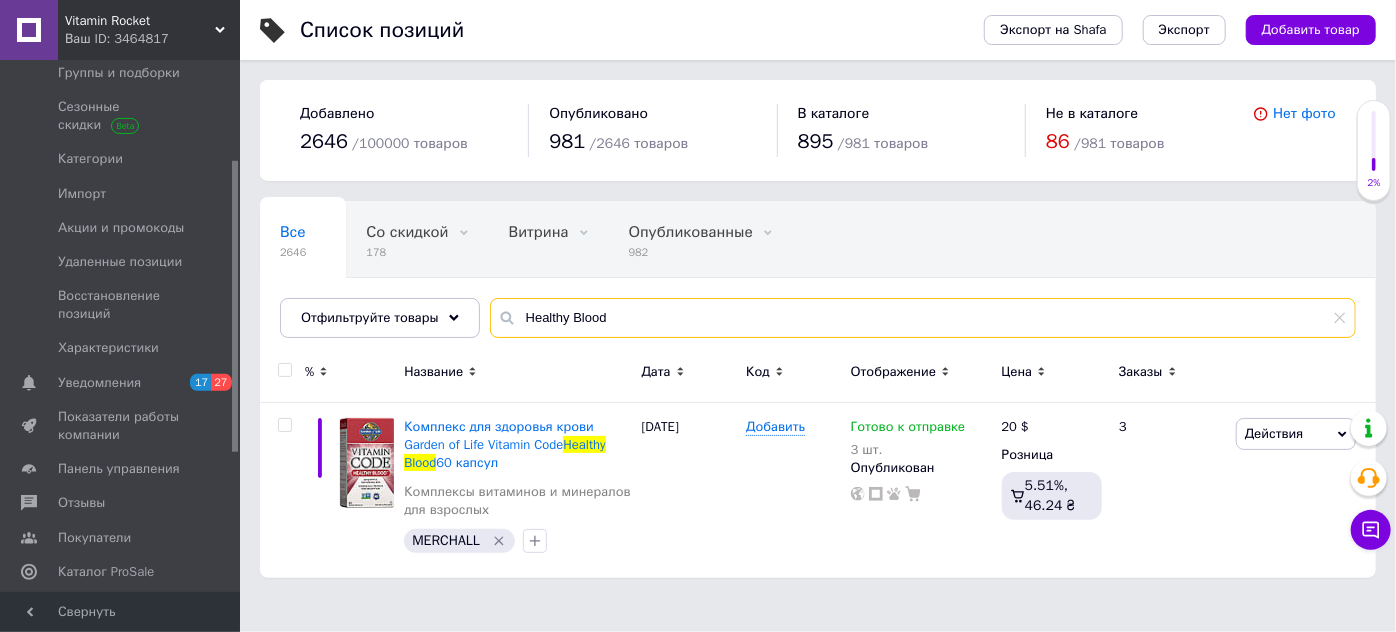 drag, startPoint x: 630, startPoint y: 311, endPoint x: 530, endPoint y: 320, distance: 100.40418 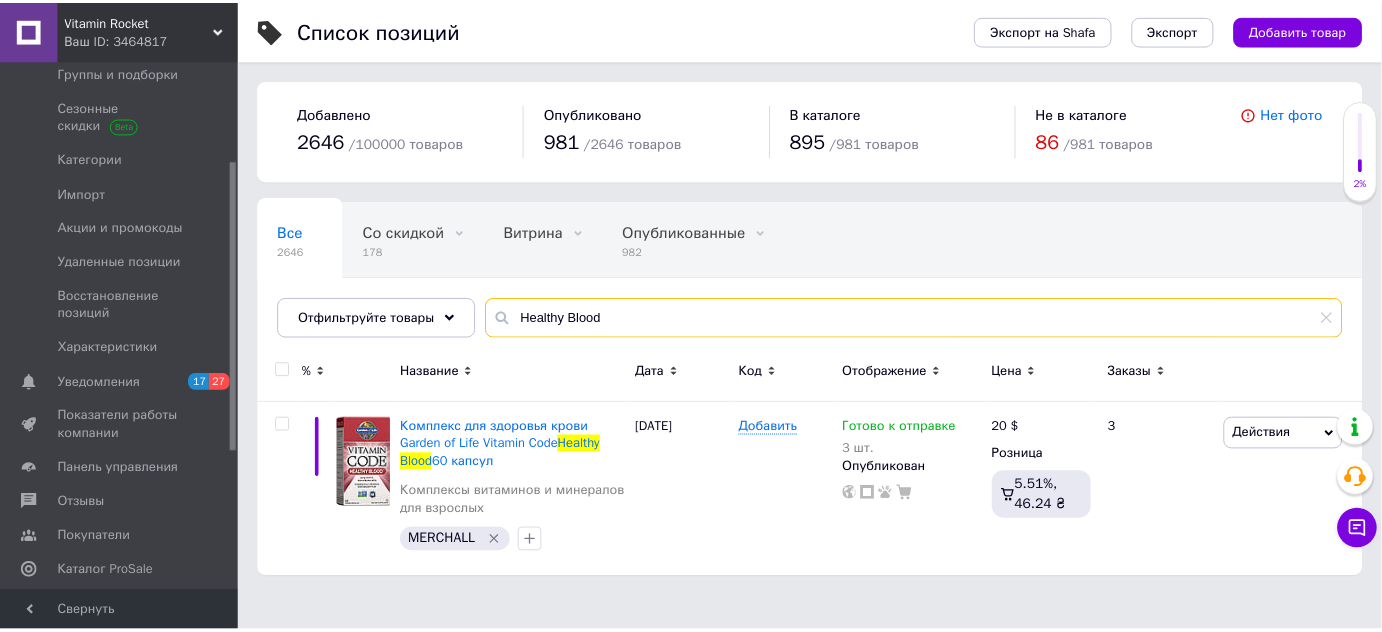 scroll, scrollTop: 90, scrollLeft: 0, axis: vertical 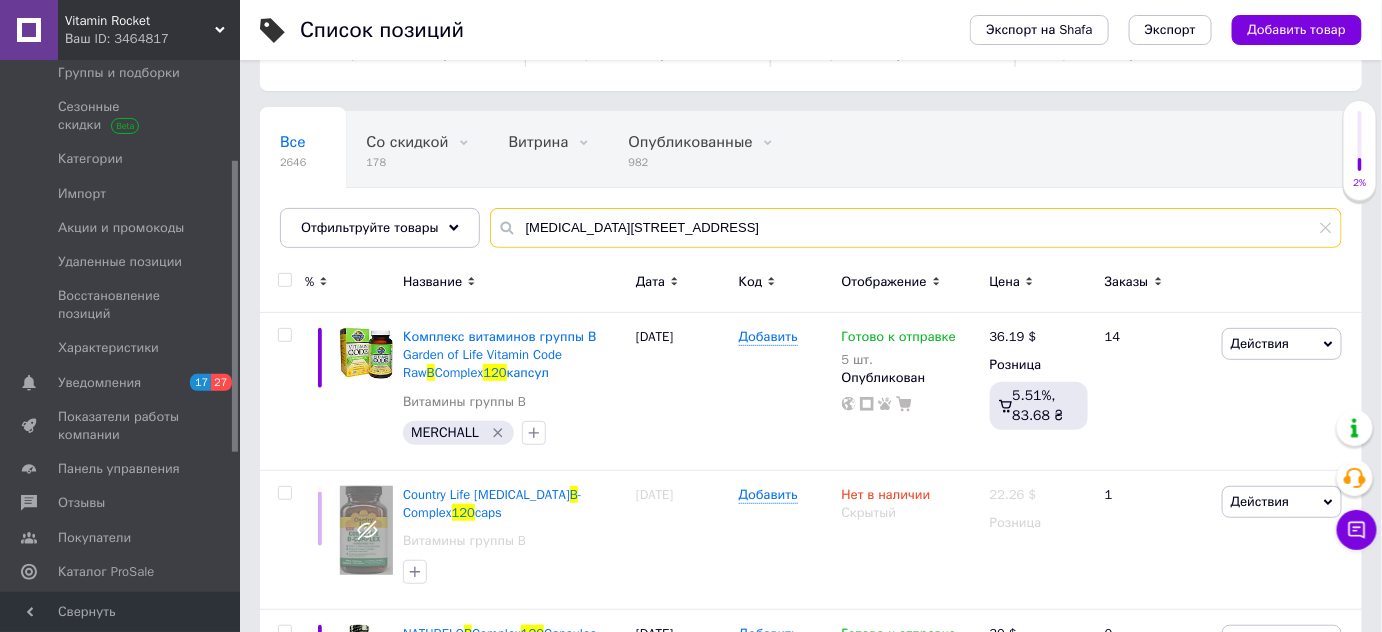 drag, startPoint x: 626, startPoint y: 223, endPoint x: 489, endPoint y: 235, distance: 137.52454 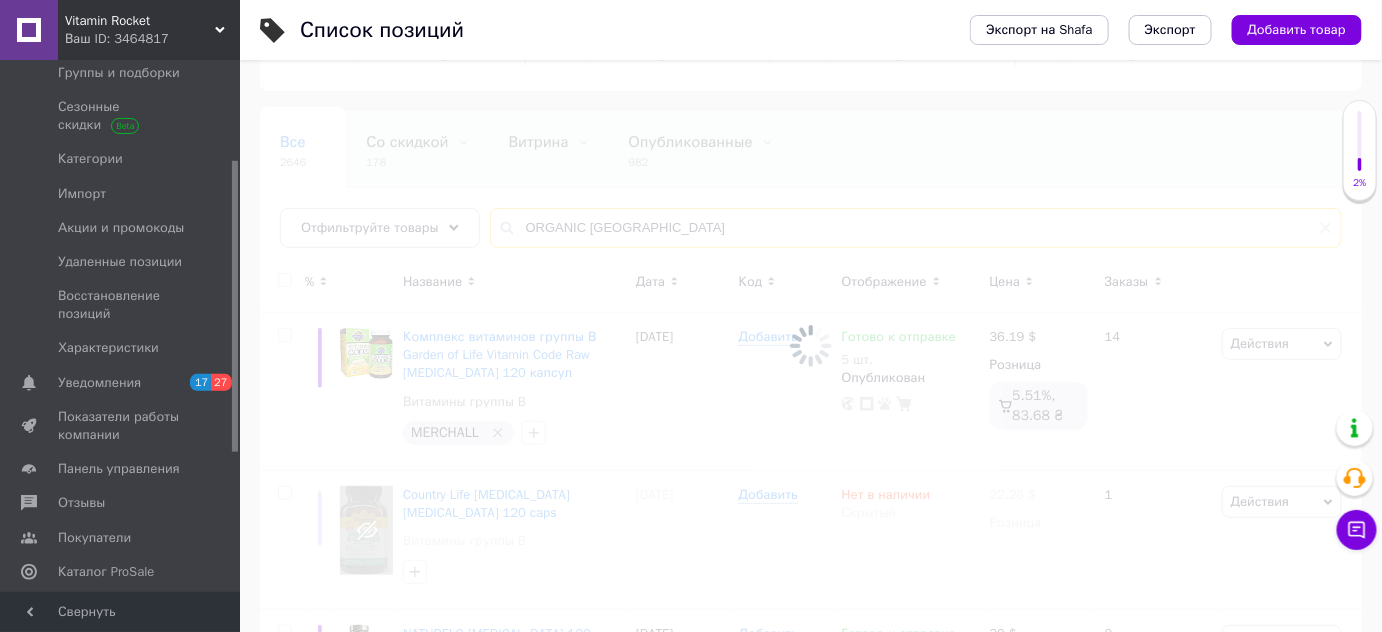 scroll, scrollTop: 71, scrollLeft: 0, axis: vertical 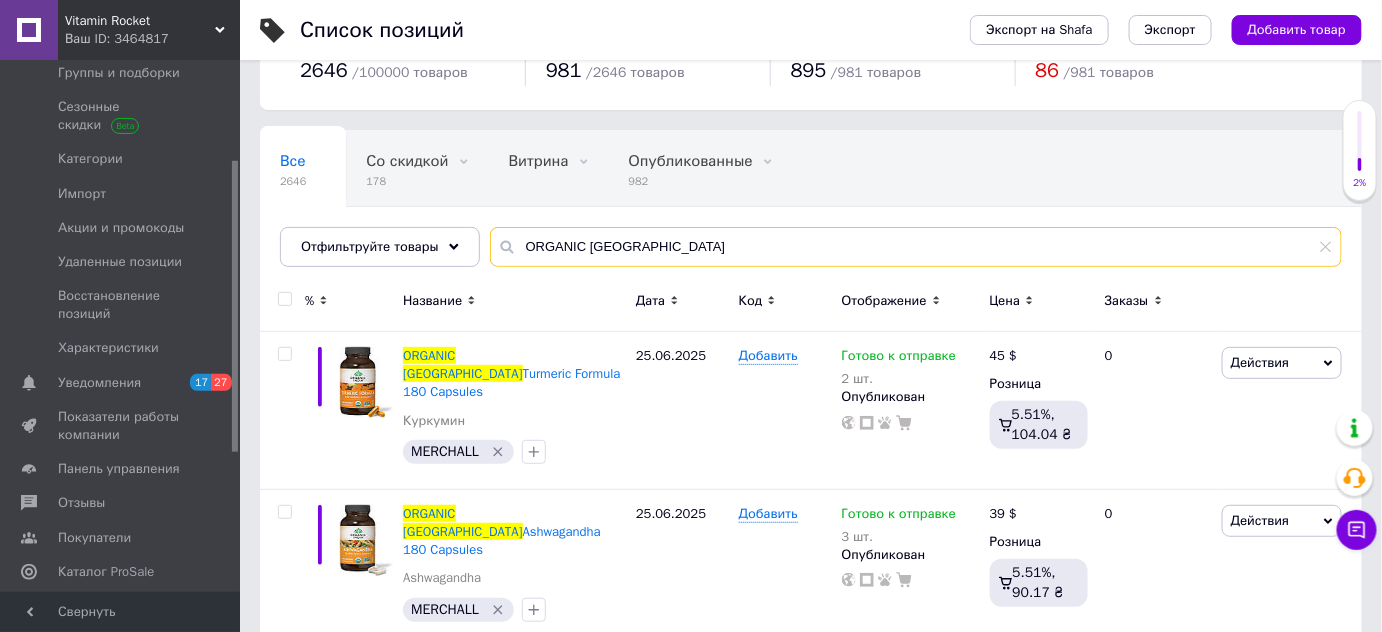 type on "ORGANIC [GEOGRAPHIC_DATA]" 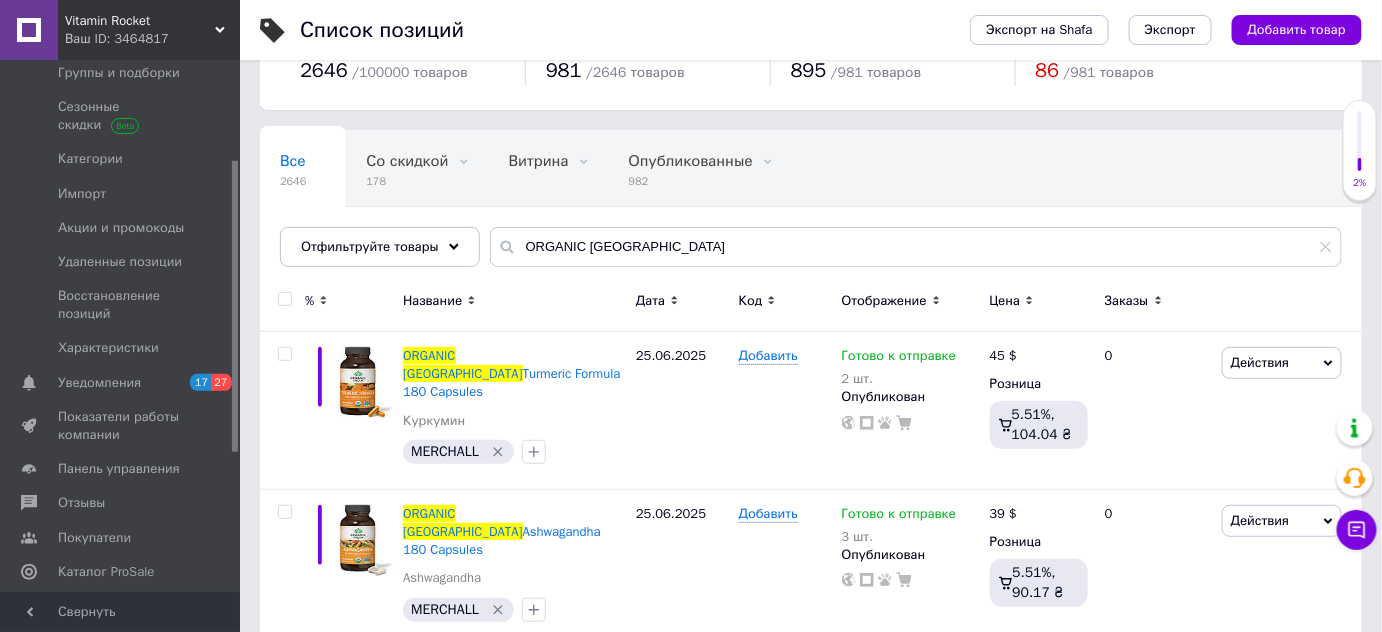 drag, startPoint x: 1277, startPoint y: 28, endPoint x: 1266, endPoint y: 34, distance: 12.529964 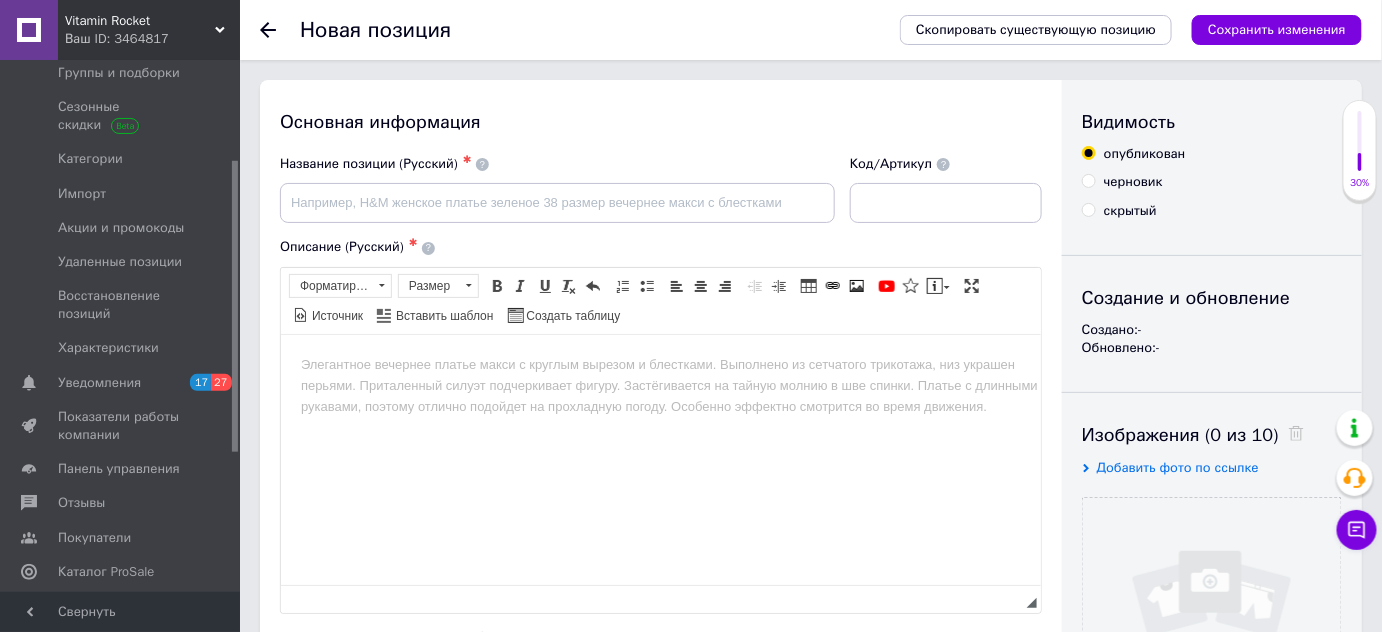 scroll, scrollTop: 0, scrollLeft: 0, axis: both 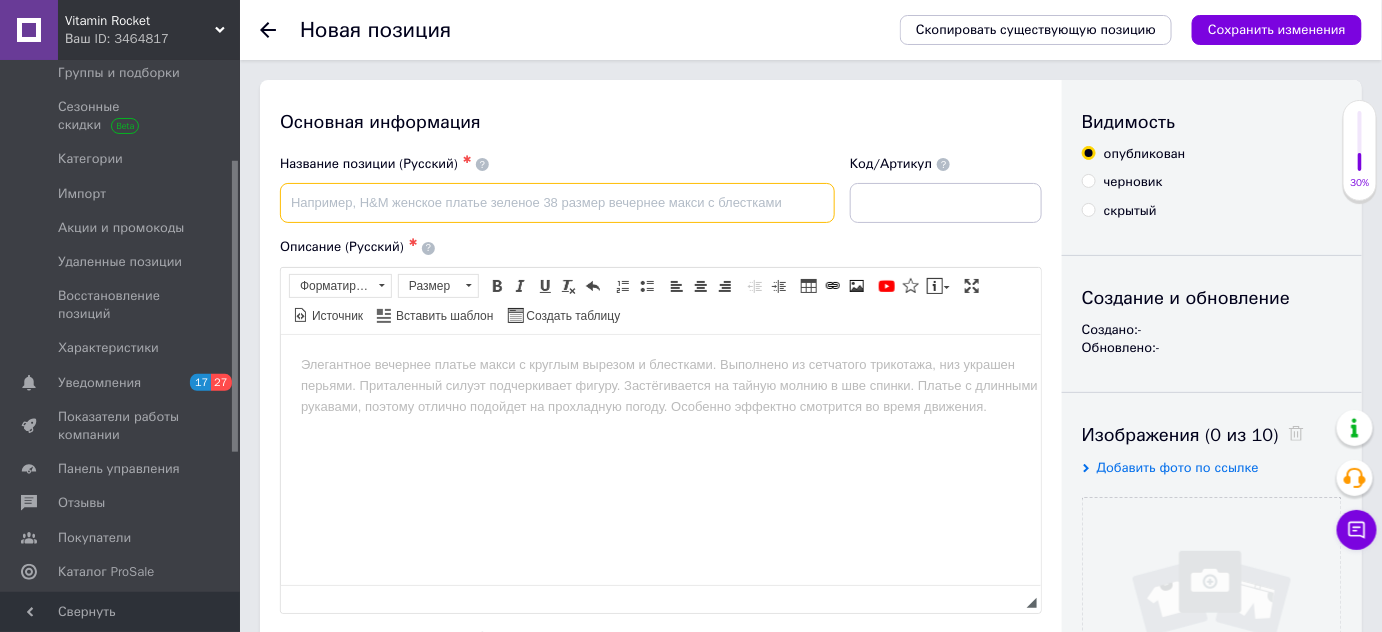 click at bounding box center (557, 203) 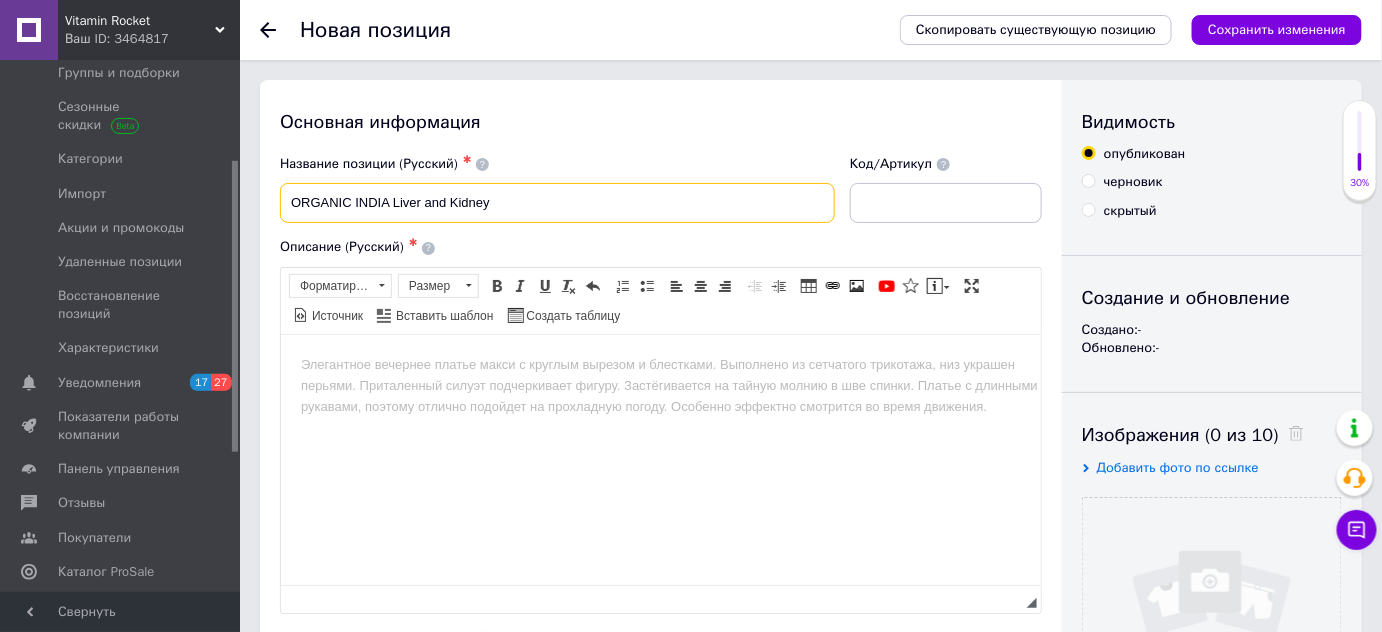 click on "ORGANIC INDIA Liver and Kidney" at bounding box center (557, 203) 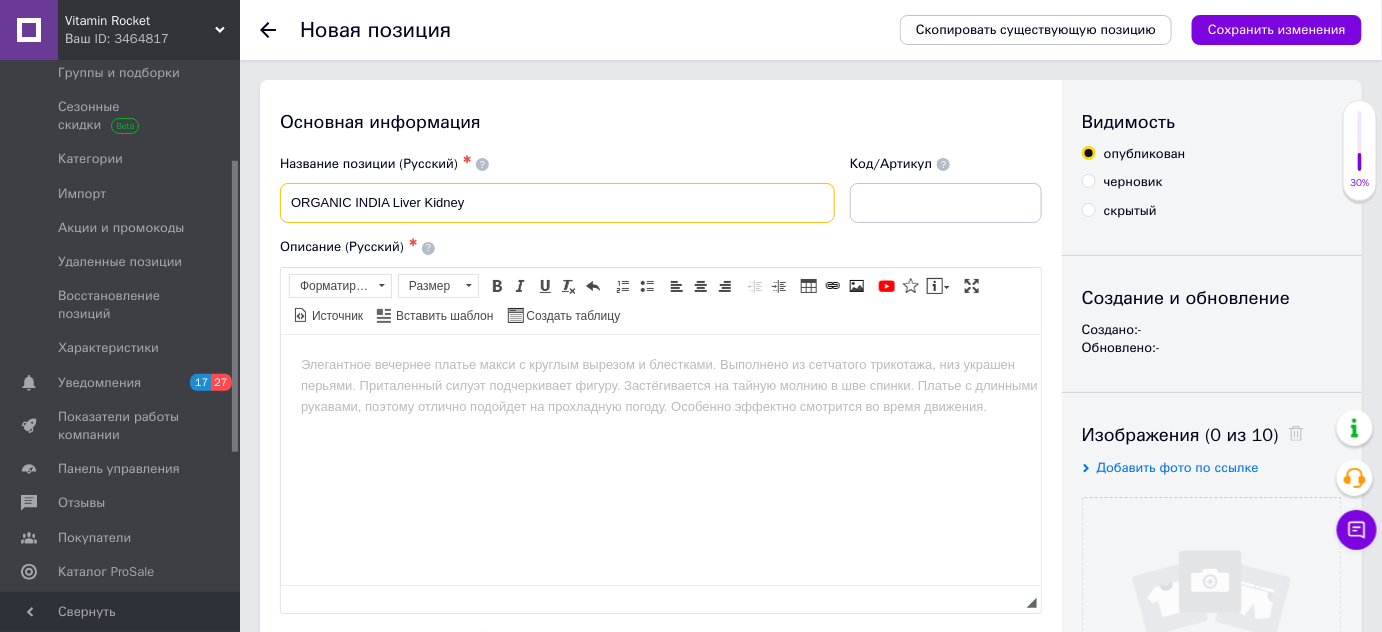 click on "ORGANIC INDIA Liver Kidney" at bounding box center [557, 203] 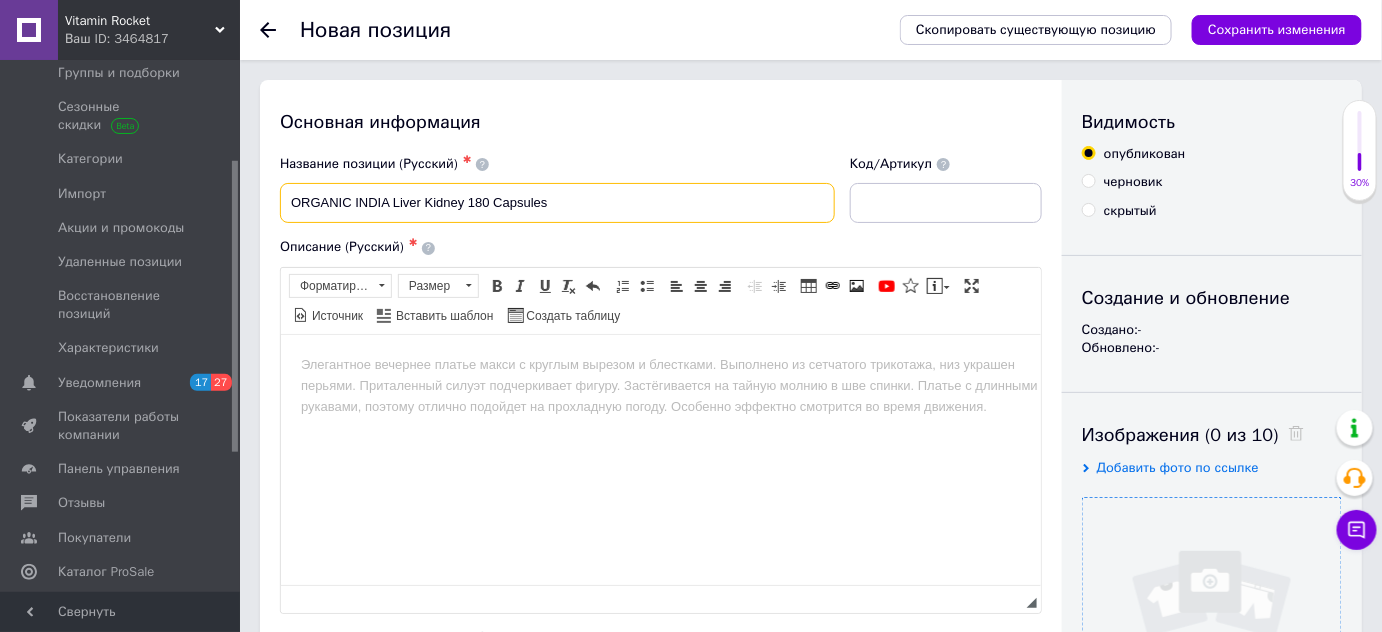 type on "ORGANIC INDIA Liver Kidney 180 Capsules" 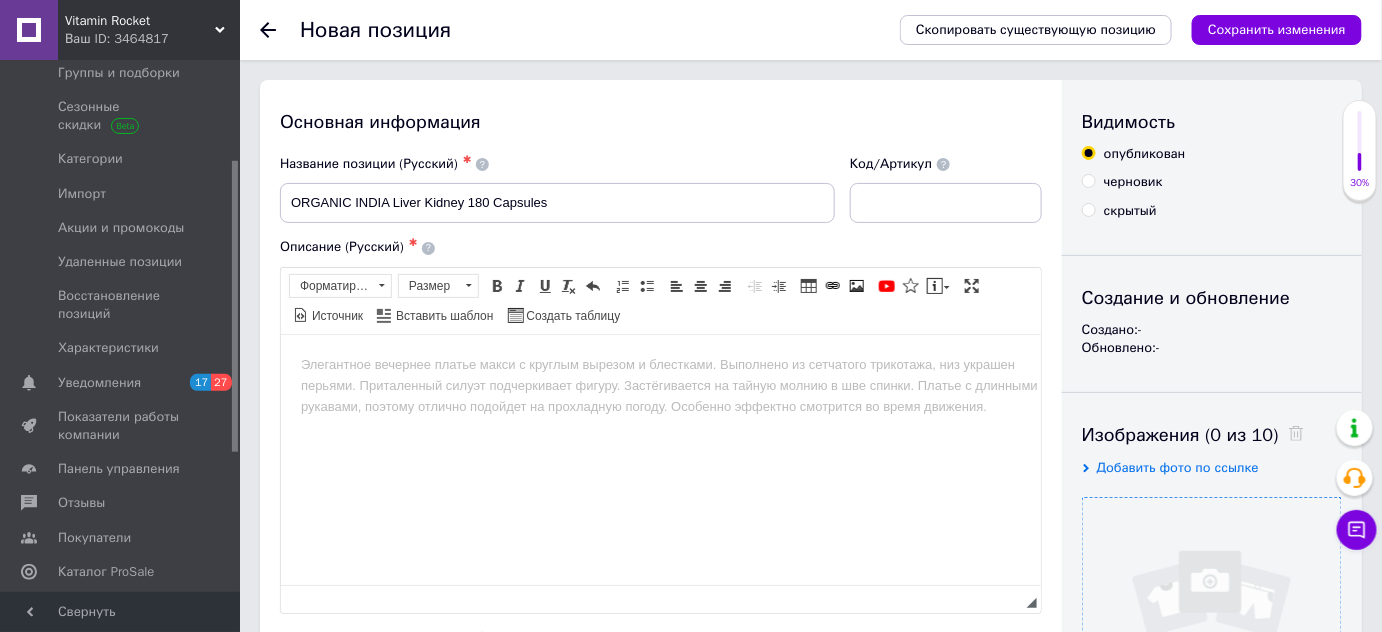 click at bounding box center [1212, 627] 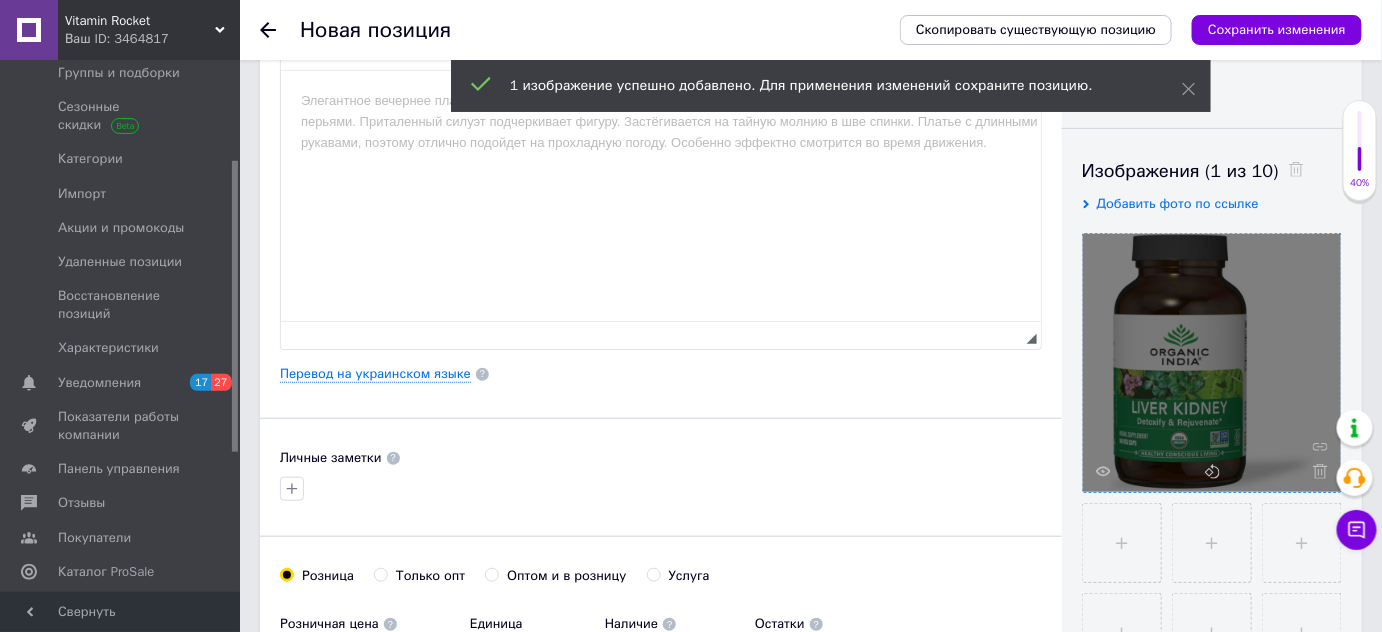 scroll, scrollTop: 272, scrollLeft: 0, axis: vertical 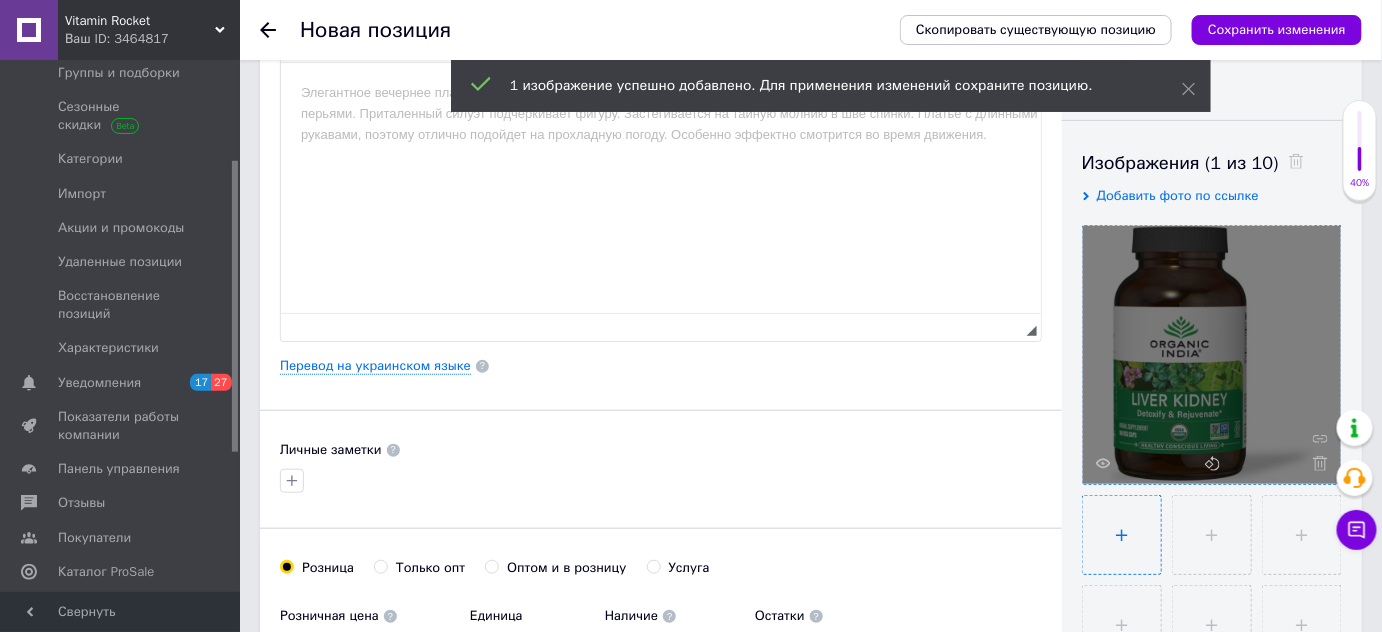 click at bounding box center (1122, 535) 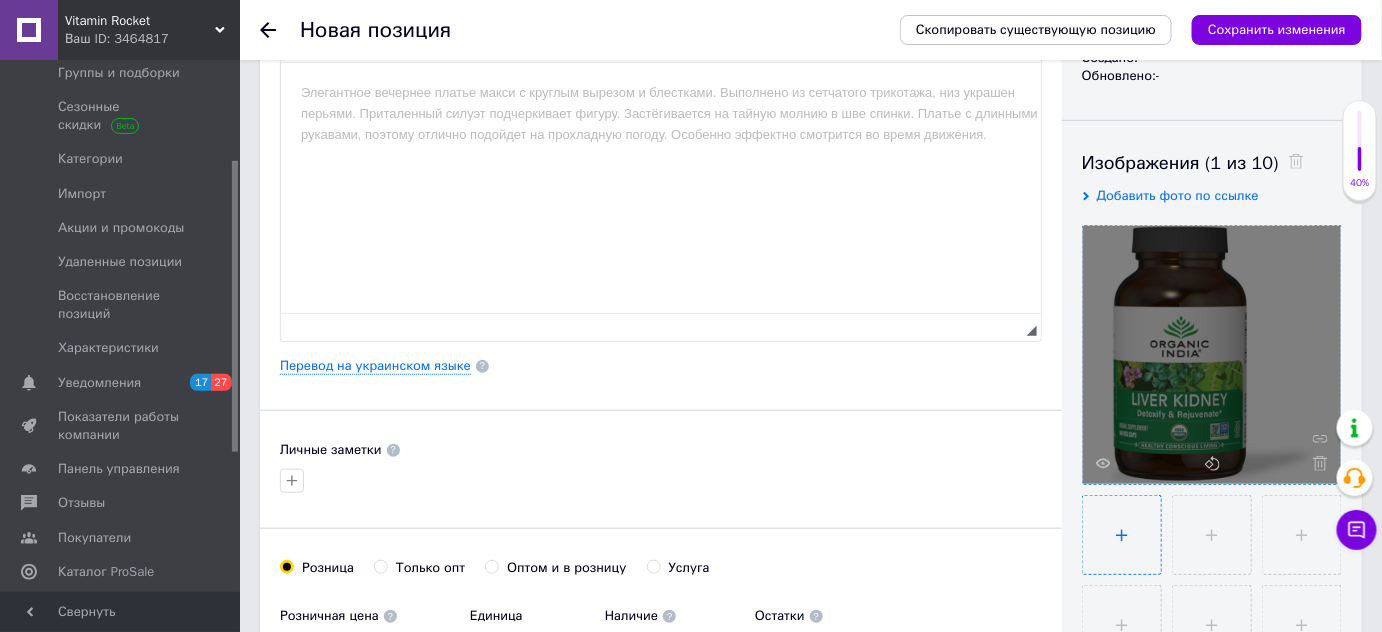 type on "C:\fakepath\71IyjhKTI9L._AC_SL1500_.jpg" 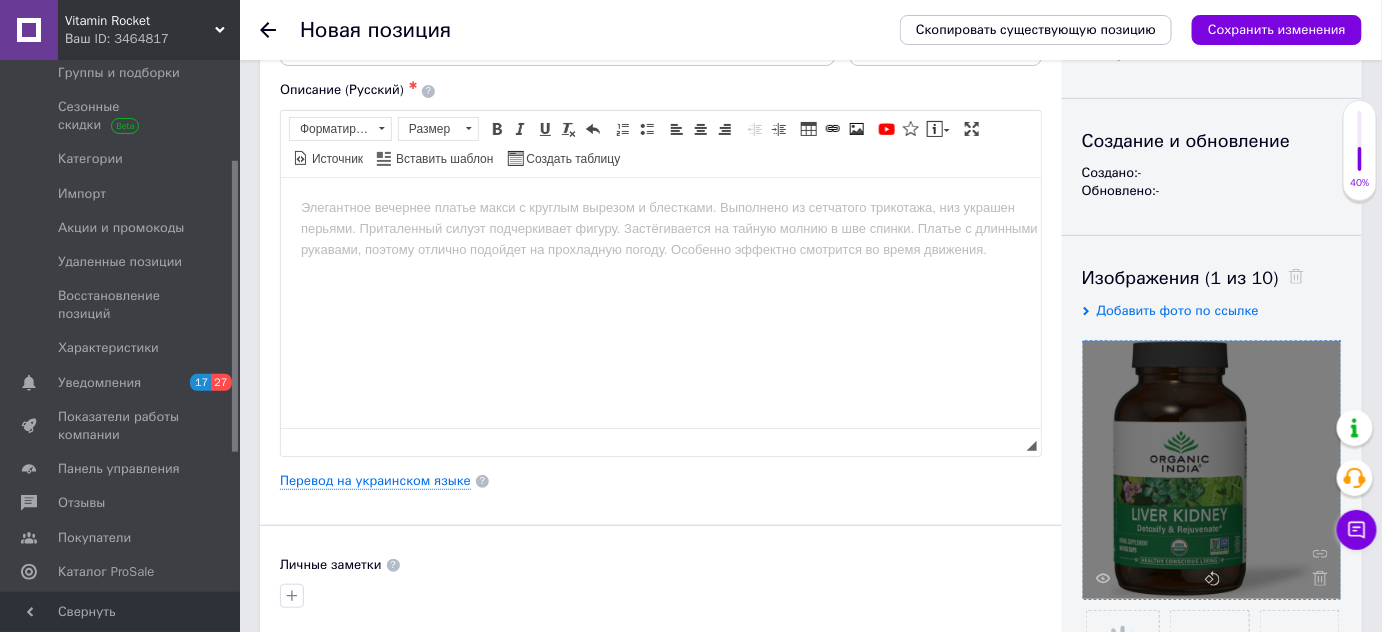 scroll, scrollTop: 0, scrollLeft: 0, axis: both 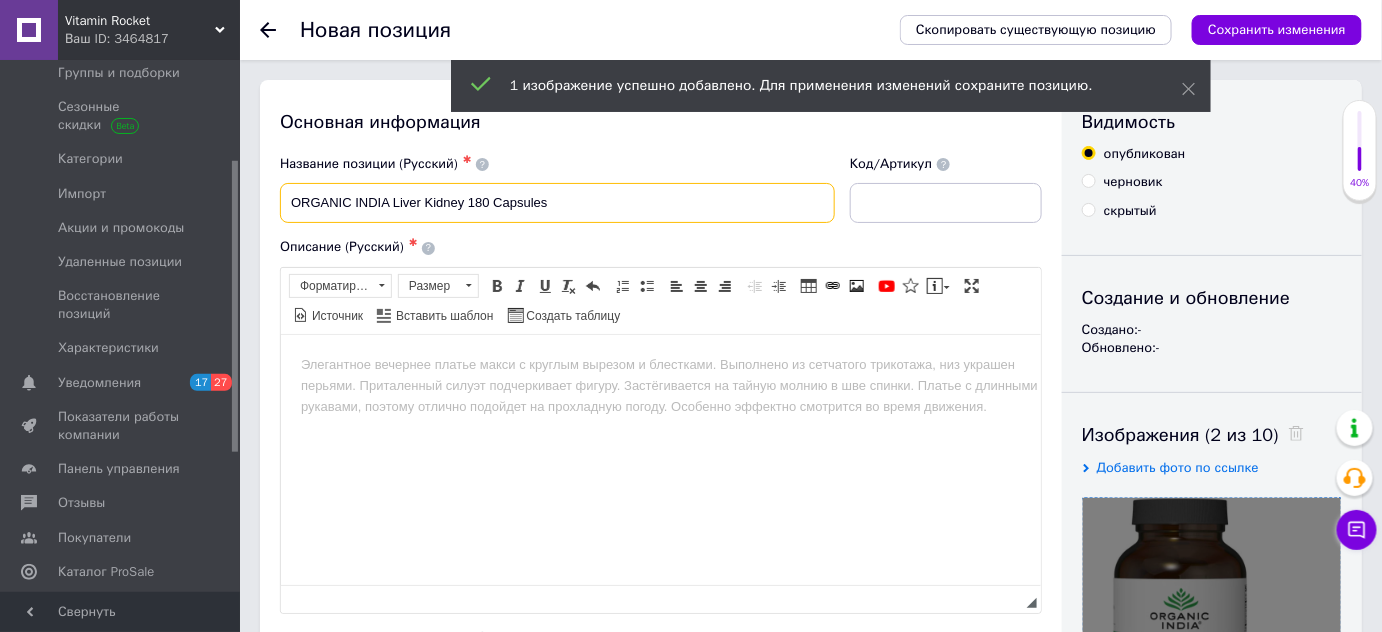 drag, startPoint x: 285, startPoint y: 198, endPoint x: 469, endPoint y: 194, distance: 184.04347 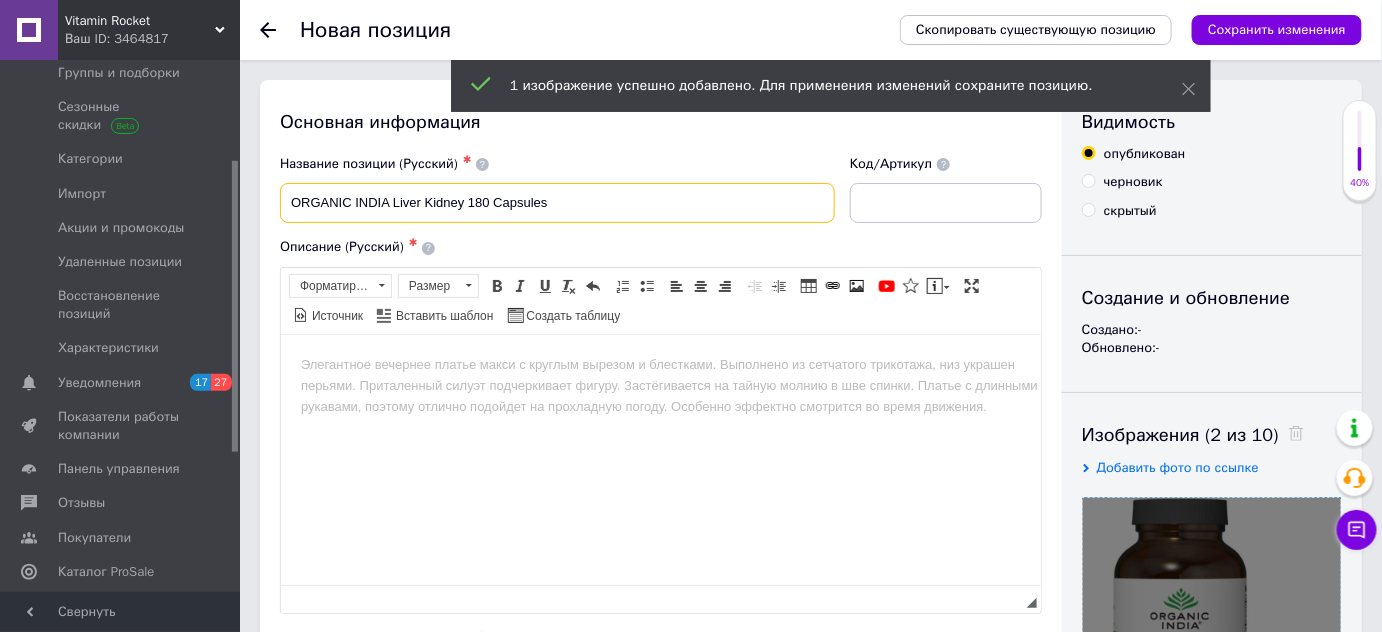 click on "ORGANIC INDIA Liver Kidney 180 Capsules" at bounding box center (557, 203) 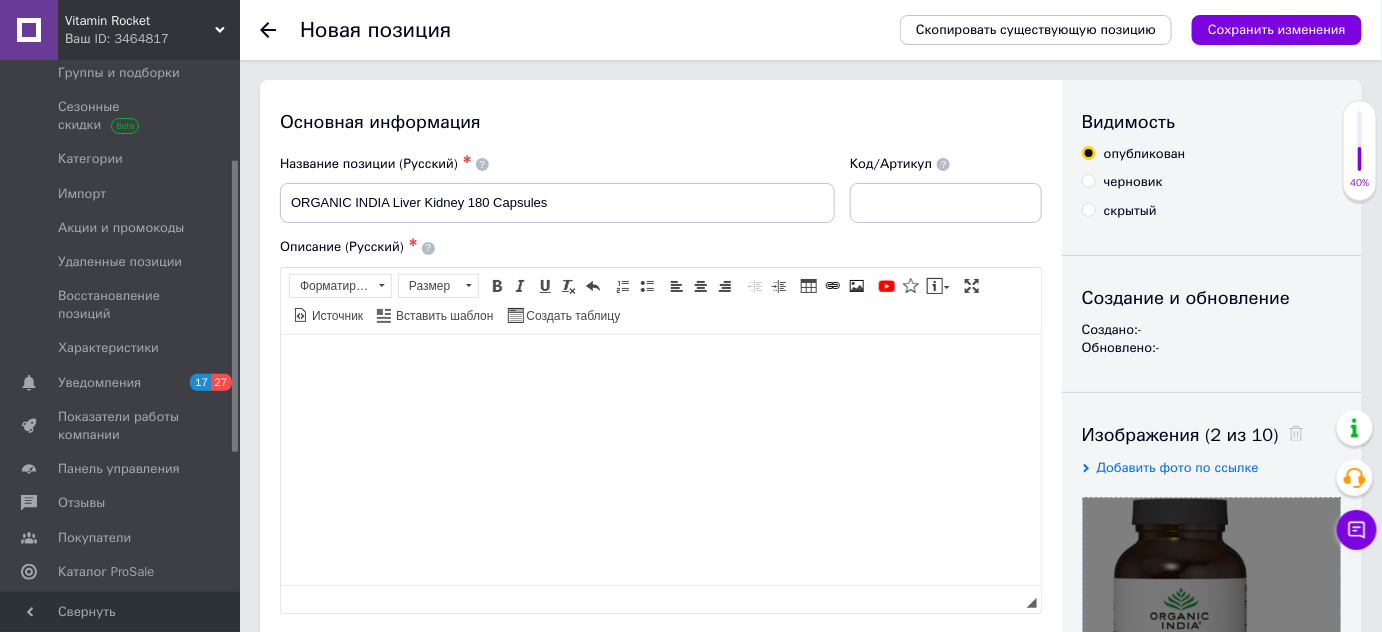 click at bounding box center (660, 364) 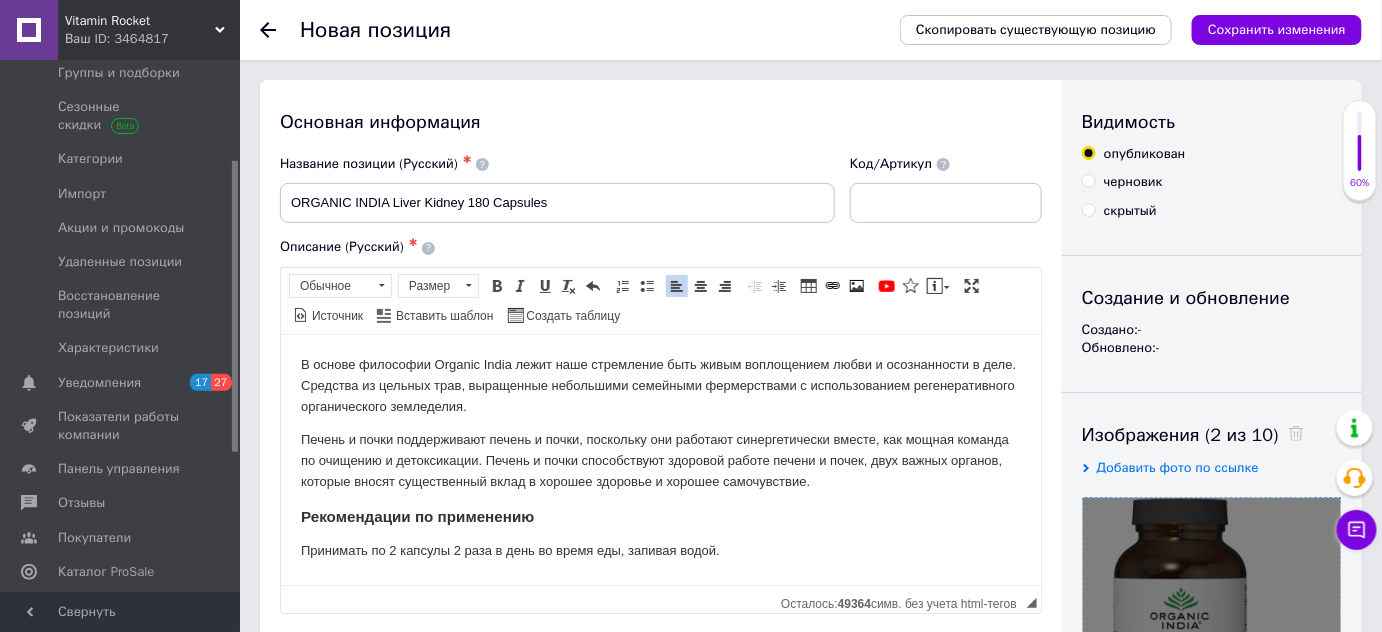 scroll, scrollTop: 251, scrollLeft: 0, axis: vertical 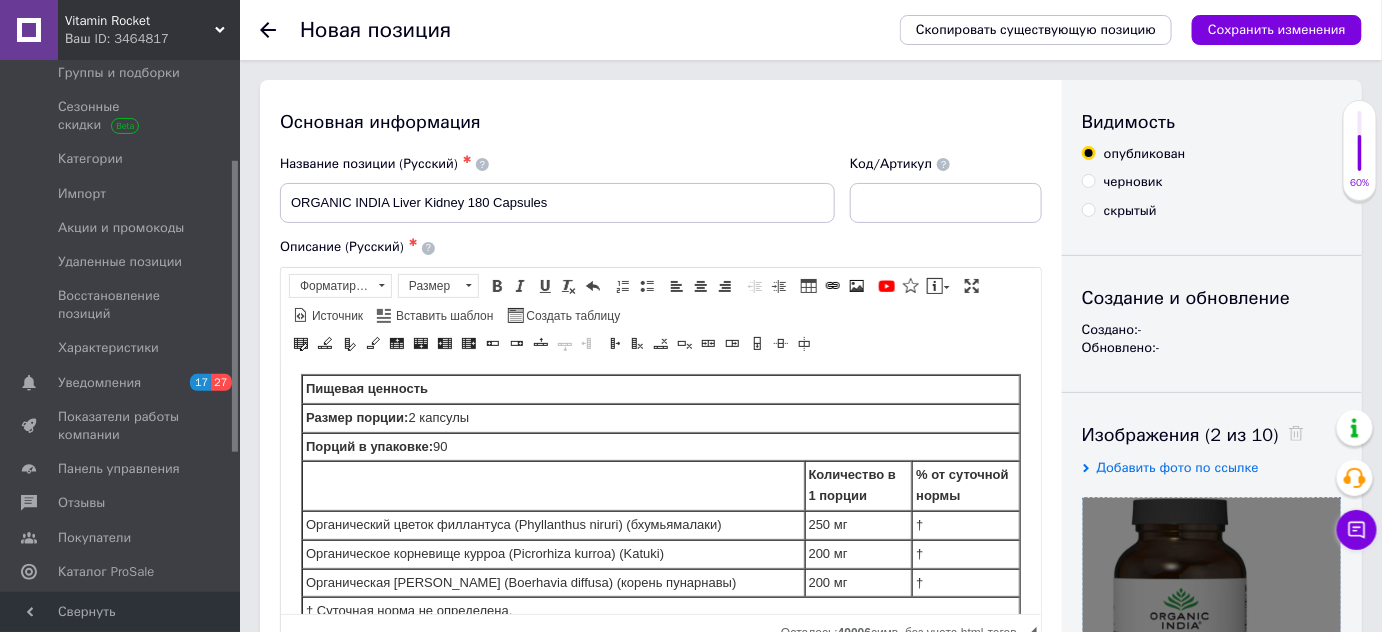 drag, startPoint x: 481, startPoint y: 200, endPoint x: 288, endPoint y: 207, distance: 193.1269 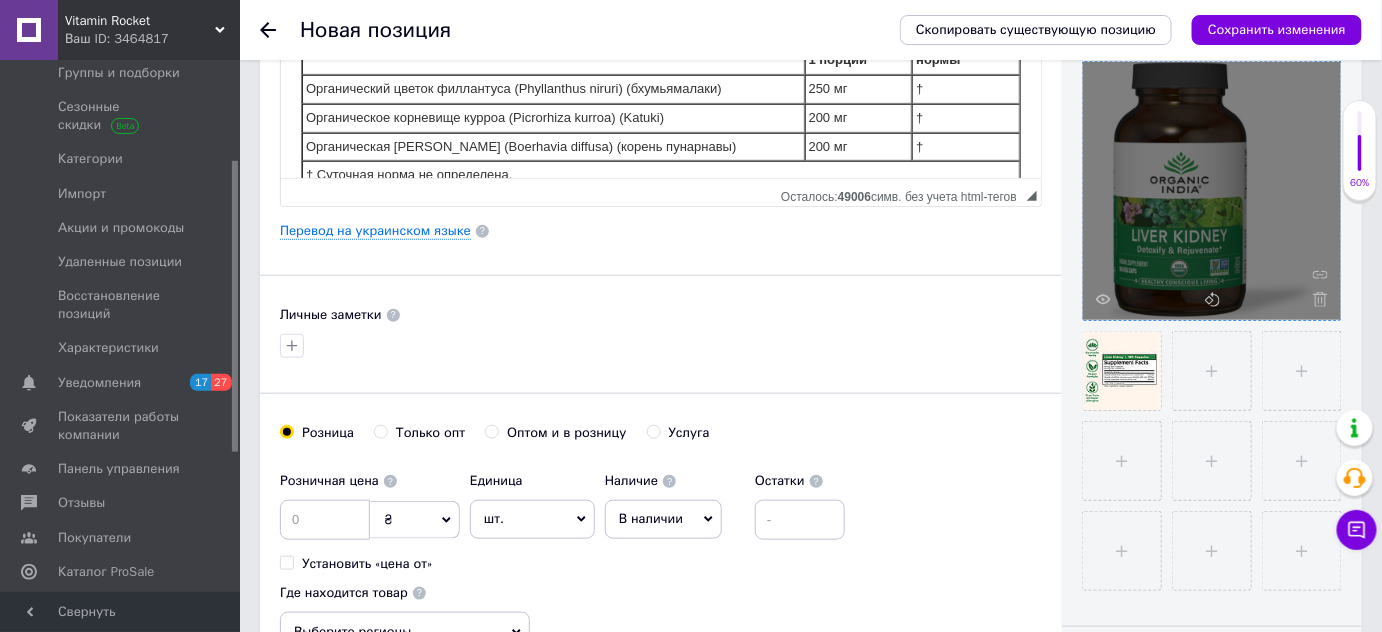 scroll, scrollTop: 454, scrollLeft: 0, axis: vertical 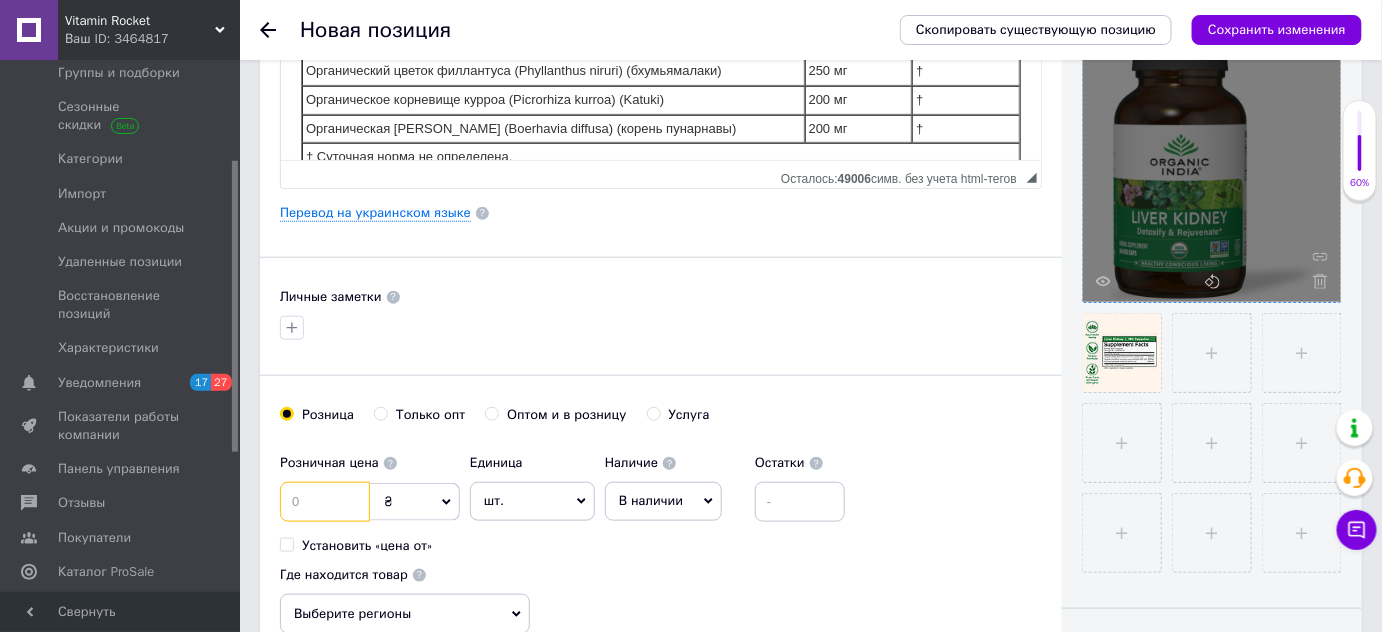 click at bounding box center [325, 502] 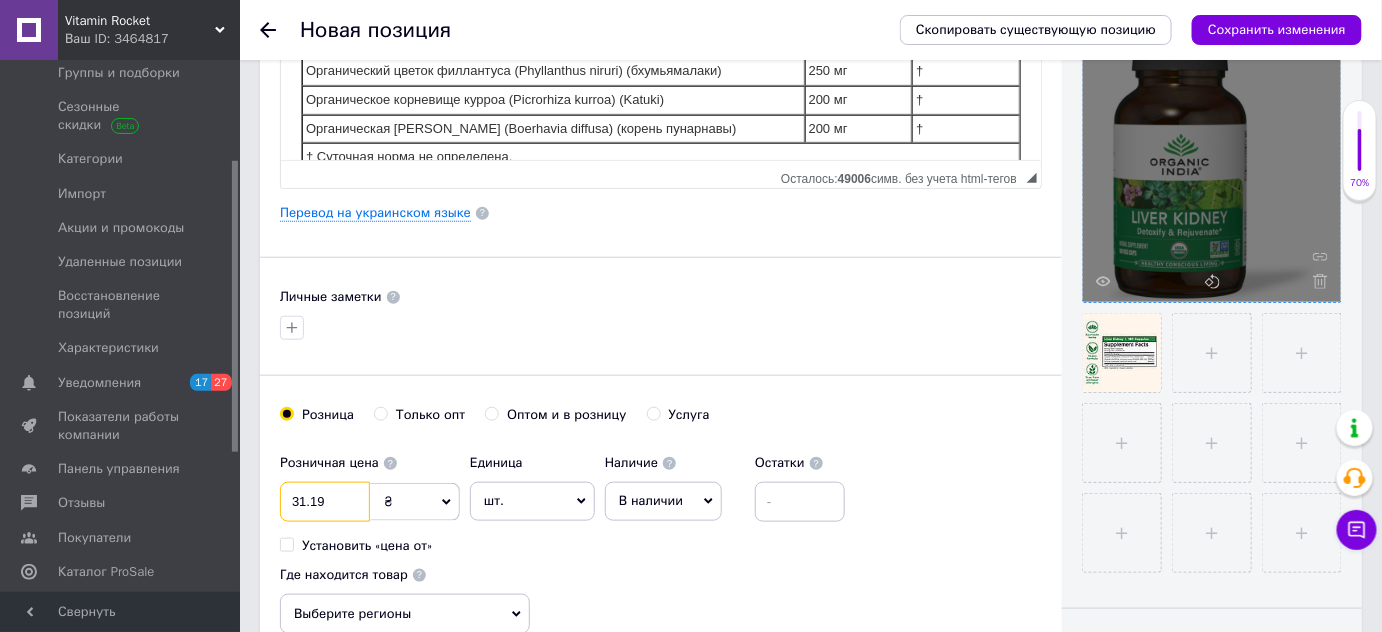type on "31.19" 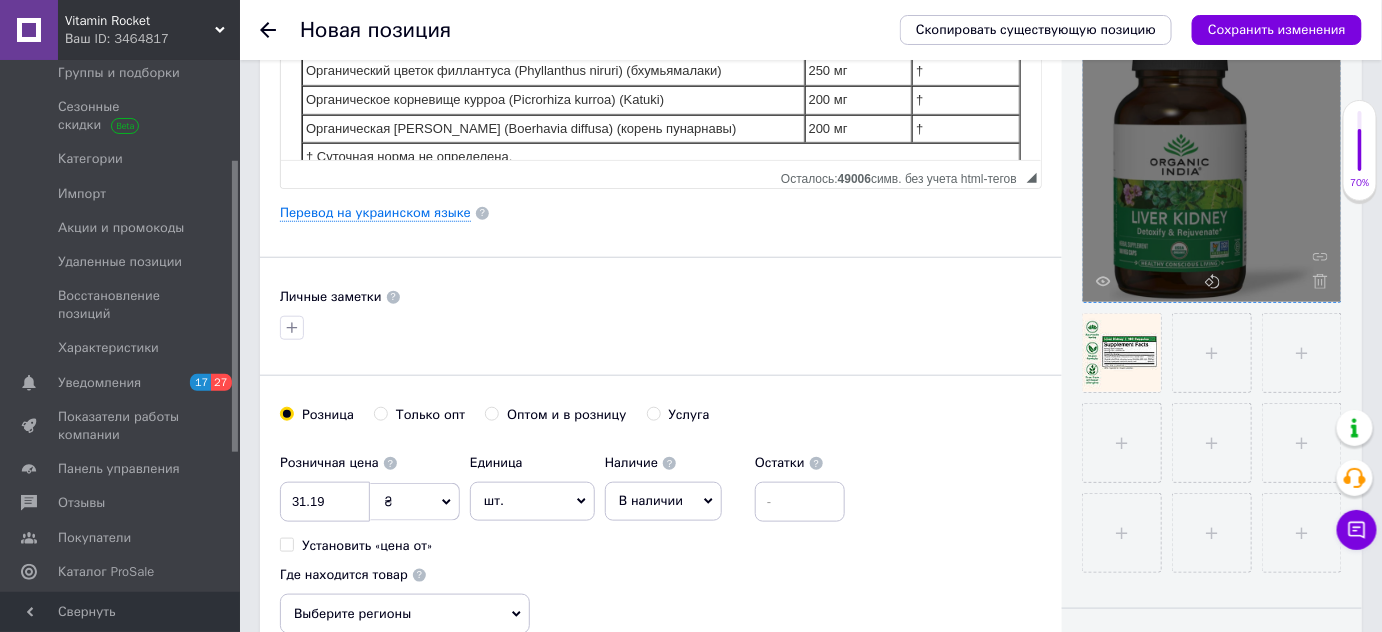 click on "₴" at bounding box center (415, 502) 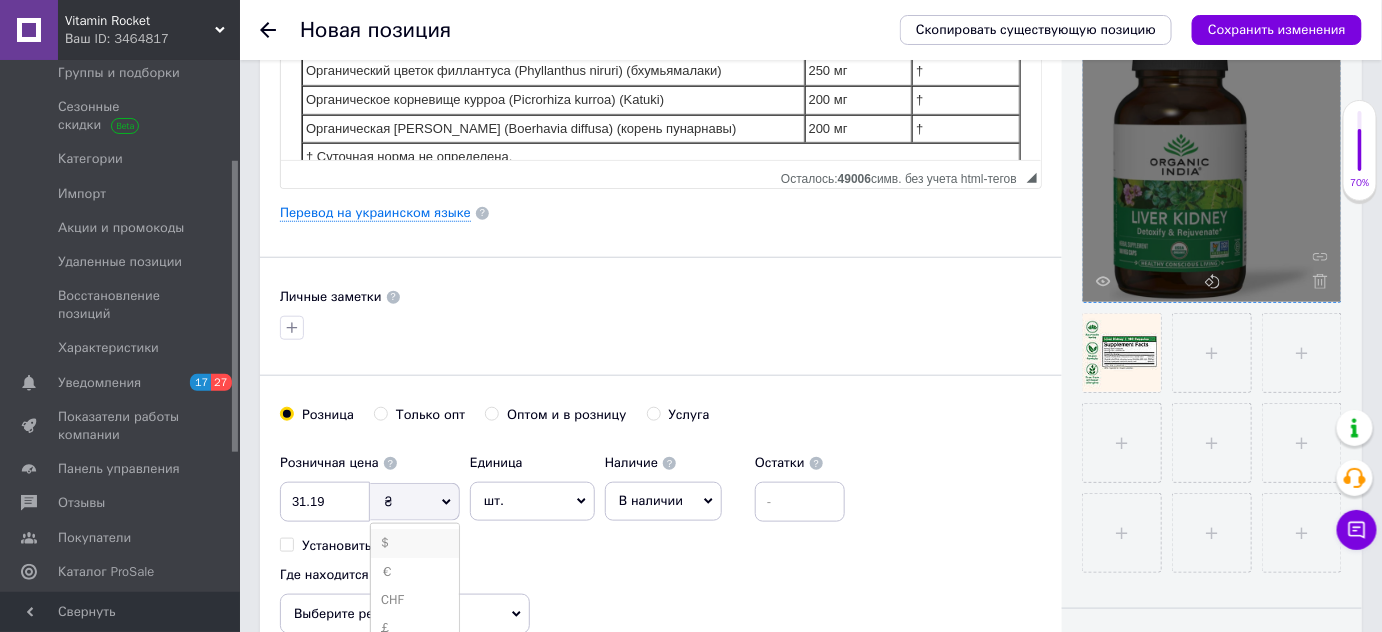 drag, startPoint x: 405, startPoint y: 535, endPoint x: 536, endPoint y: 517, distance: 132.23087 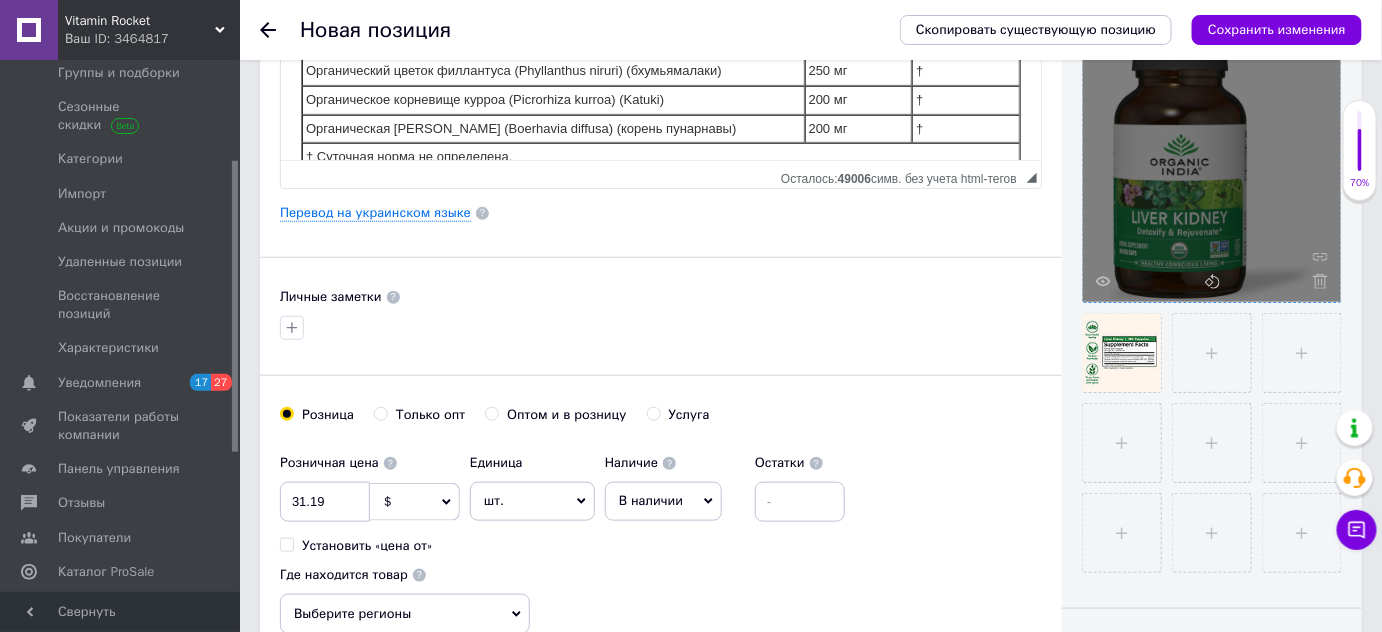 click on "В наличии" at bounding box center [651, 500] 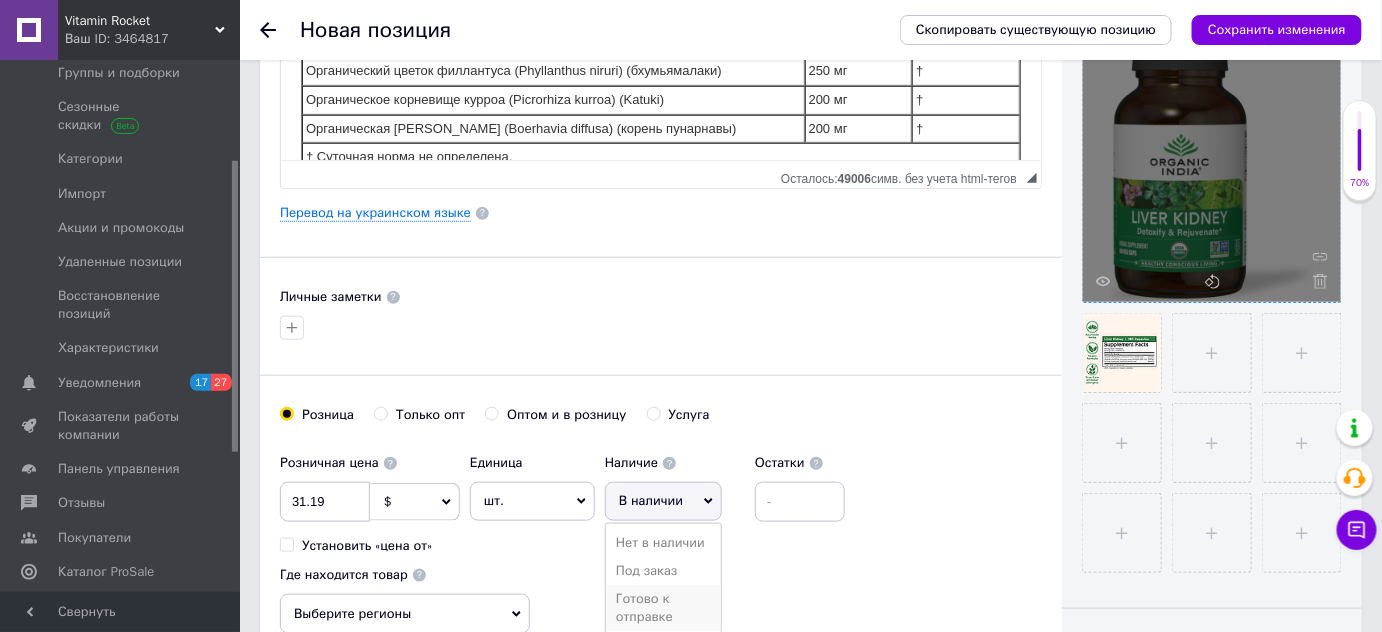 click on "Готово к отправке" at bounding box center (663, 608) 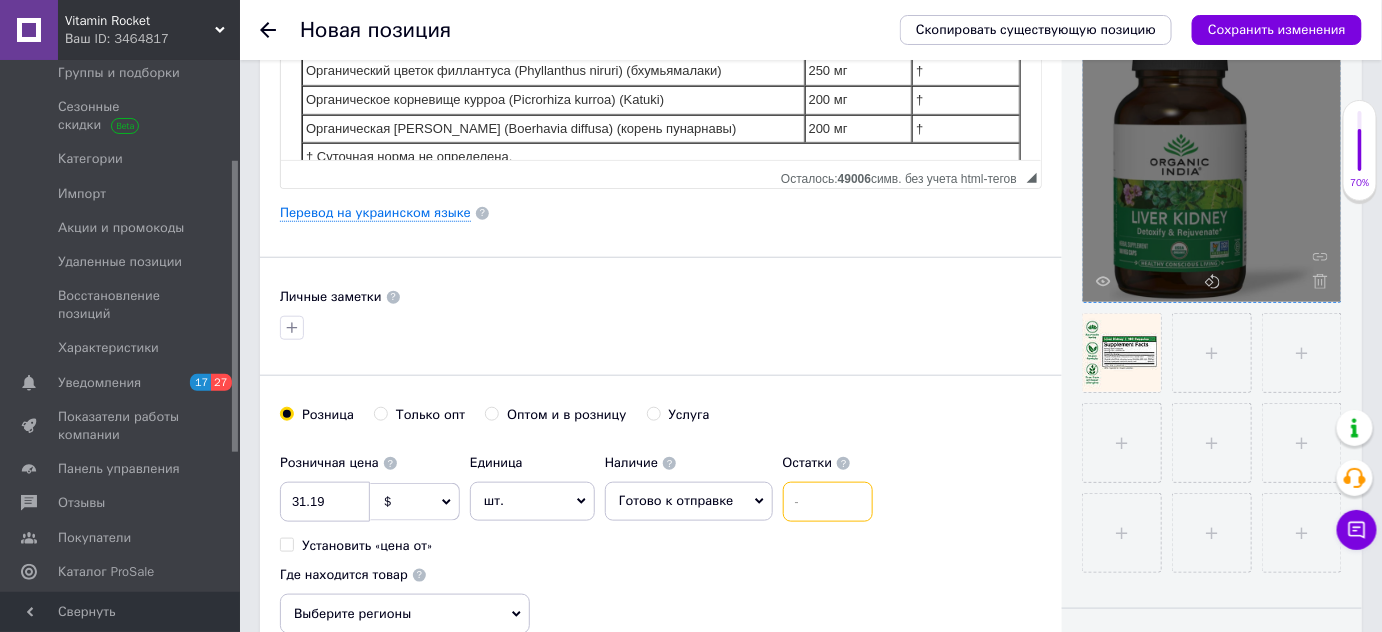 click at bounding box center [828, 502] 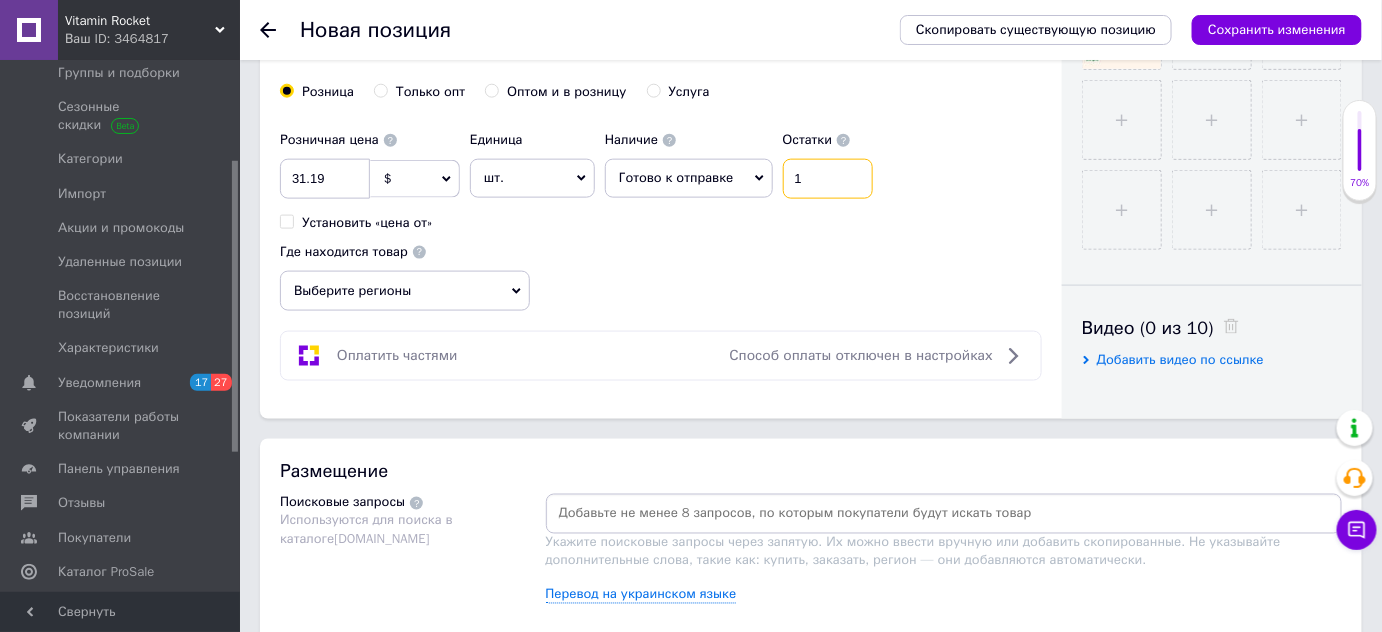 scroll, scrollTop: 909, scrollLeft: 0, axis: vertical 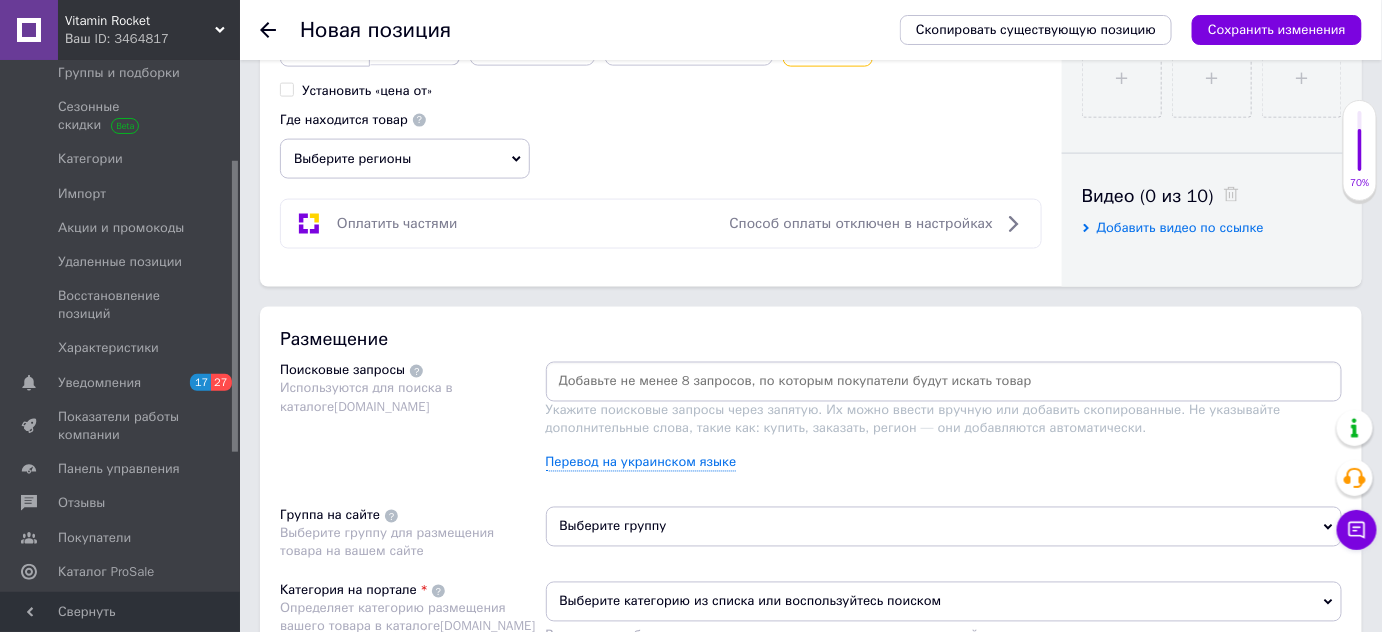 type on "1" 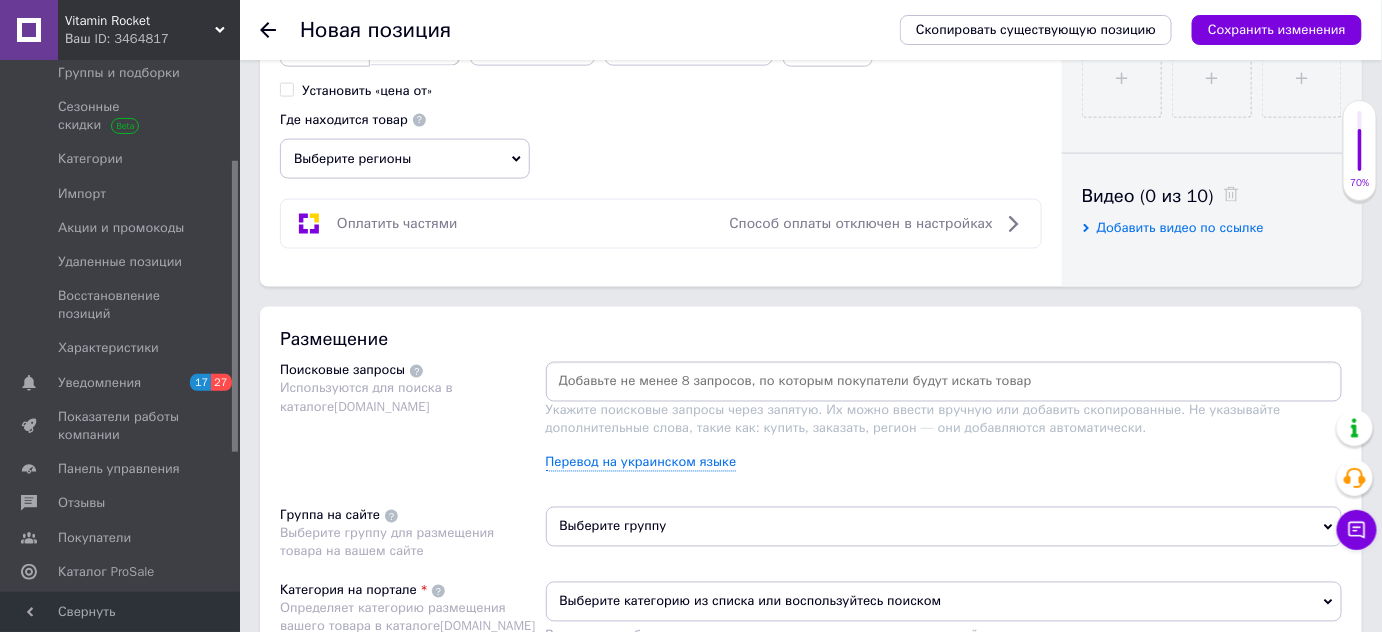 paste on "ORGANIC INDIA Liver Kidney 180" 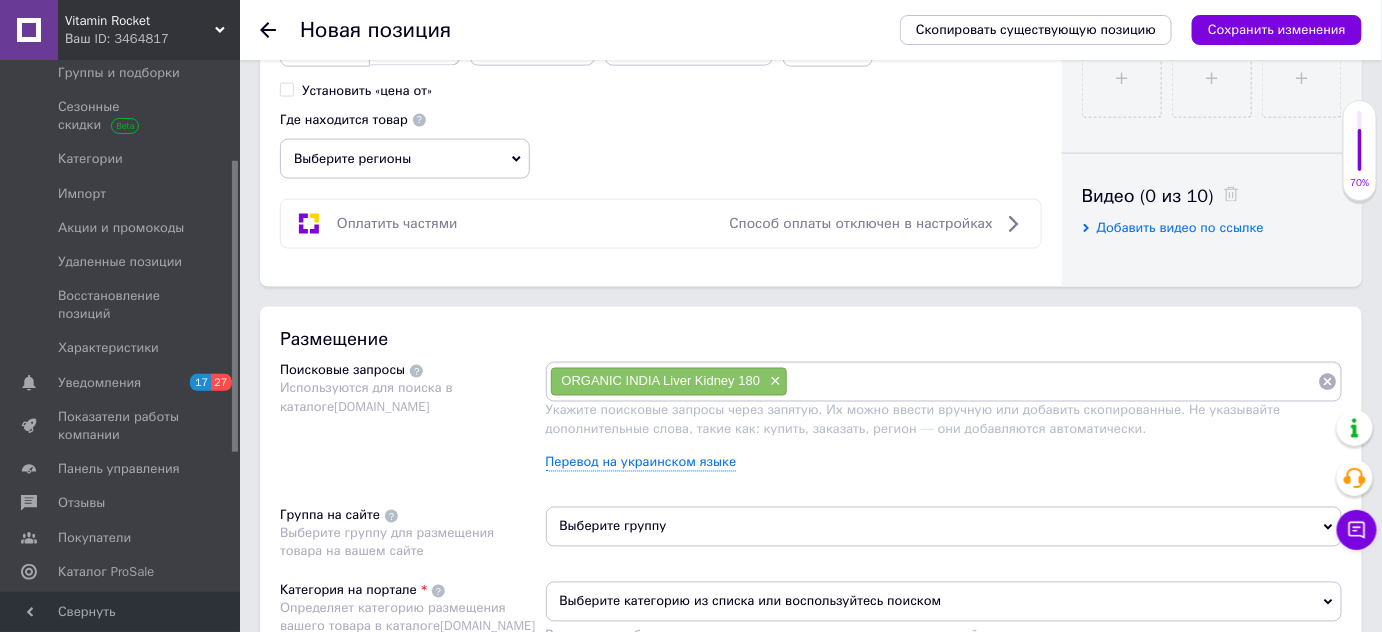 click at bounding box center [1053, 382] 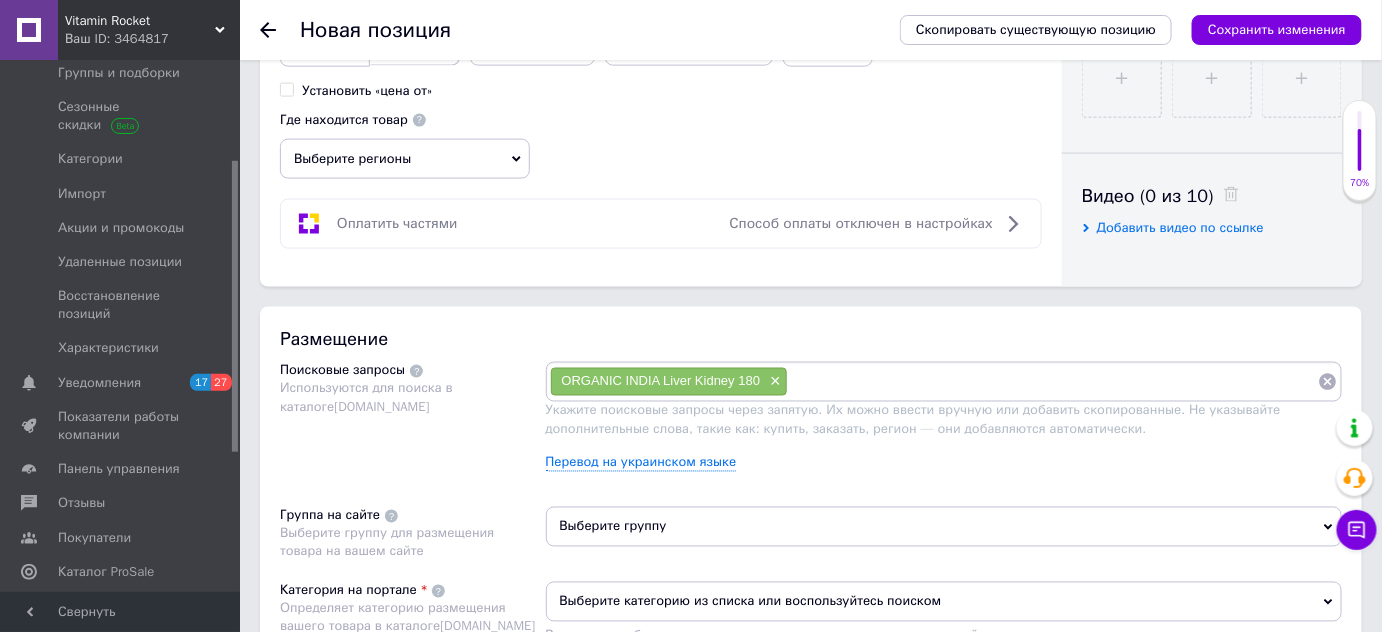 paste on "ORGANIC INDIA Liver Kidney 180" 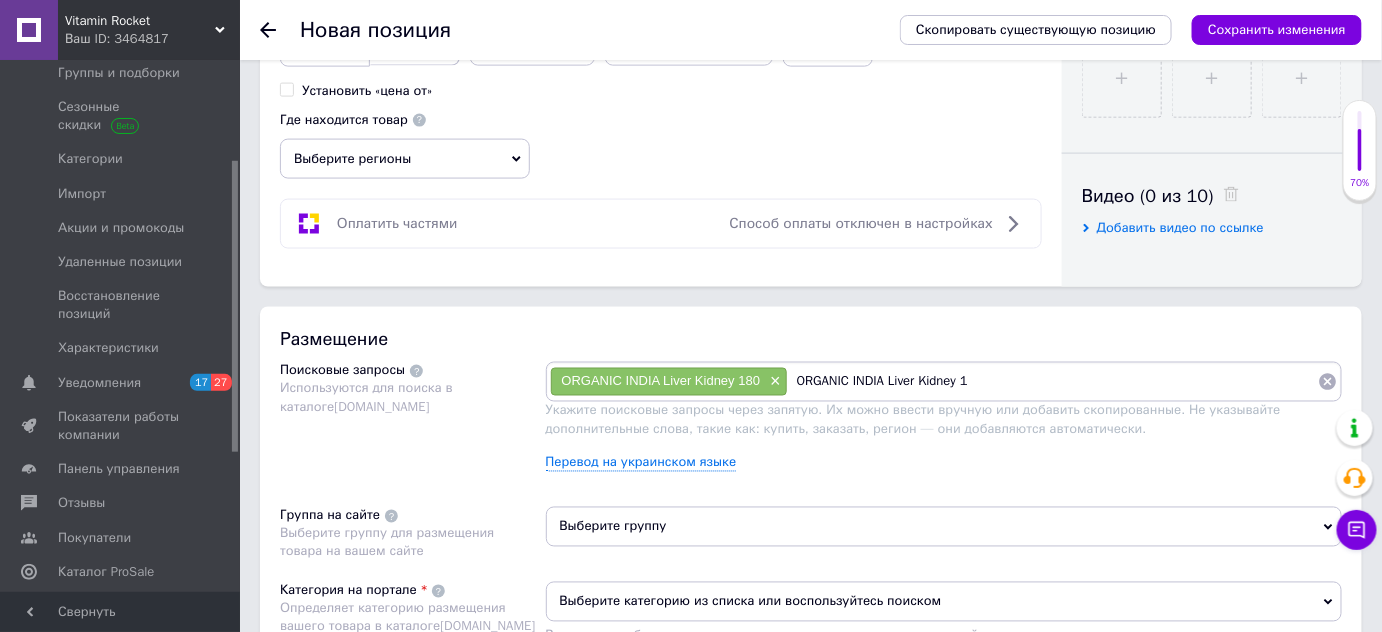 type on "ORGANIC INDIA Liver Kidney" 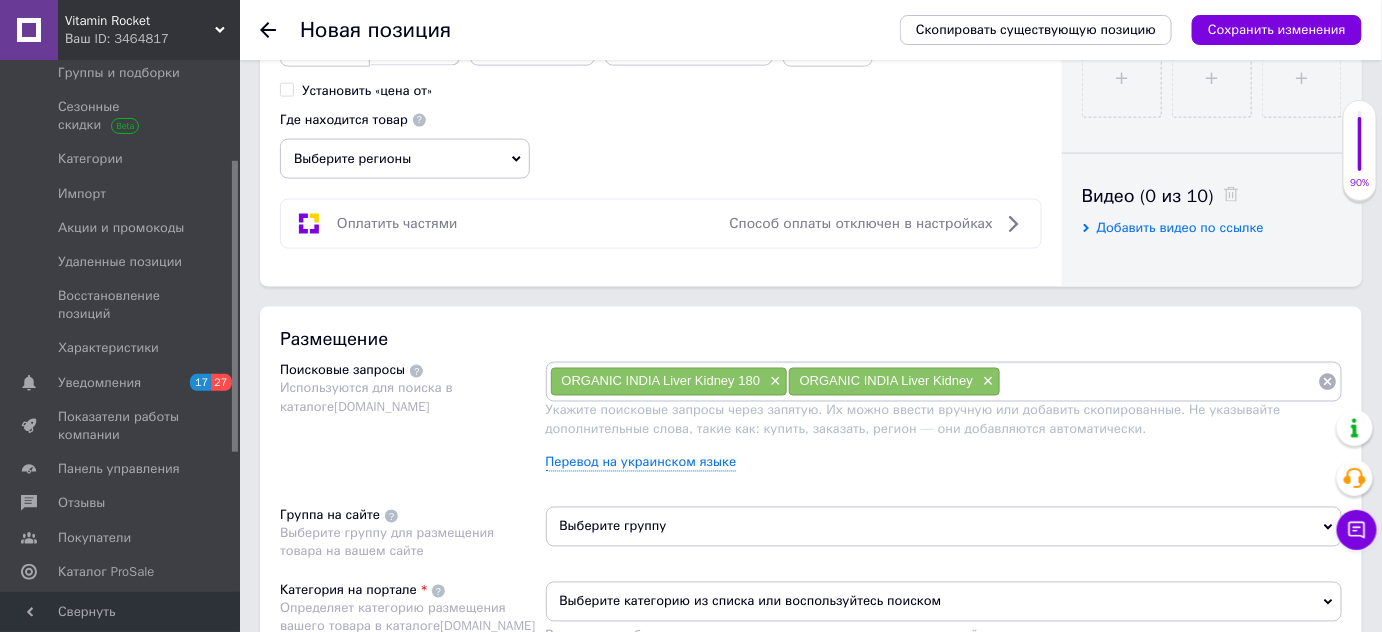 click at bounding box center (1159, 382) 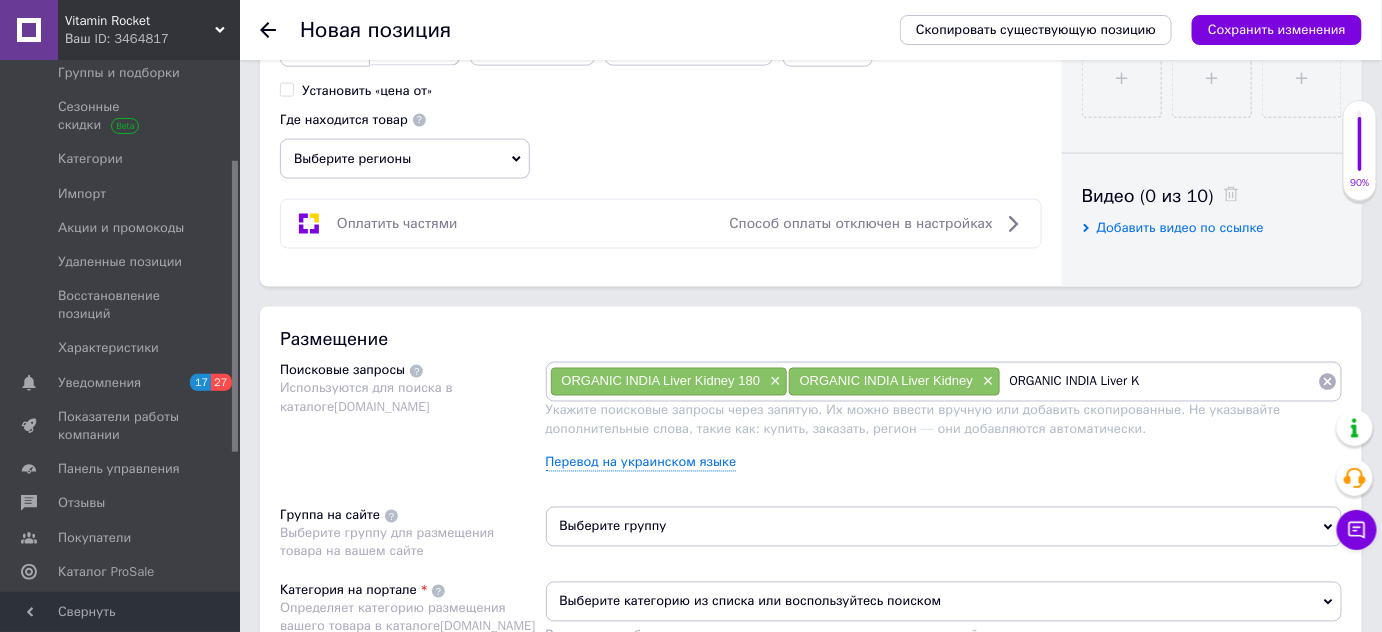 drag, startPoint x: 1139, startPoint y: 386, endPoint x: 1225, endPoint y: 380, distance: 86.209045 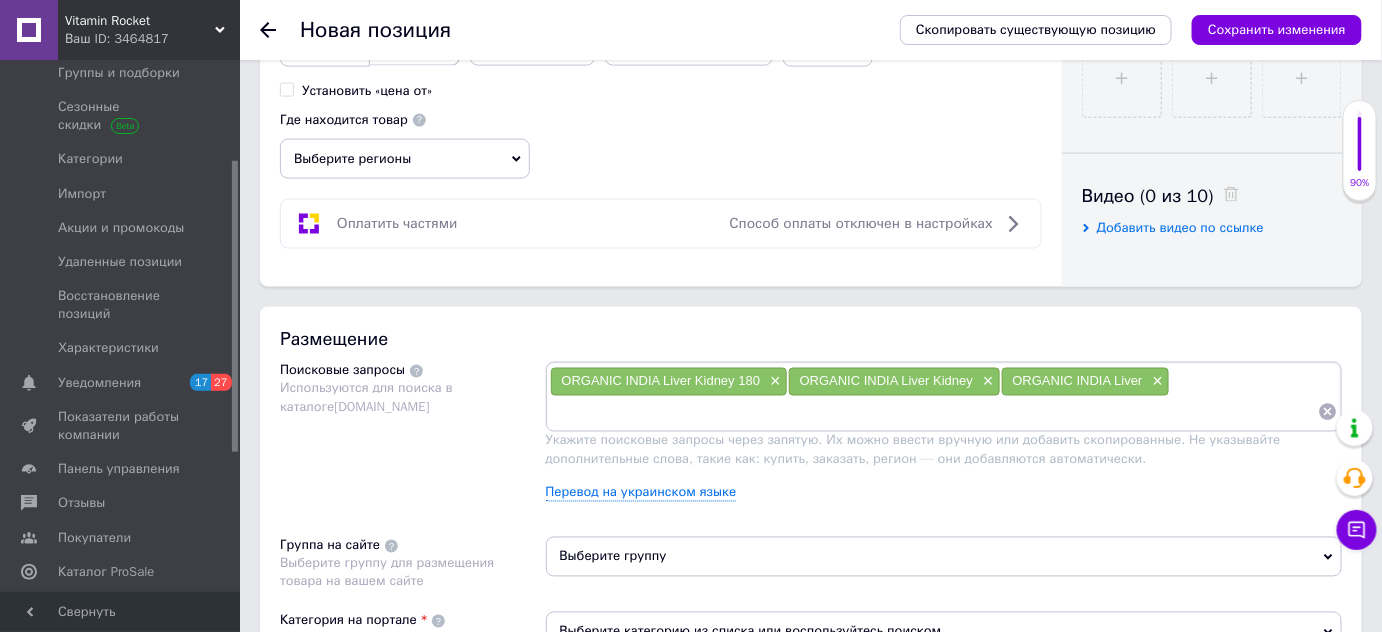 click at bounding box center [934, 412] 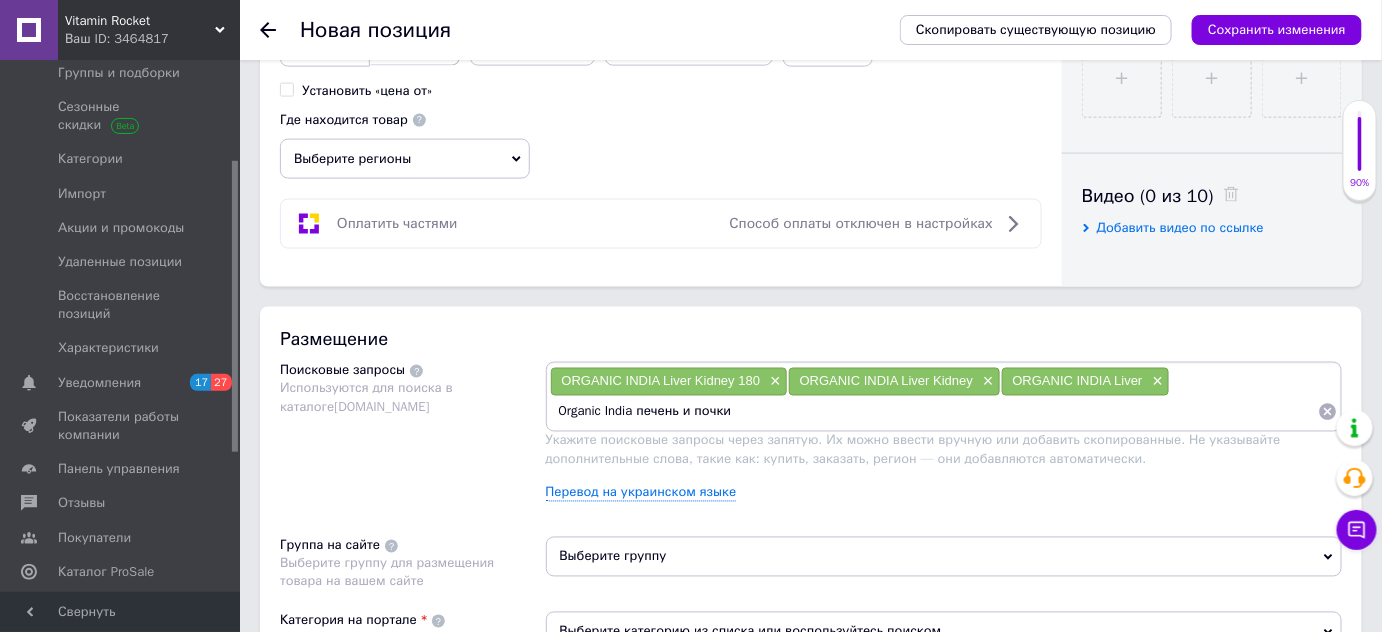 type 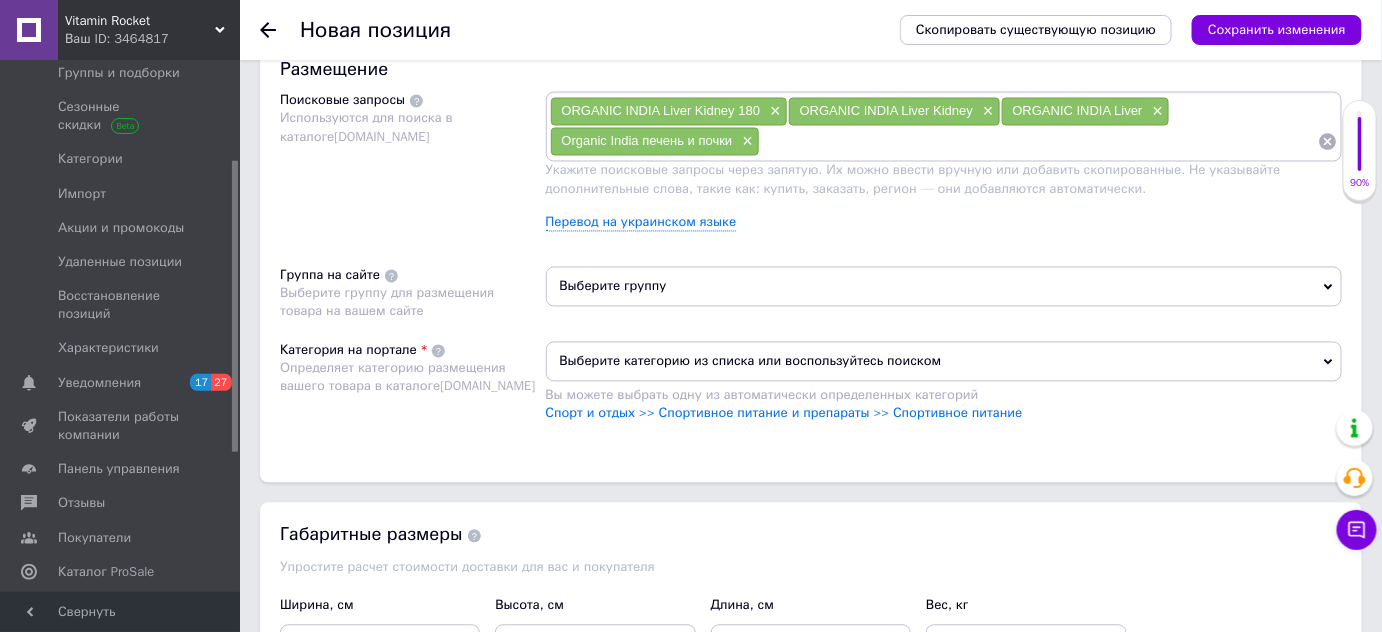 scroll, scrollTop: 1181, scrollLeft: 0, axis: vertical 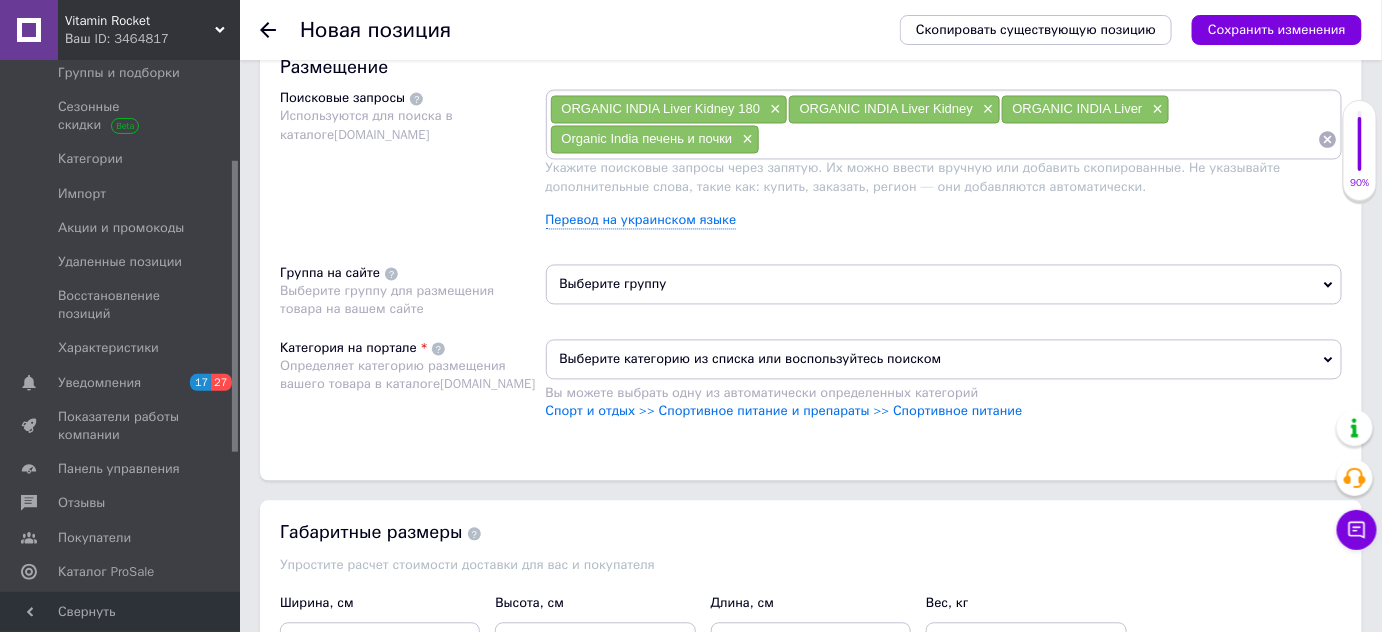 click on "Выберите группу" at bounding box center (944, 285) 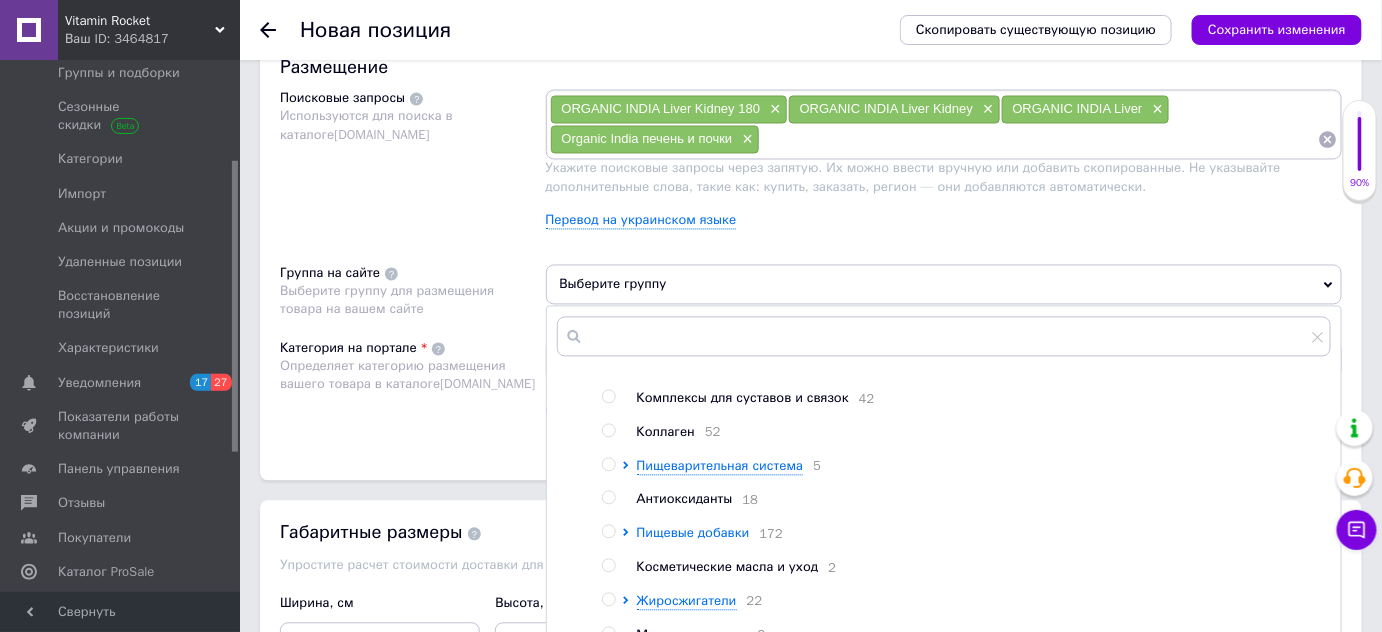 scroll, scrollTop: 214, scrollLeft: 0, axis: vertical 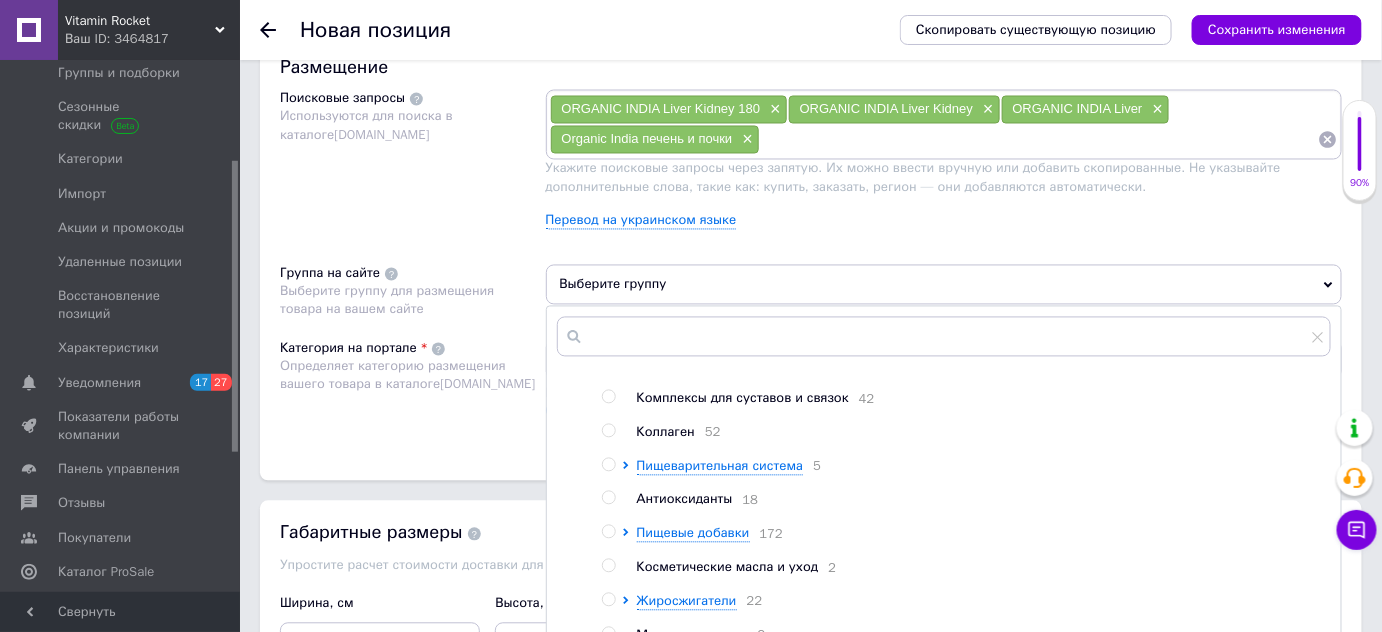 click at bounding box center (608, 532) 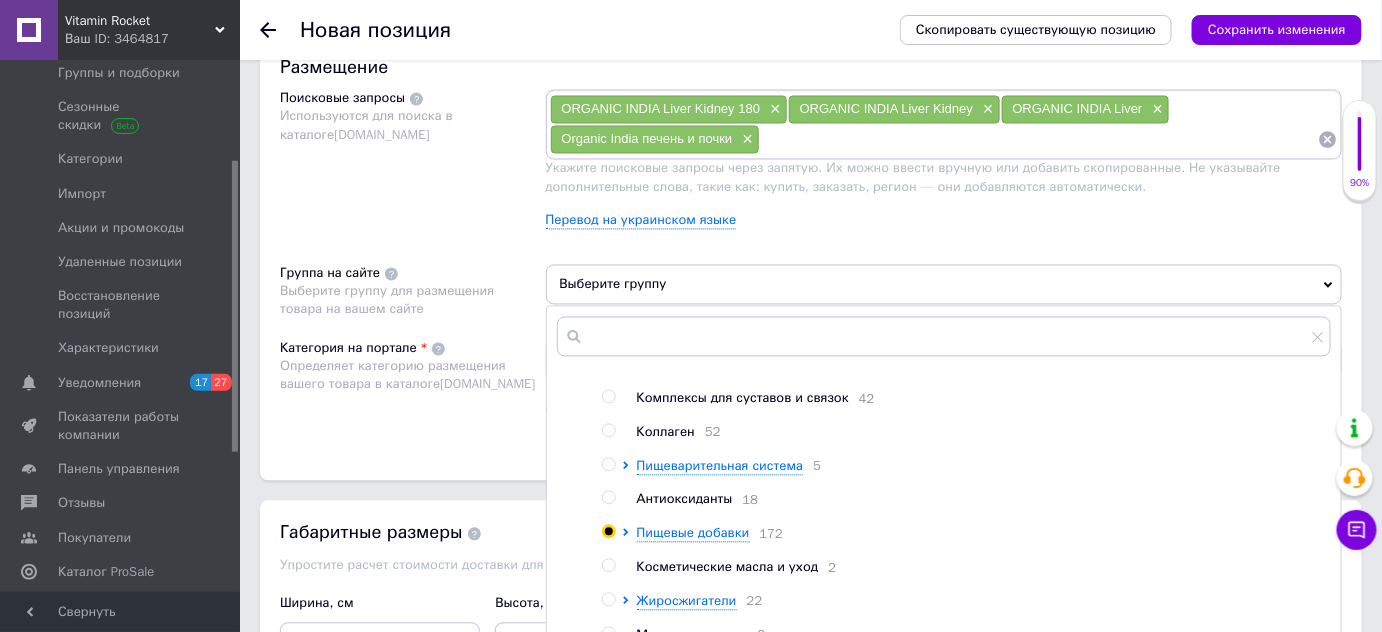 radio on "true" 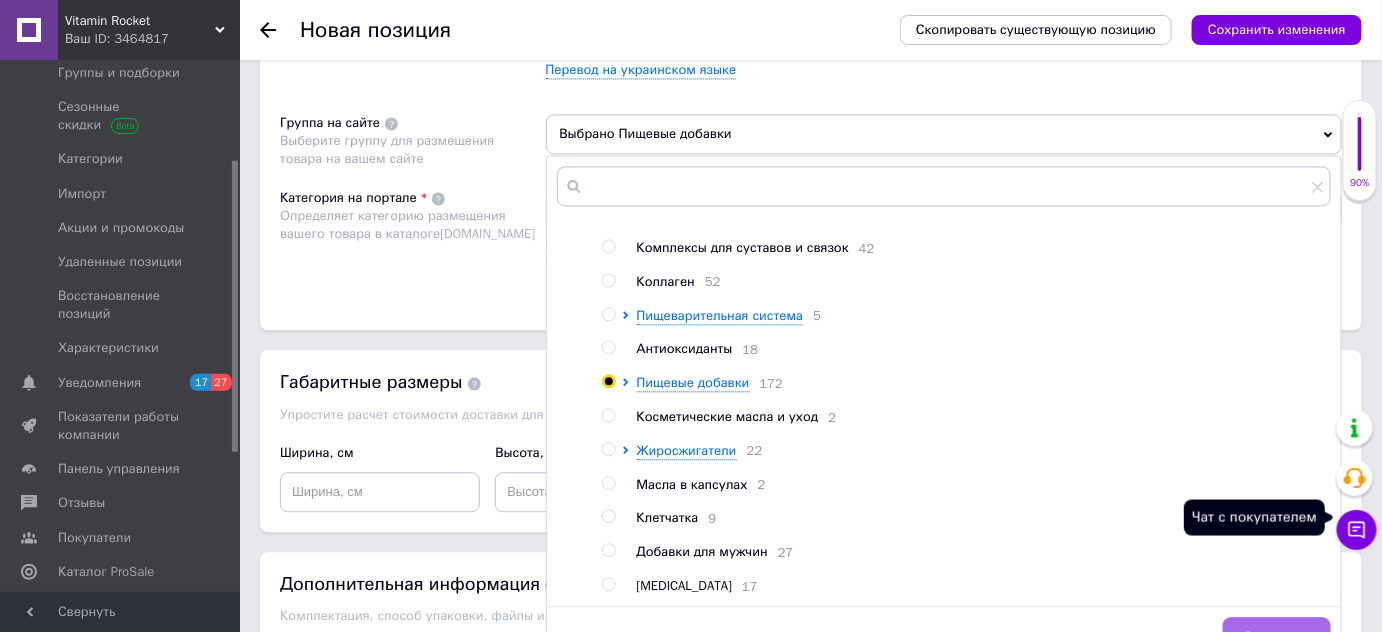 scroll, scrollTop: 1363, scrollLeft: 0, axis: vertical 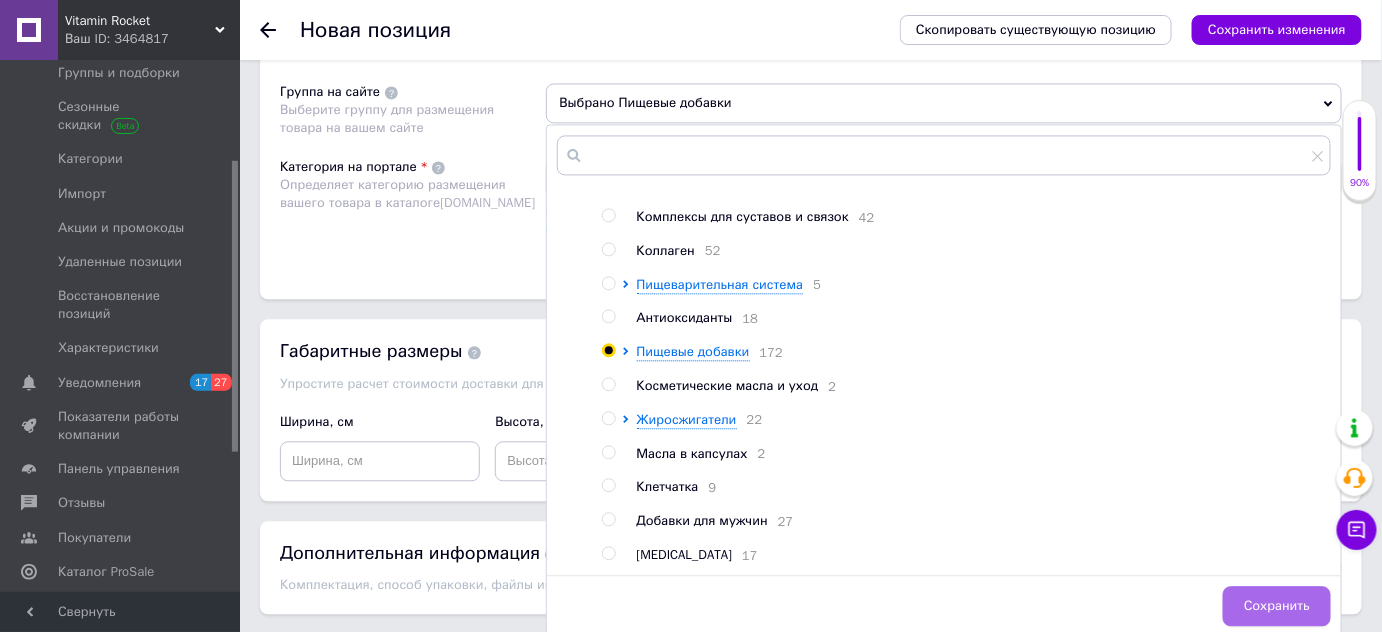 click on "Сохранить" at bounding box center (1277, 606) 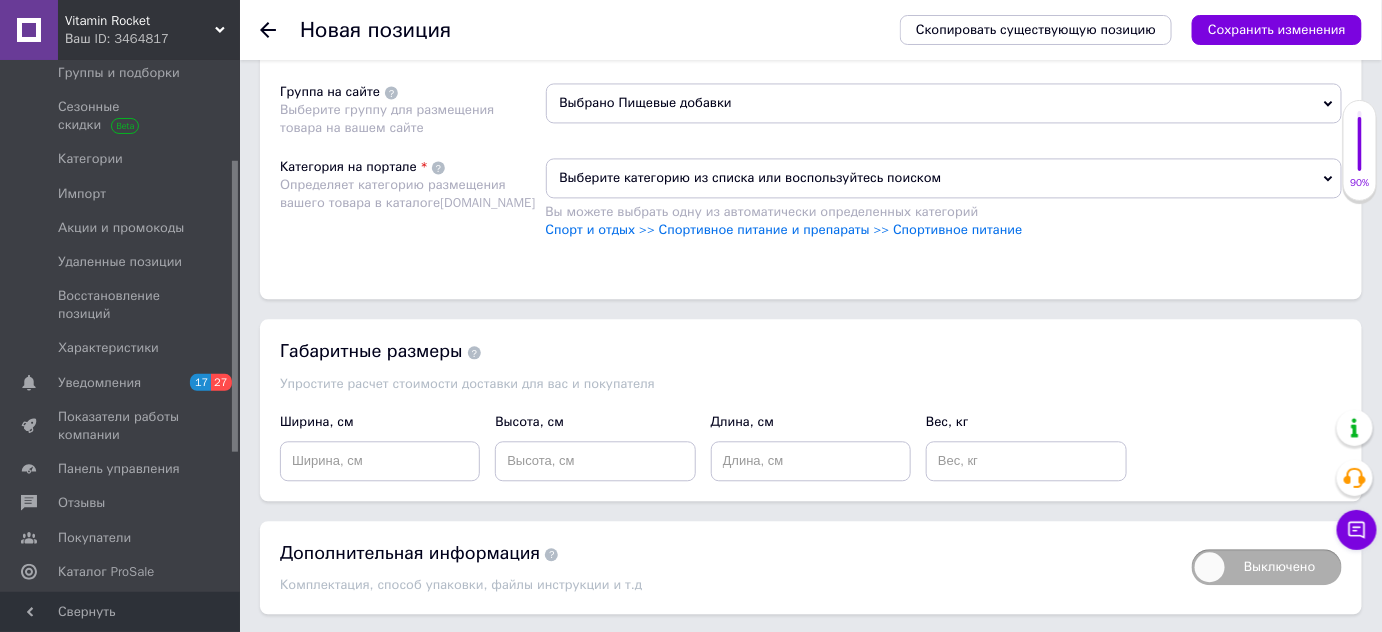 click on "Выберите категорию из списка или воспользуйтесь поиском" at bounding box center [944, 178] 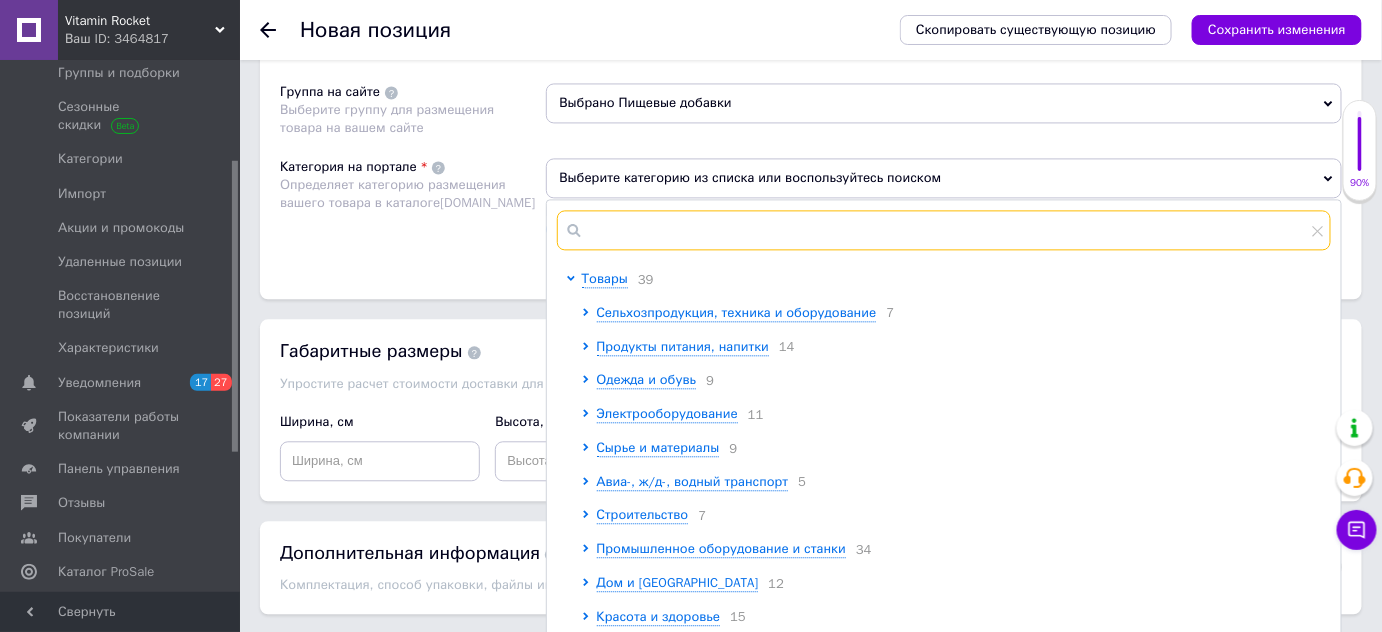 click at bounding box center [944, 230] 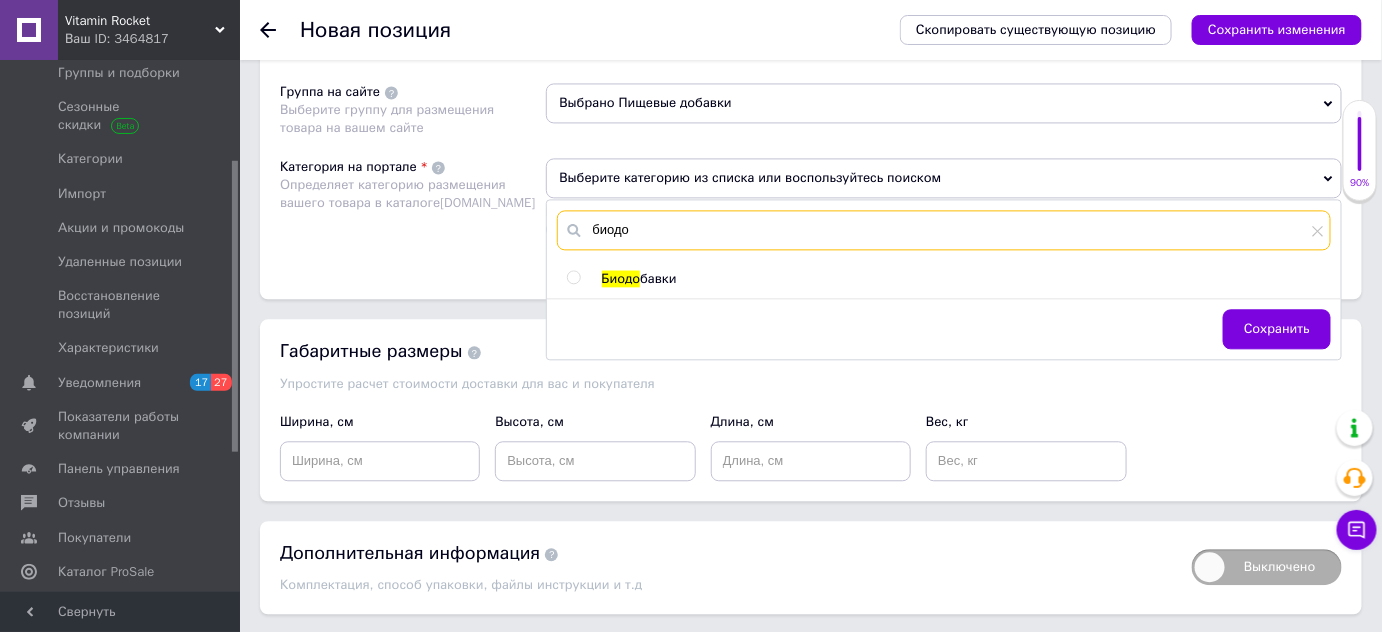 type on "биодо" 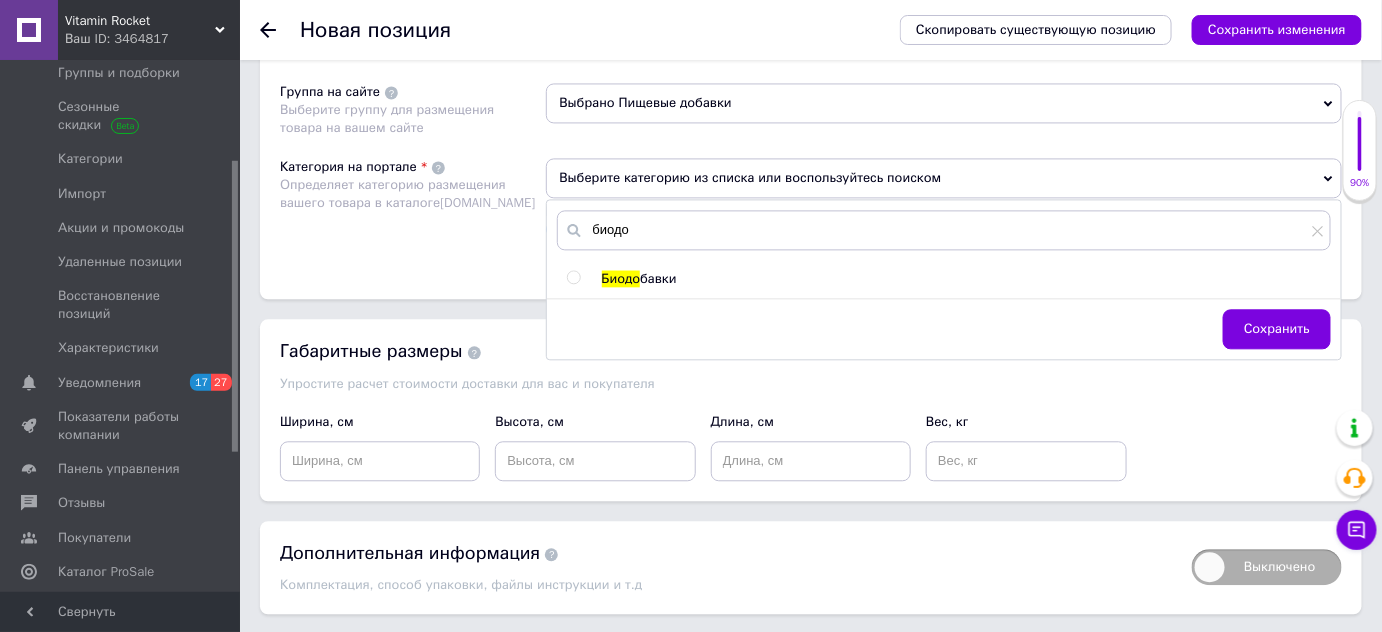 click at bounding box center [573, 277] 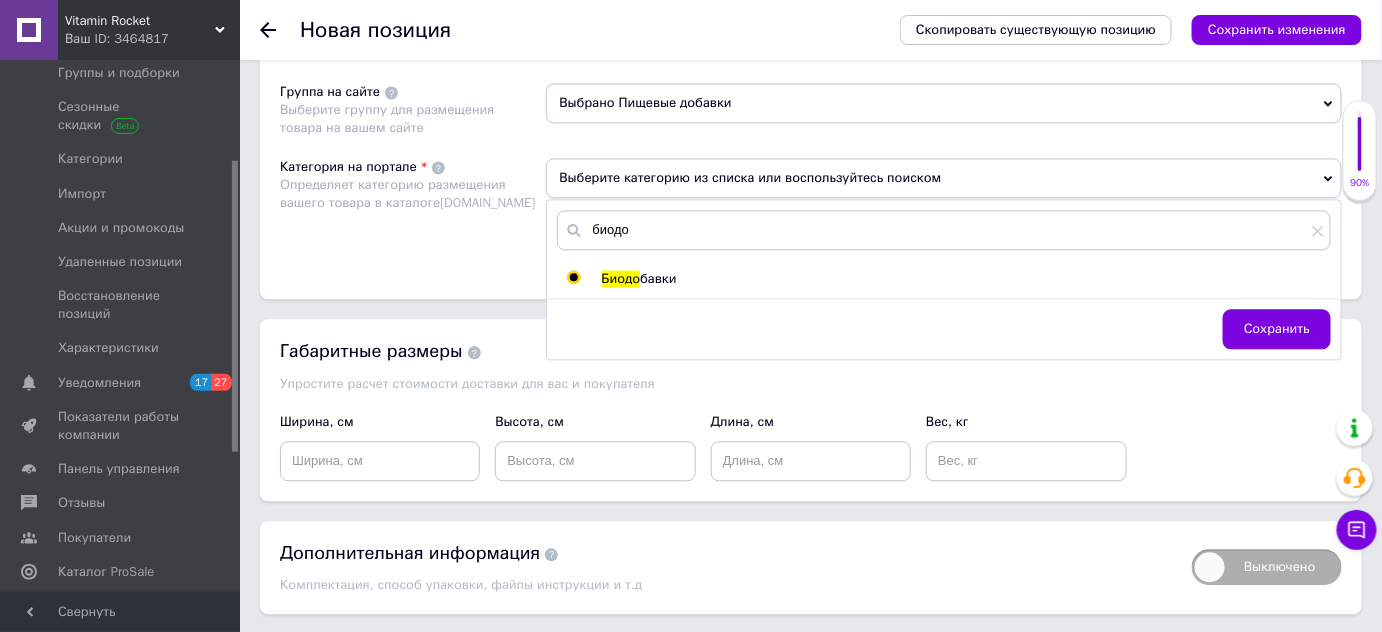 radio on "true" 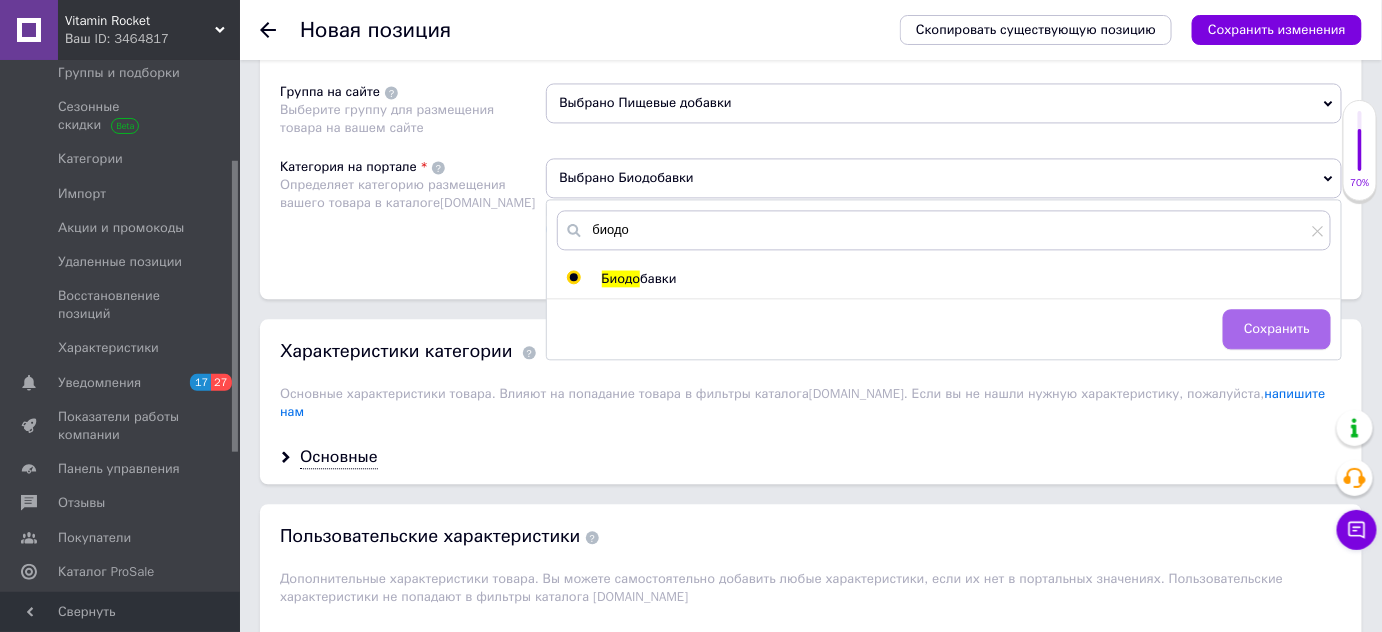 drag, startPoint x: 1294, startPoint y: 316, endPoint x: 1143, endPoint y: 309, distance: 151.16217 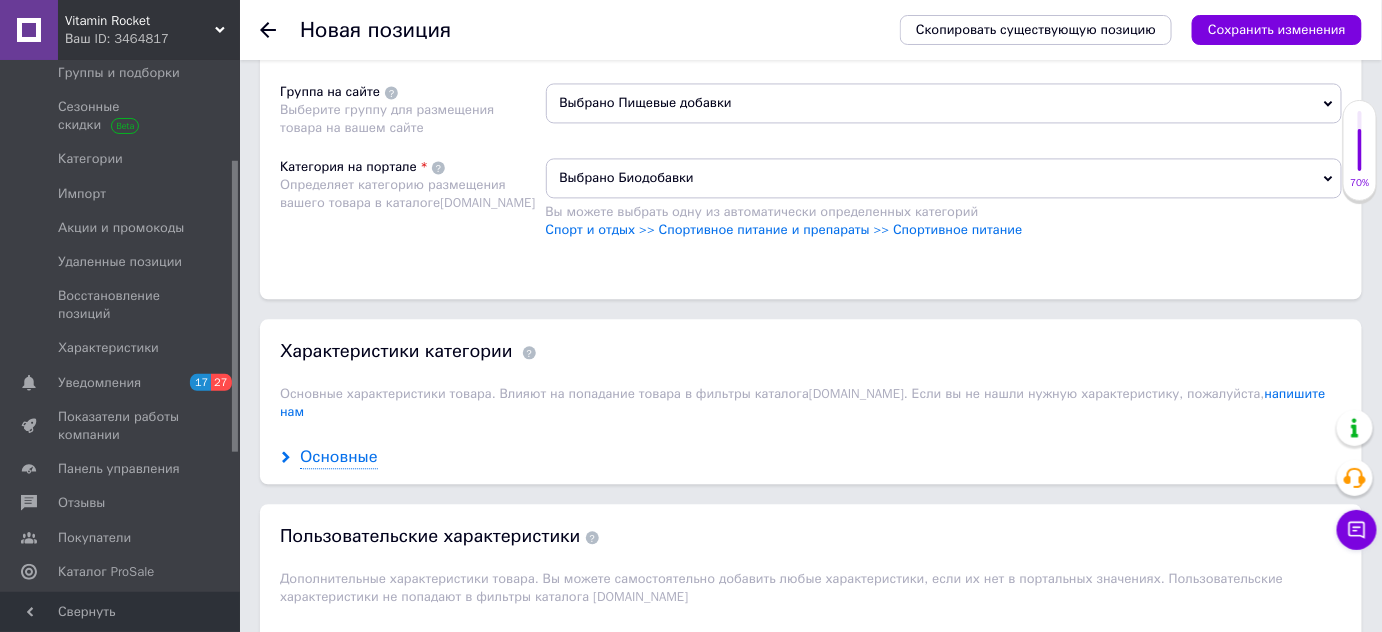 click on "Основные" at bounding box center [339, 457] 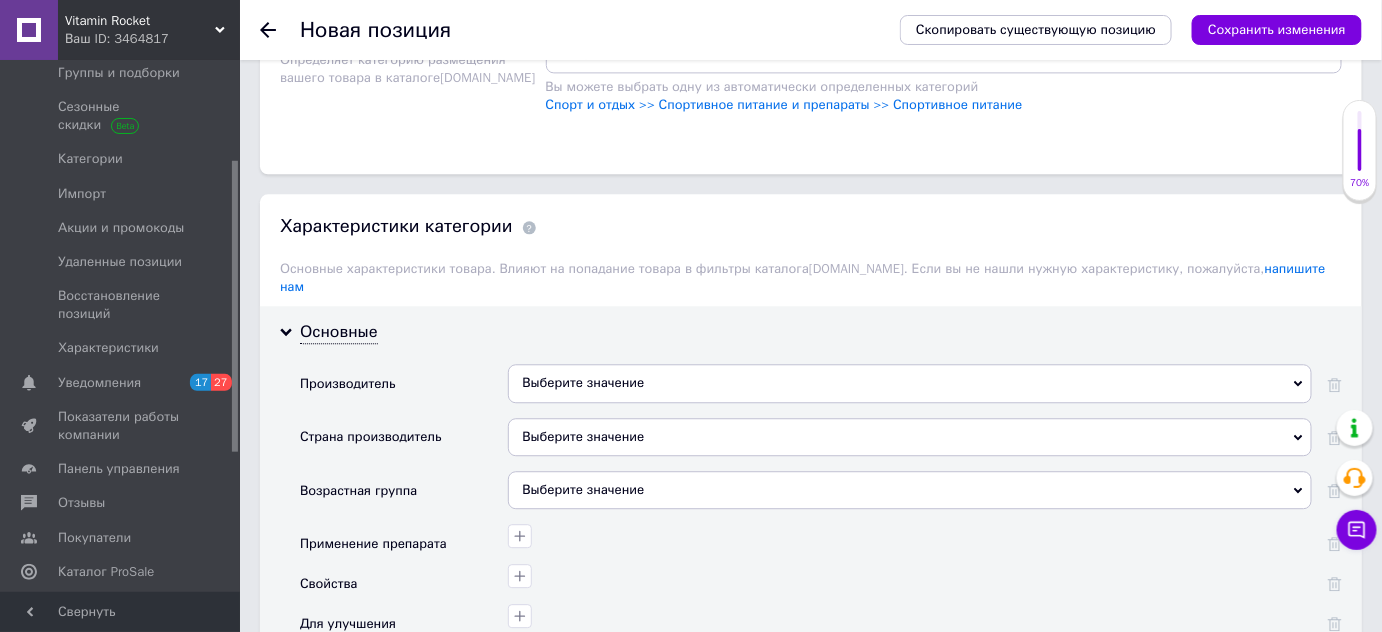 scroll, scrollTop: 1545, scrollLeft: 0, axis: vertical 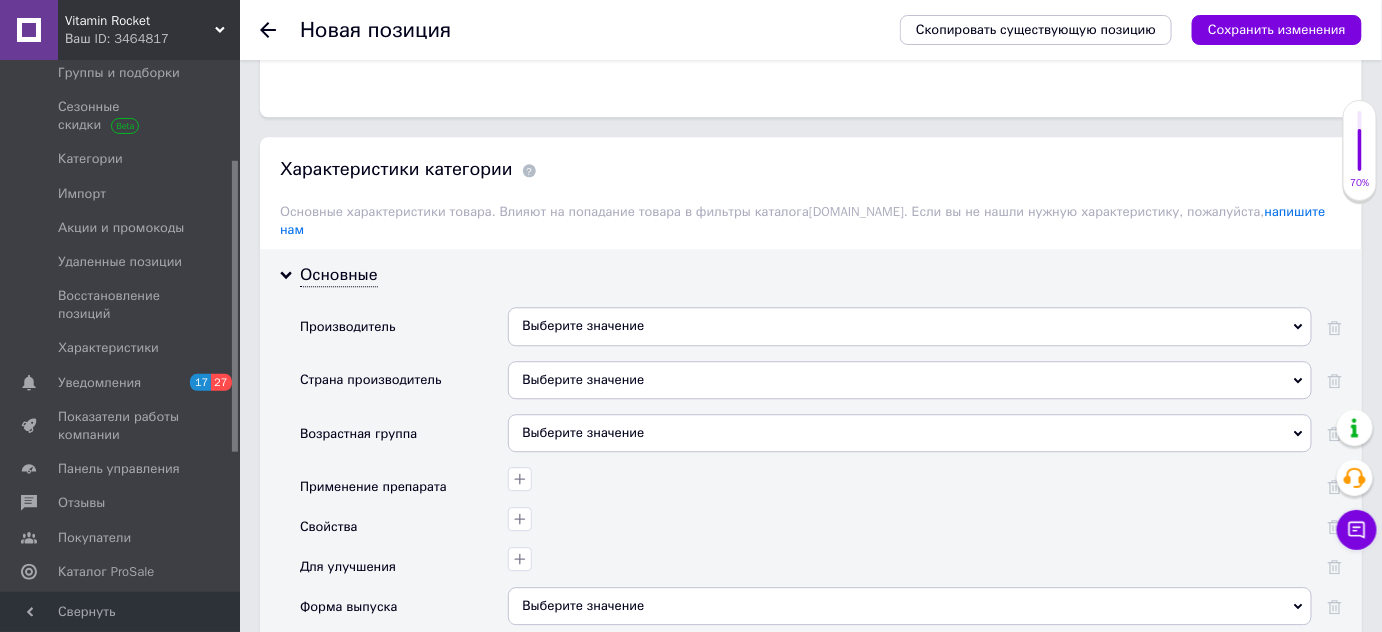 click on "Выберите значение" at bounding box center [910, 326] 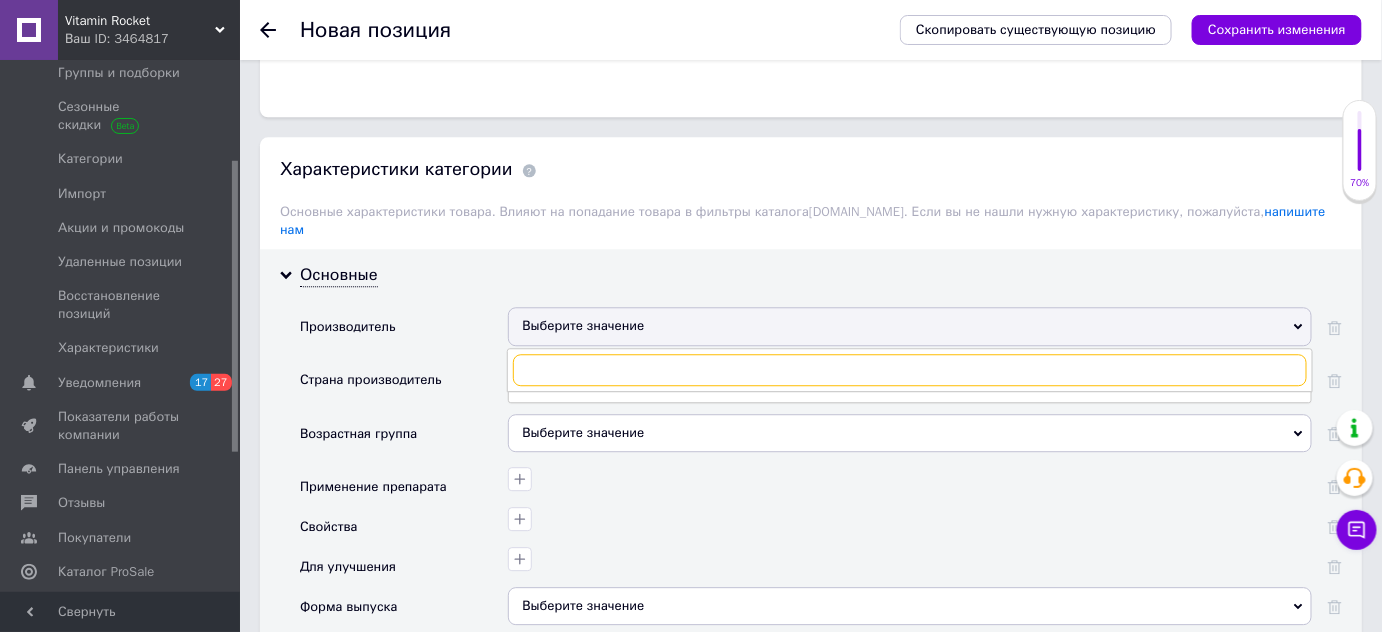 click at bounding box center [910, 370] 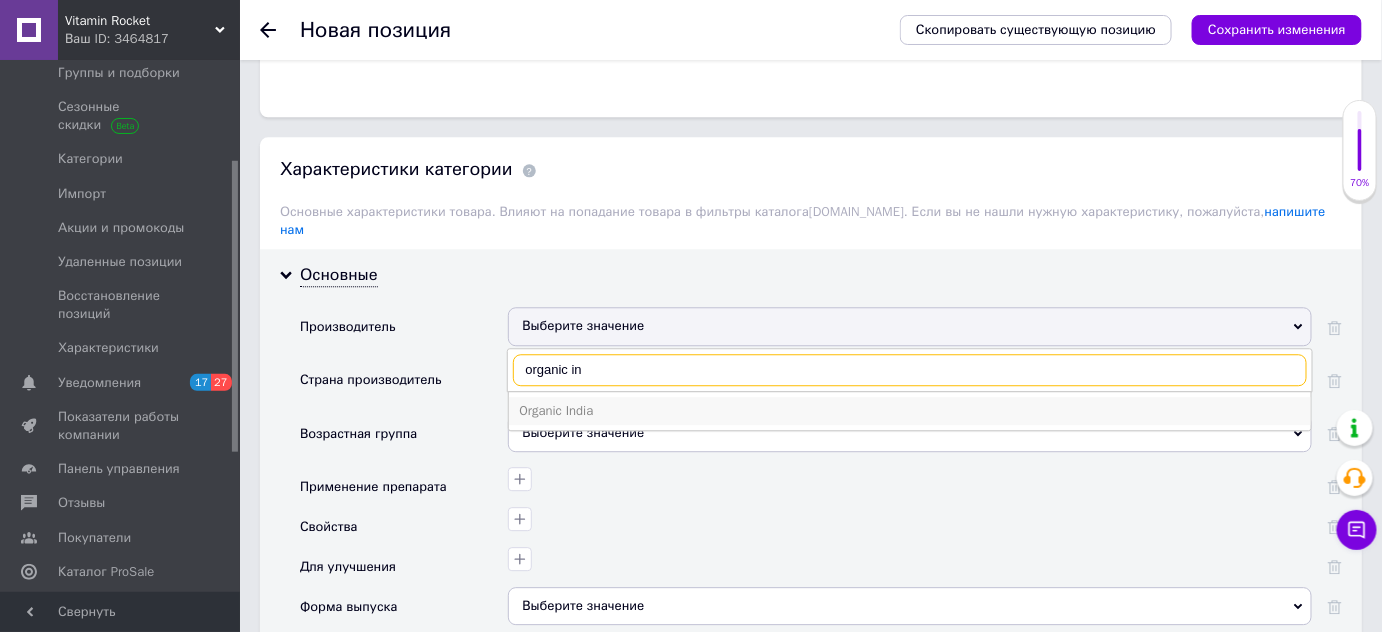type on "organic in" 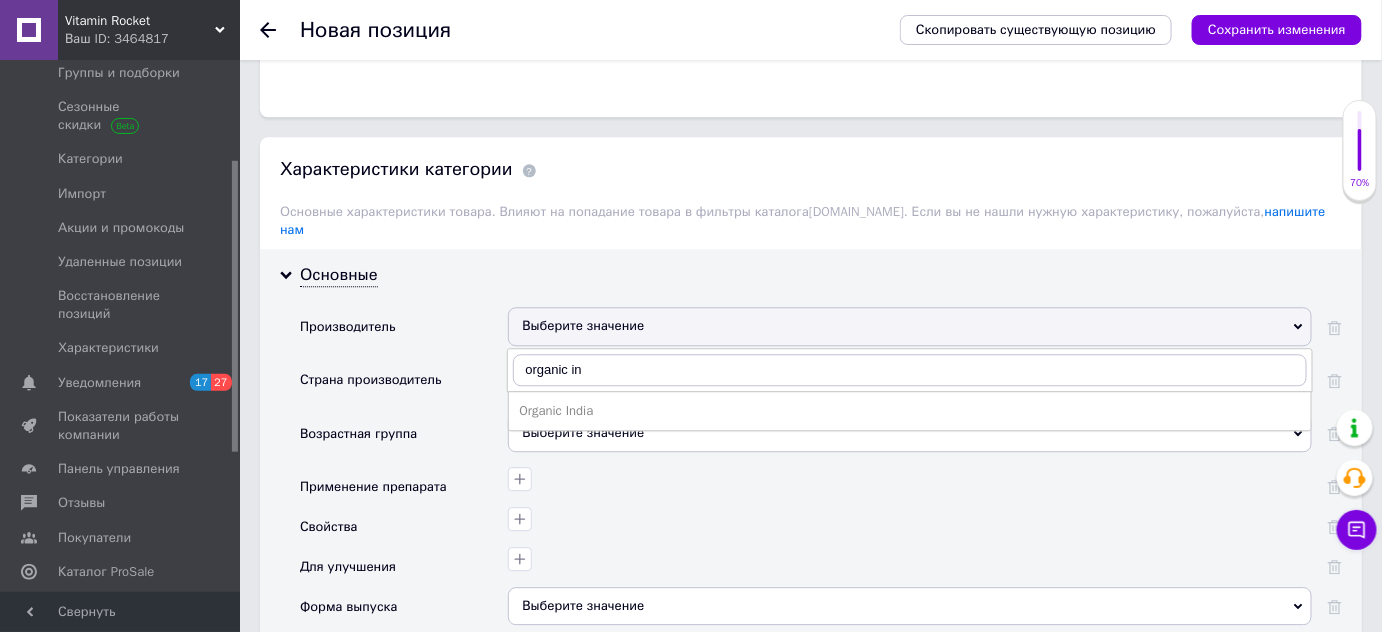 drag, startPoint x: 590, startPoint y: 374, endPoint x: 589, endPoint y: 384, distance: 10.049875 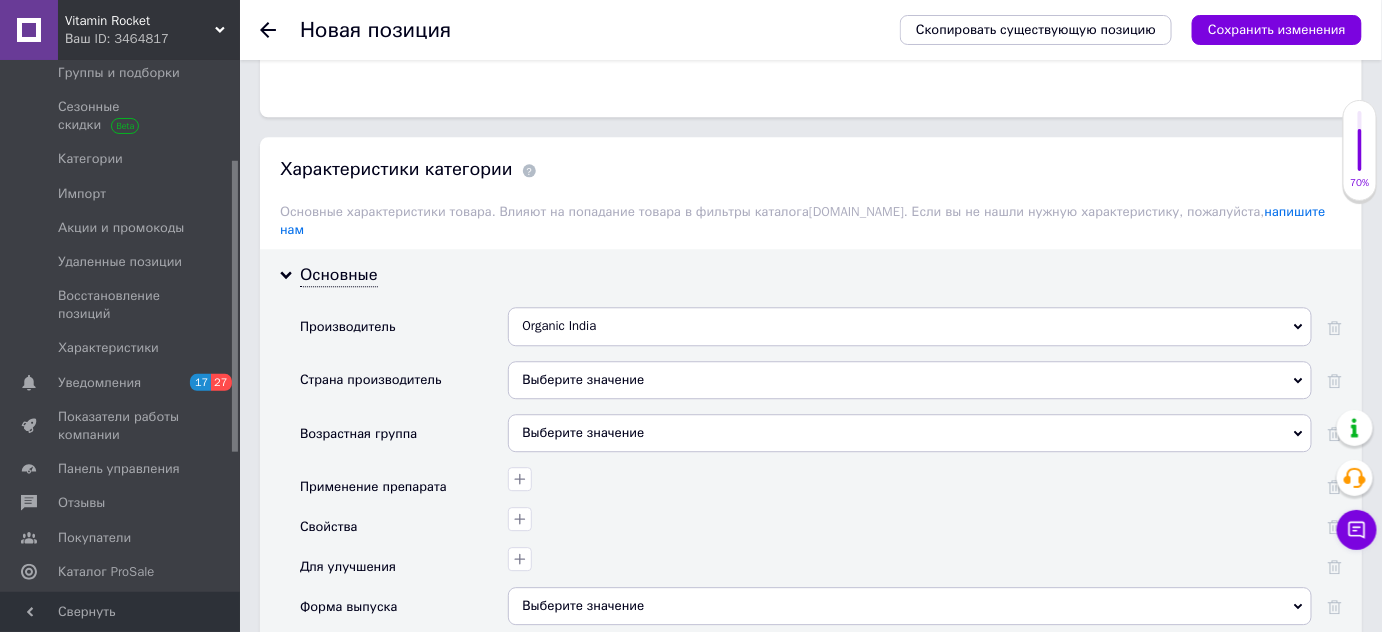 click on "Выберите значение" at bounding box center [910, 380] 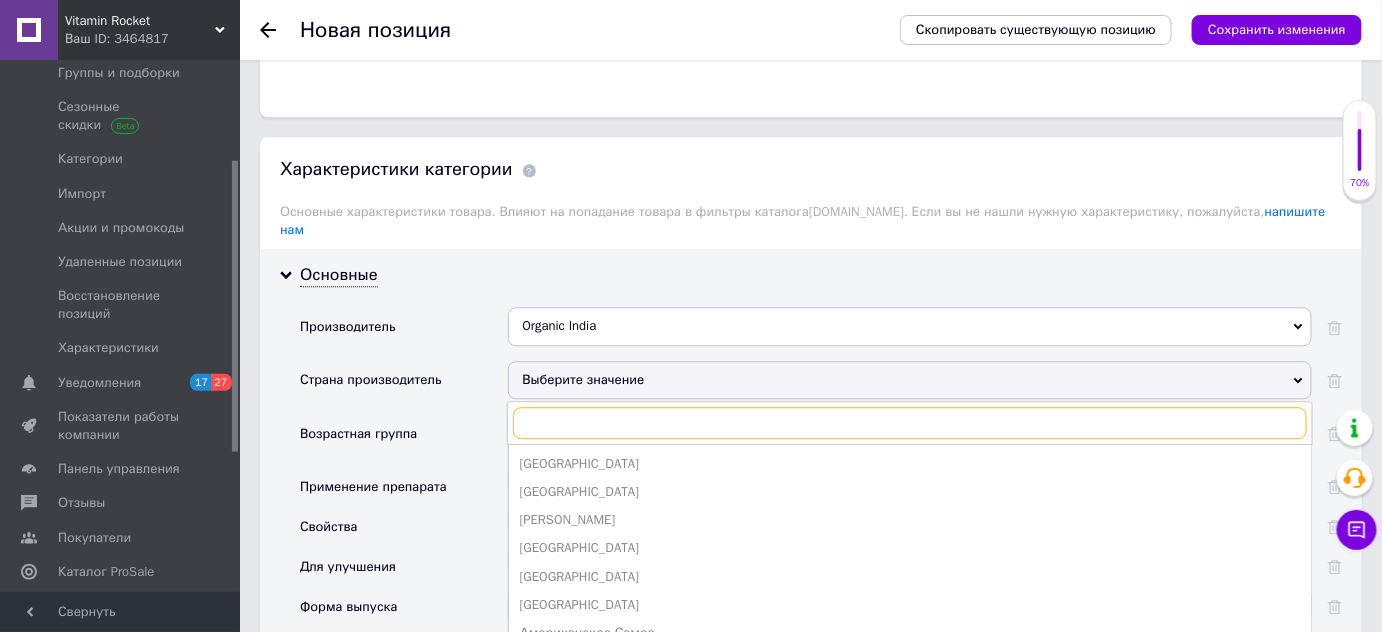click at bounding box center [910, 423] 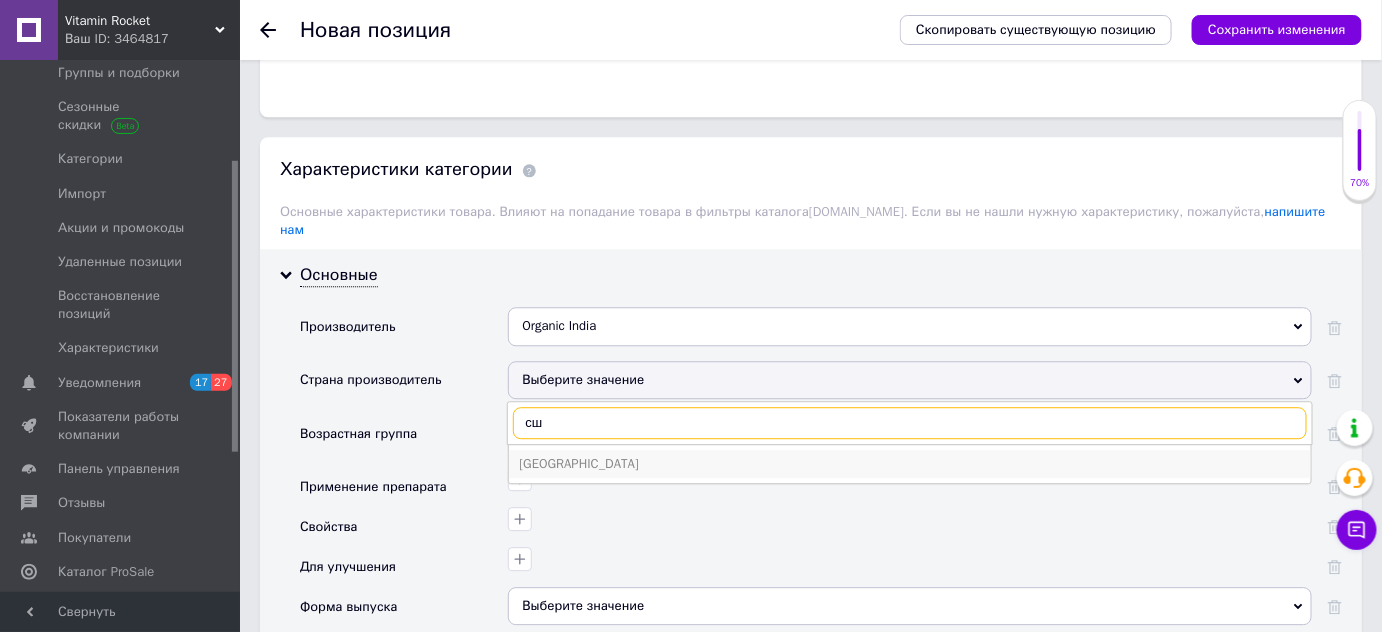 type on "сш" 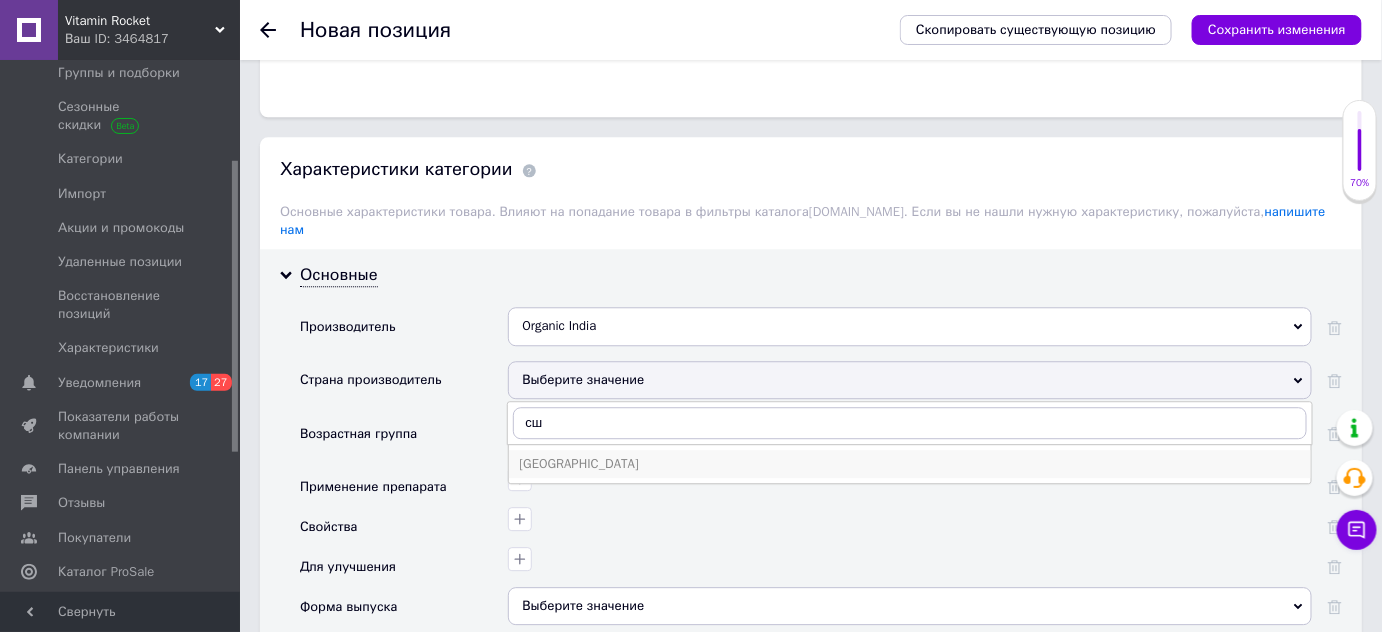 click on "[GEOGRAPHIC_DATA]" at bounding box center (910, 464) 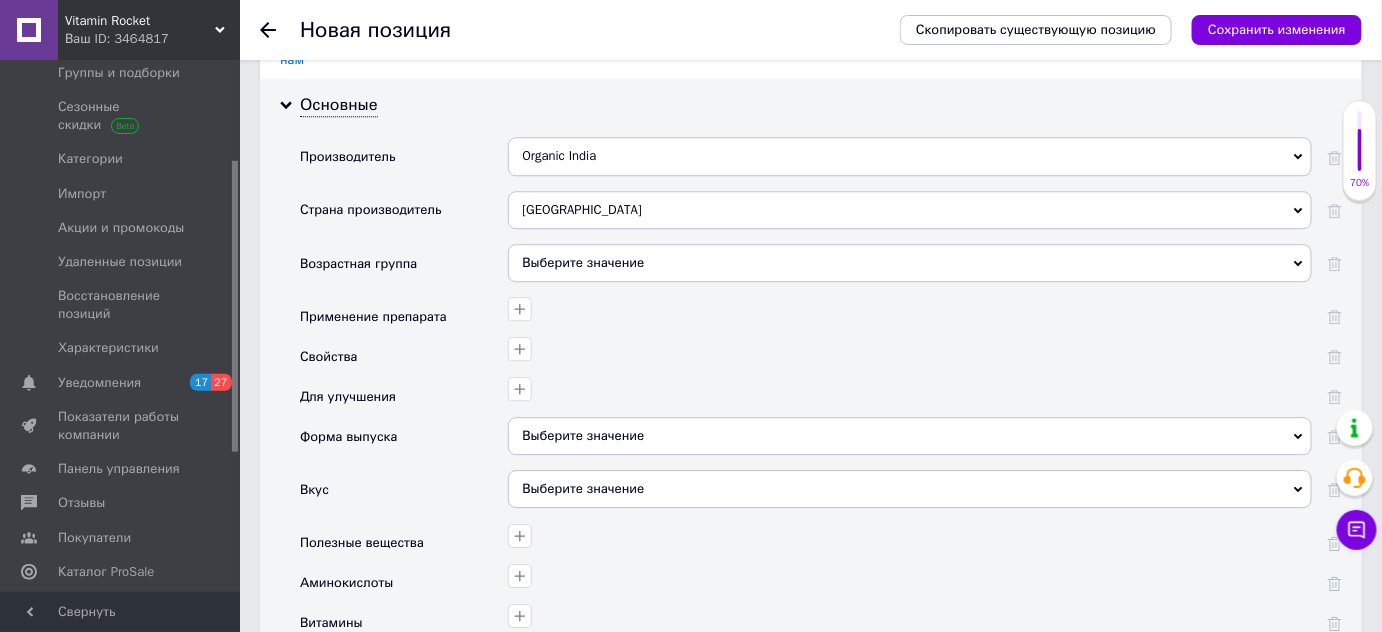 scroll, scrollTop: 1727, scrollLeft: 0, axis: vertical 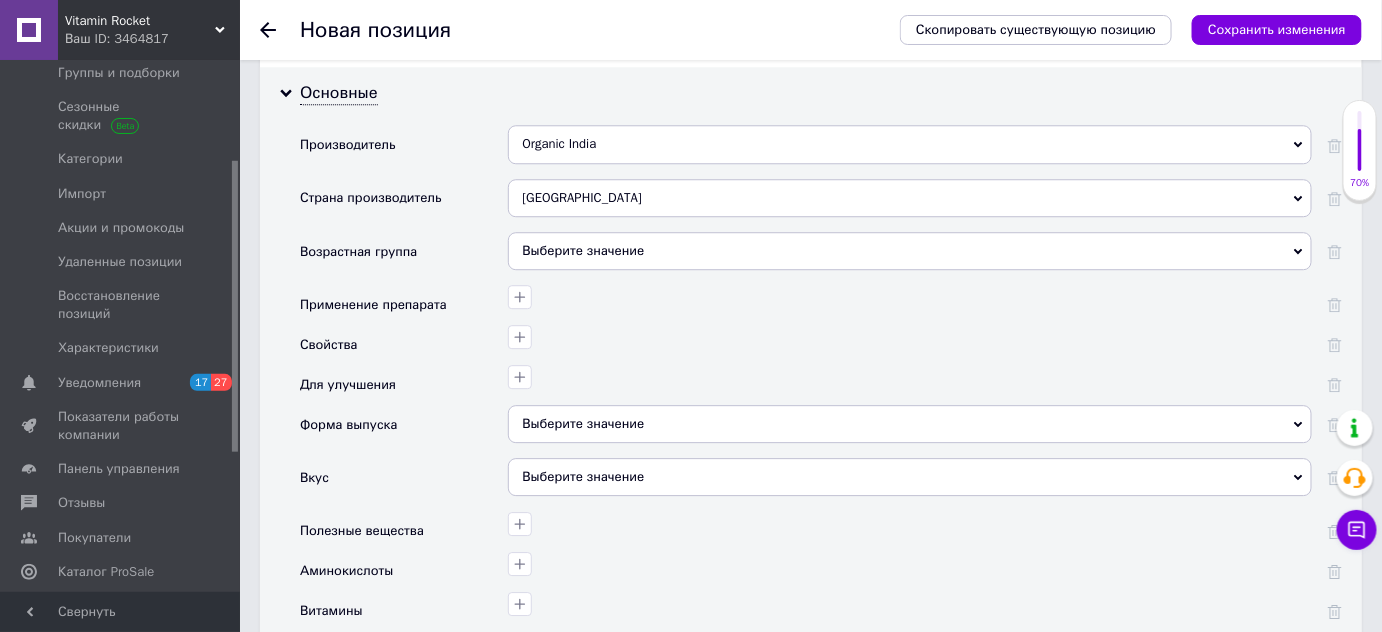 click on "Выберите значение" at bounding box center (910, 424) 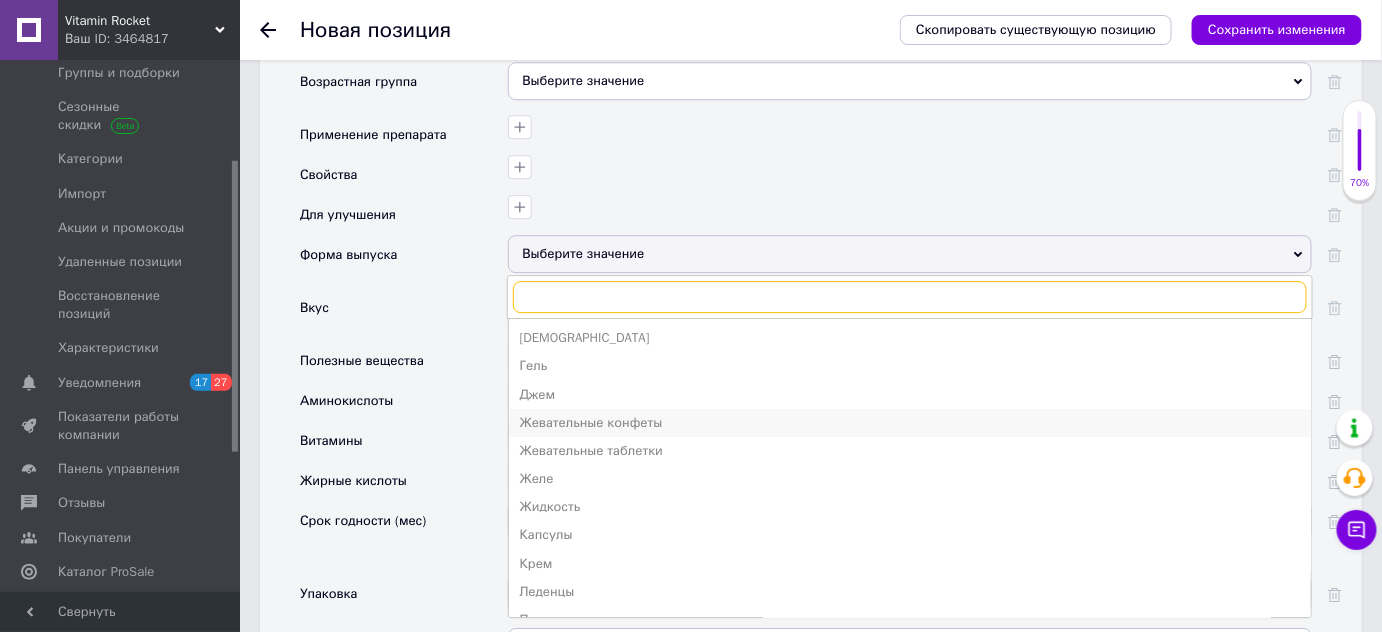 scroll, scrollTop: 1909, scrollLeft: 0, axis: vertical 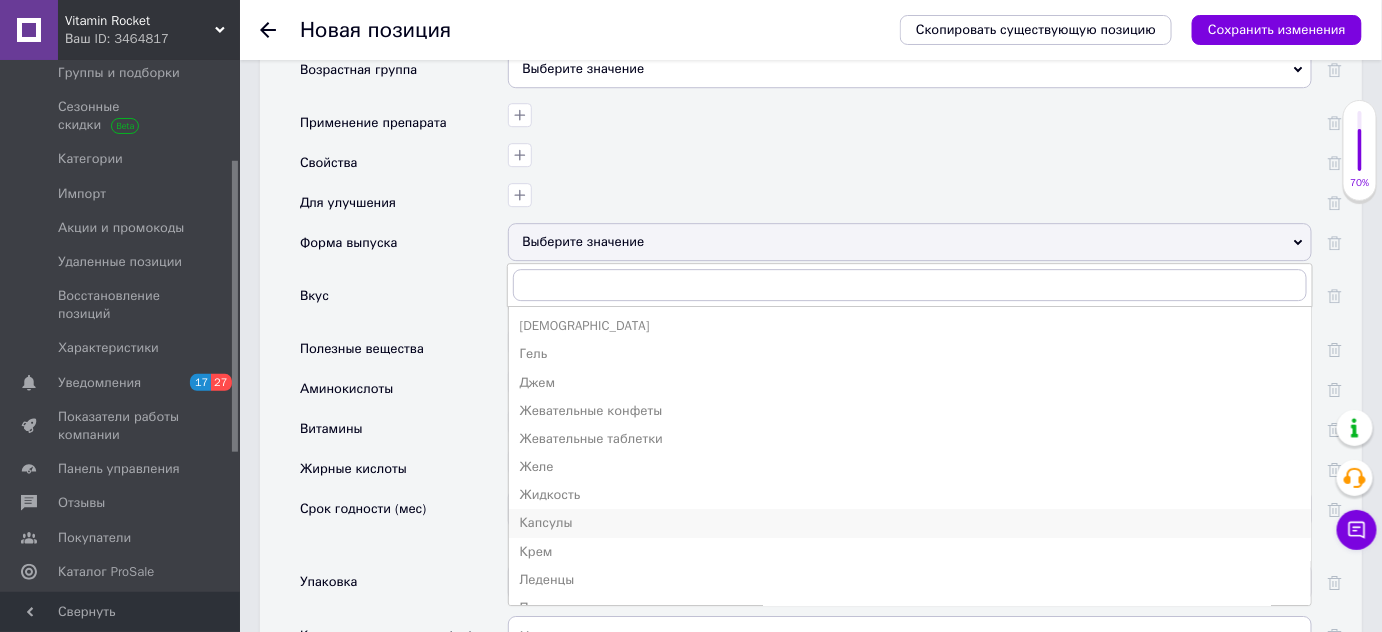 drag, startPoint x: 554, startPoint y: 506, endPoint x: 563, endPoint y: 498, distance: 12.0415945 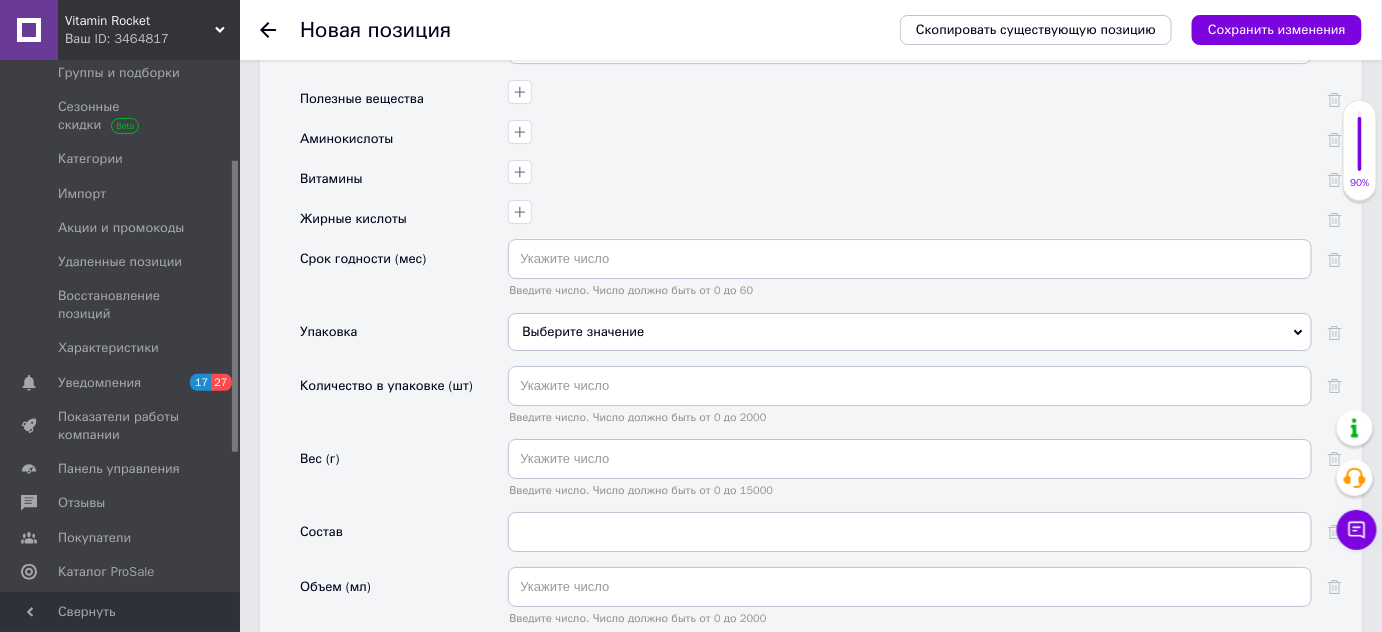 scroll, scrollTop: 2181, scrollLeft: 0, axis: vertical 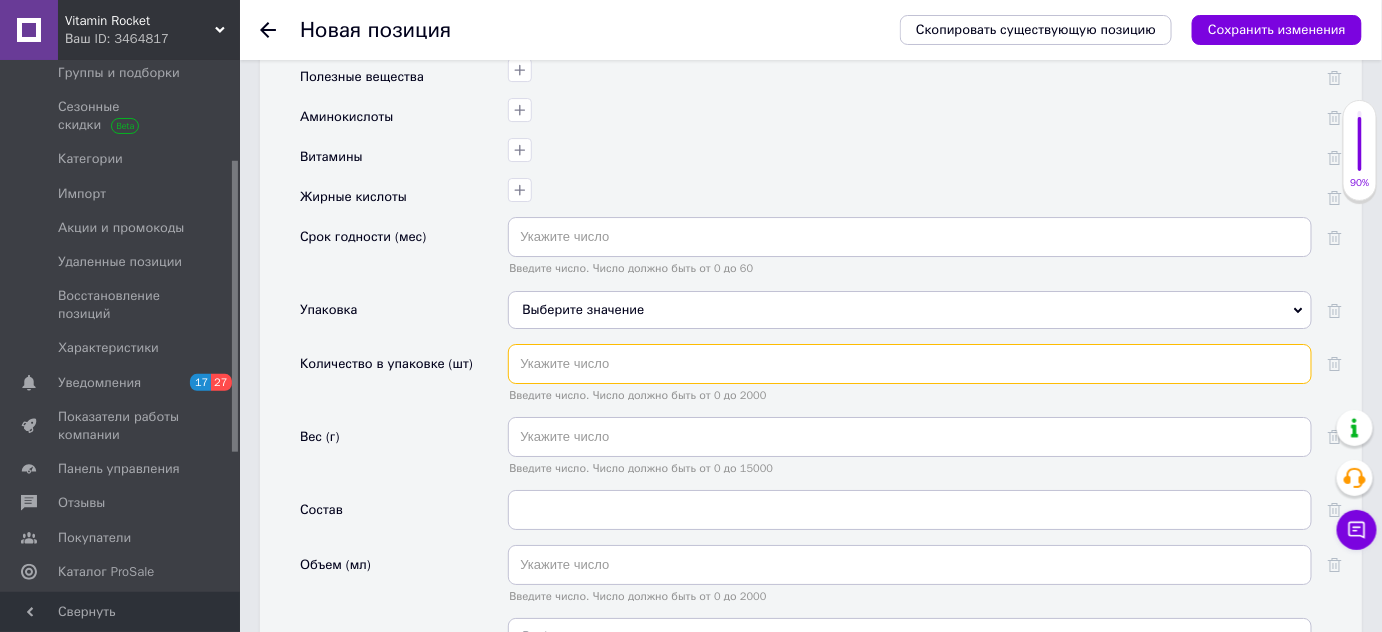 click at bounding box center [910, 364] 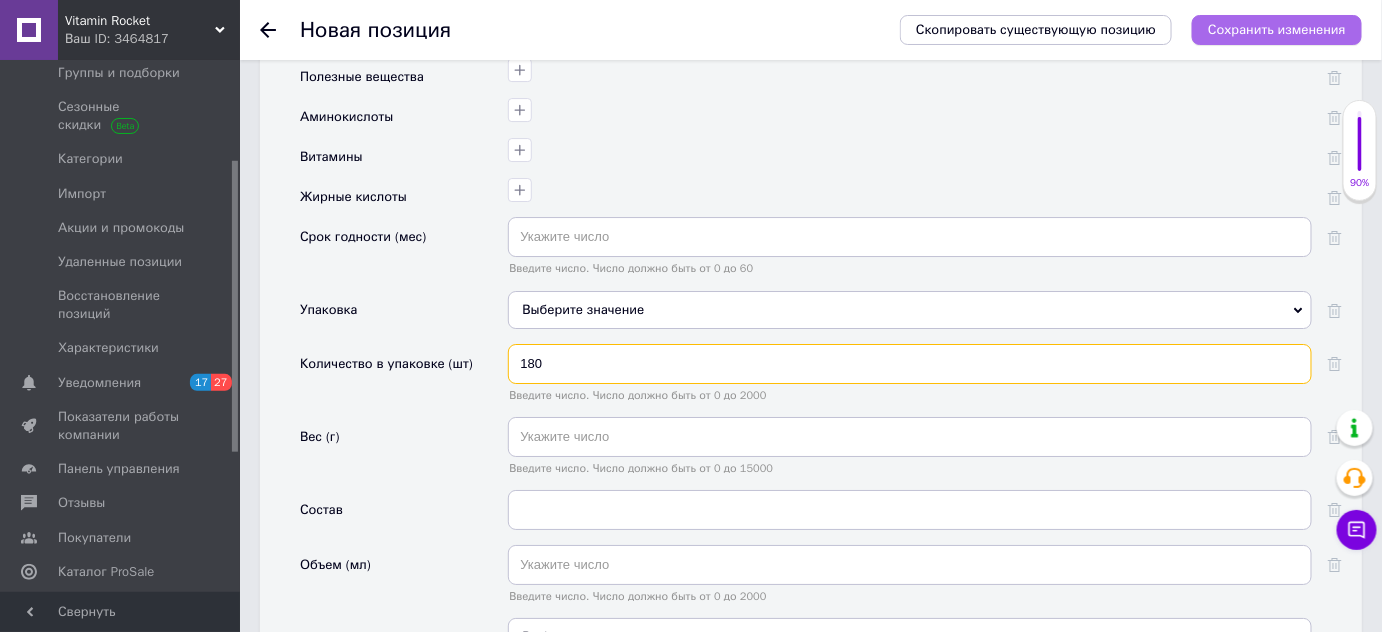 type on "180" 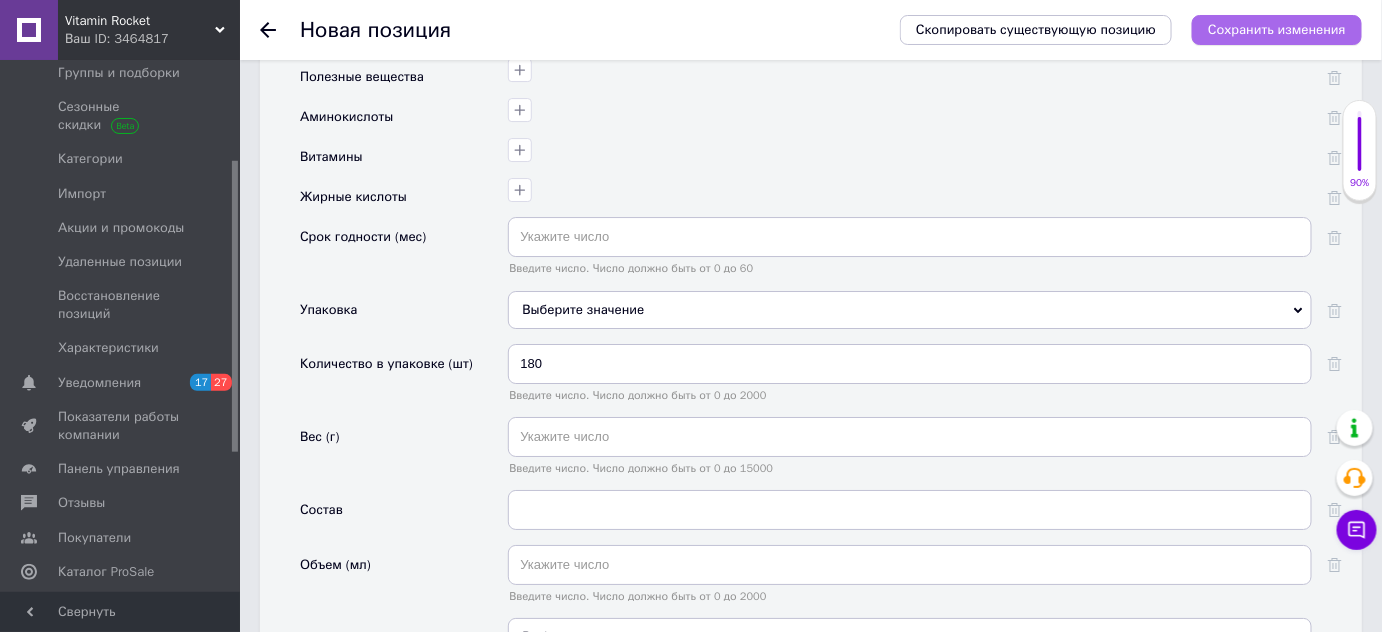 drag, startPoint x: 1304, startPoint y: 29, endPoint x: 1296, endPoint y: 43, distance: 16.124516 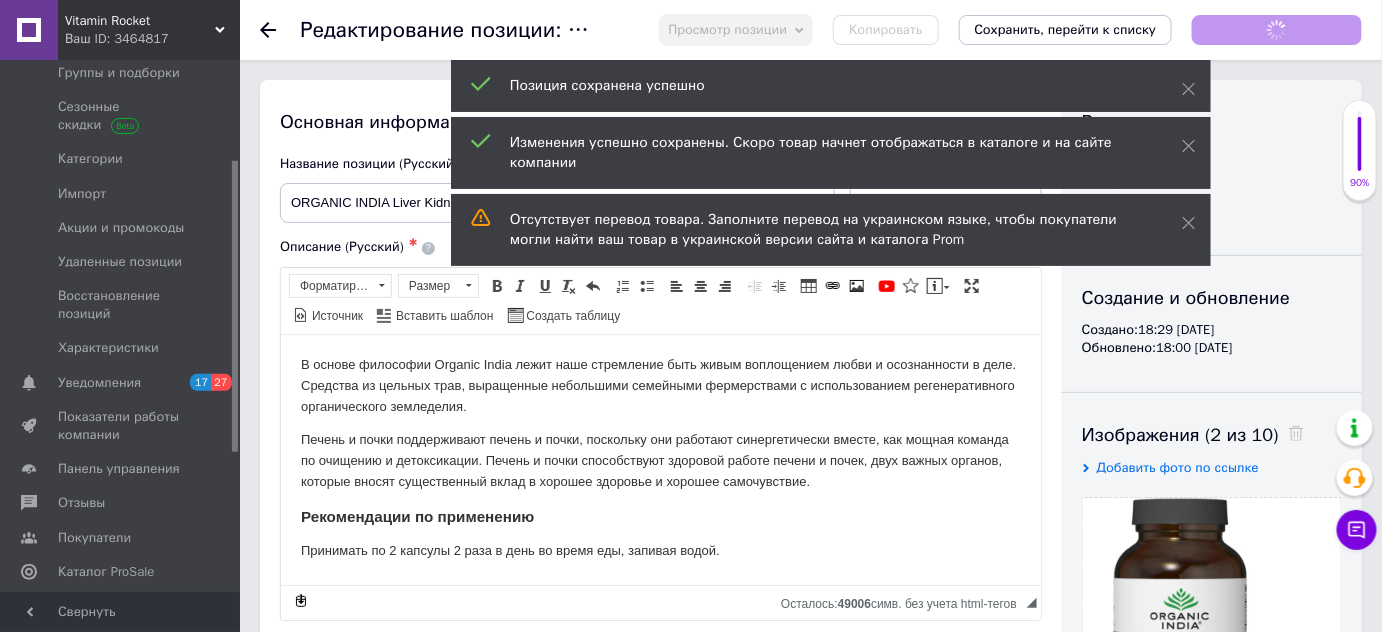 scroll, scrollTop: 0, scrollLeft: 0, axis: both 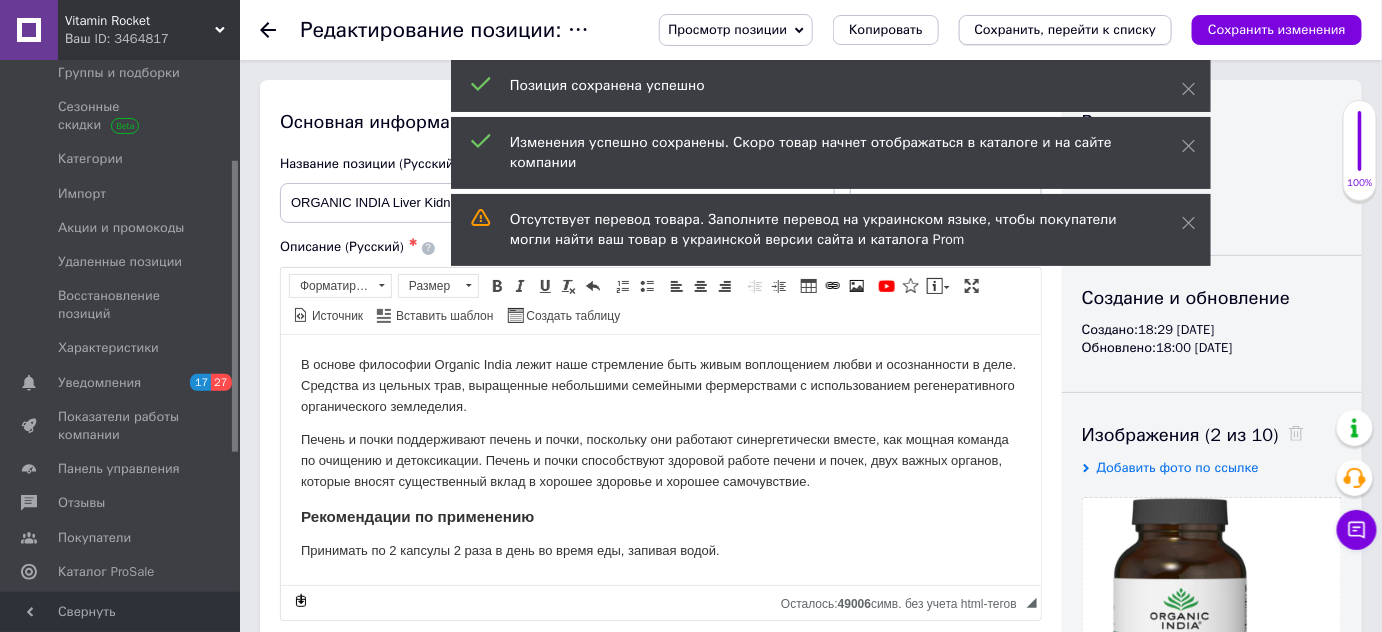 click on "Сохранить, перейти к списку" at bounding box center [1066, 29] 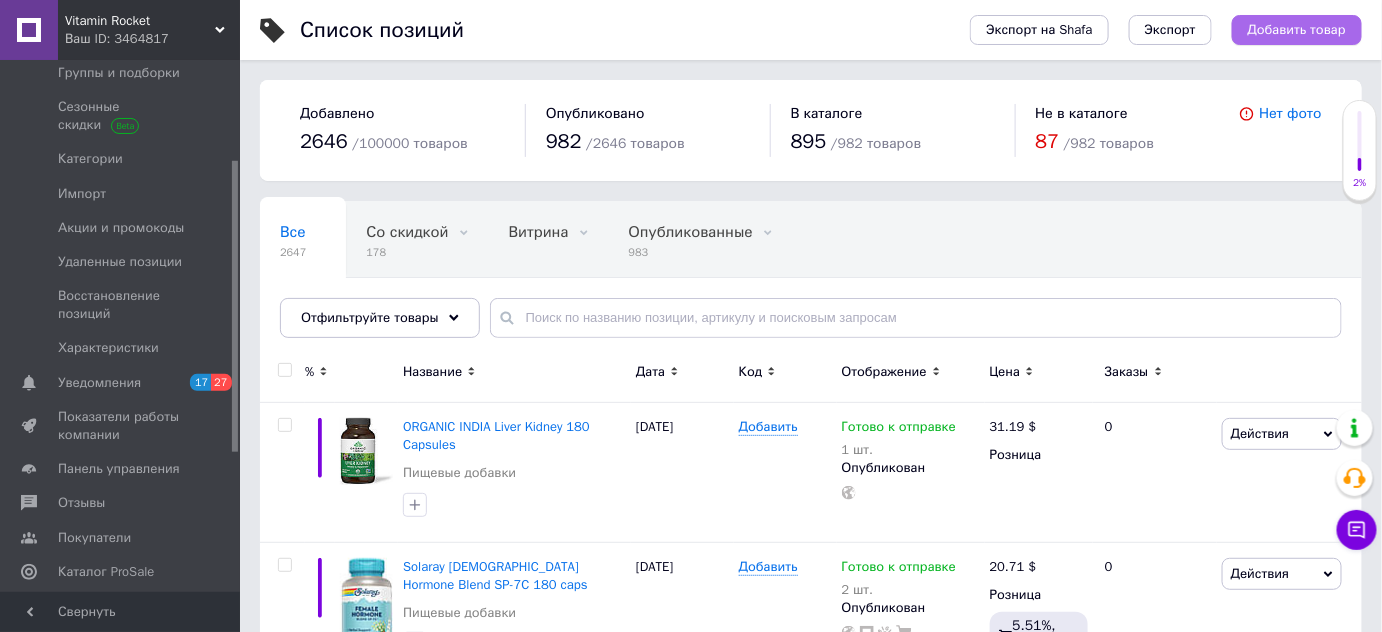 click on "Добавить товар" at bounding box center (1297, 30) 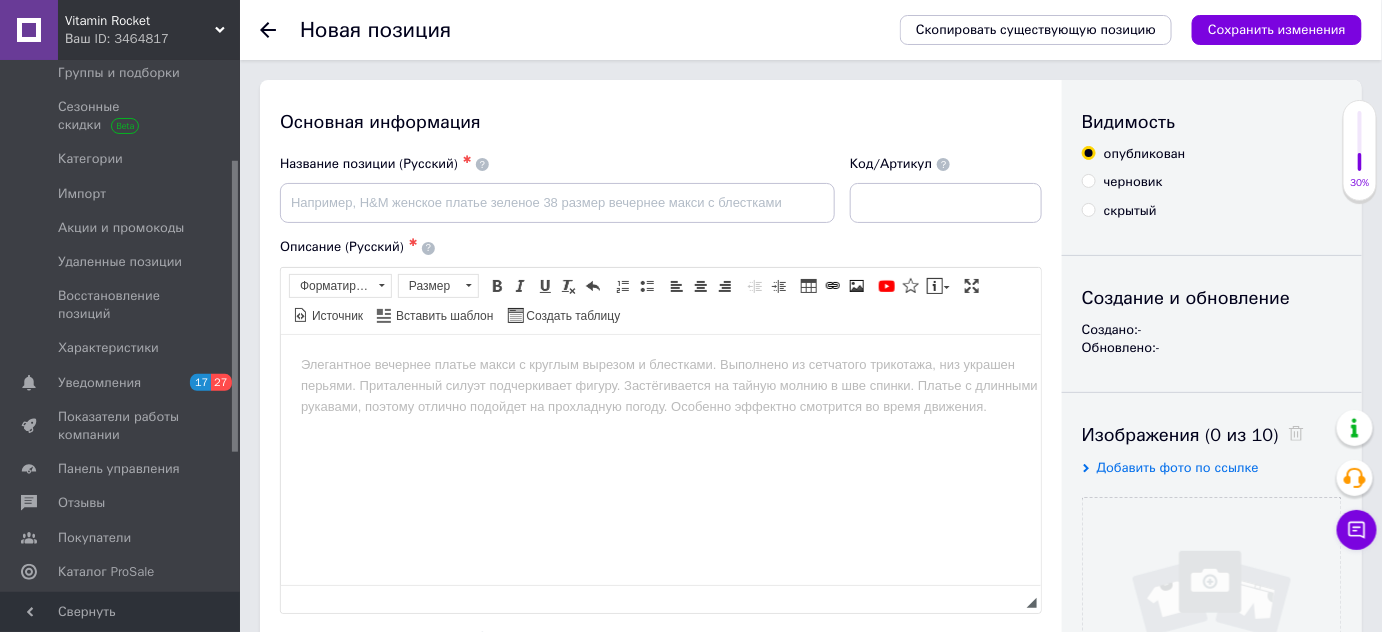 scroll, scrollTop: 0, scrollLeft: 0, axis: both 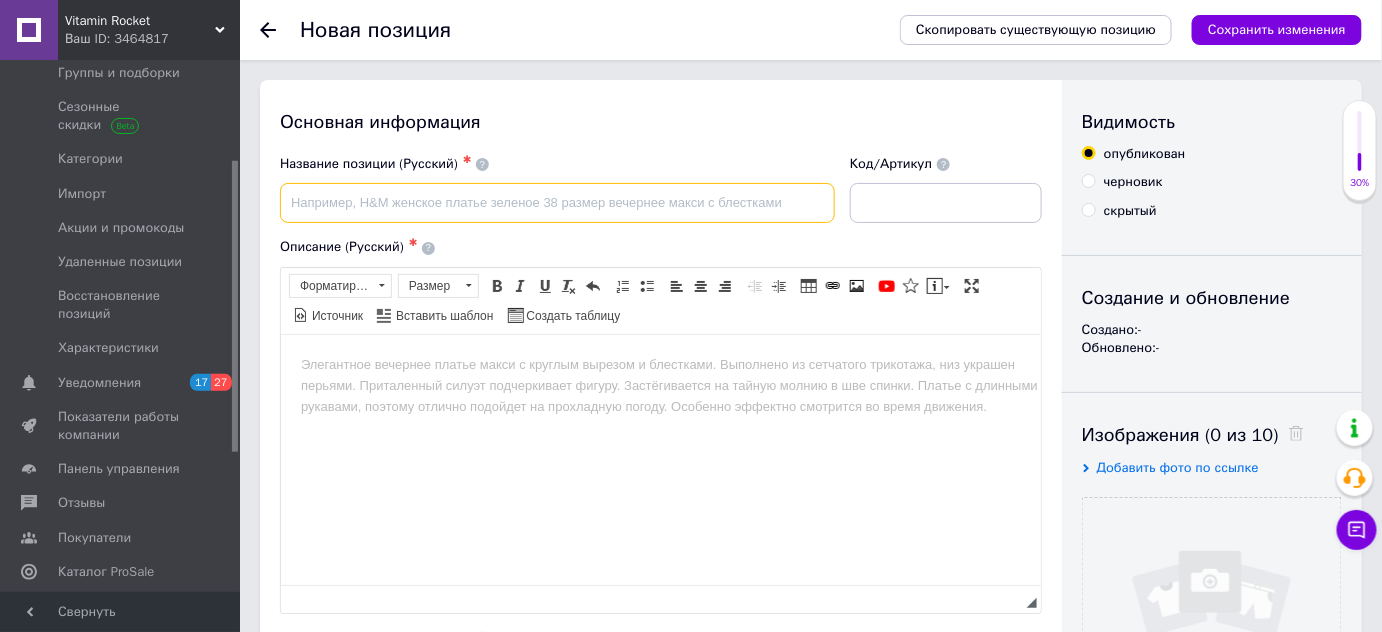 click at bounding box center (557, 203) 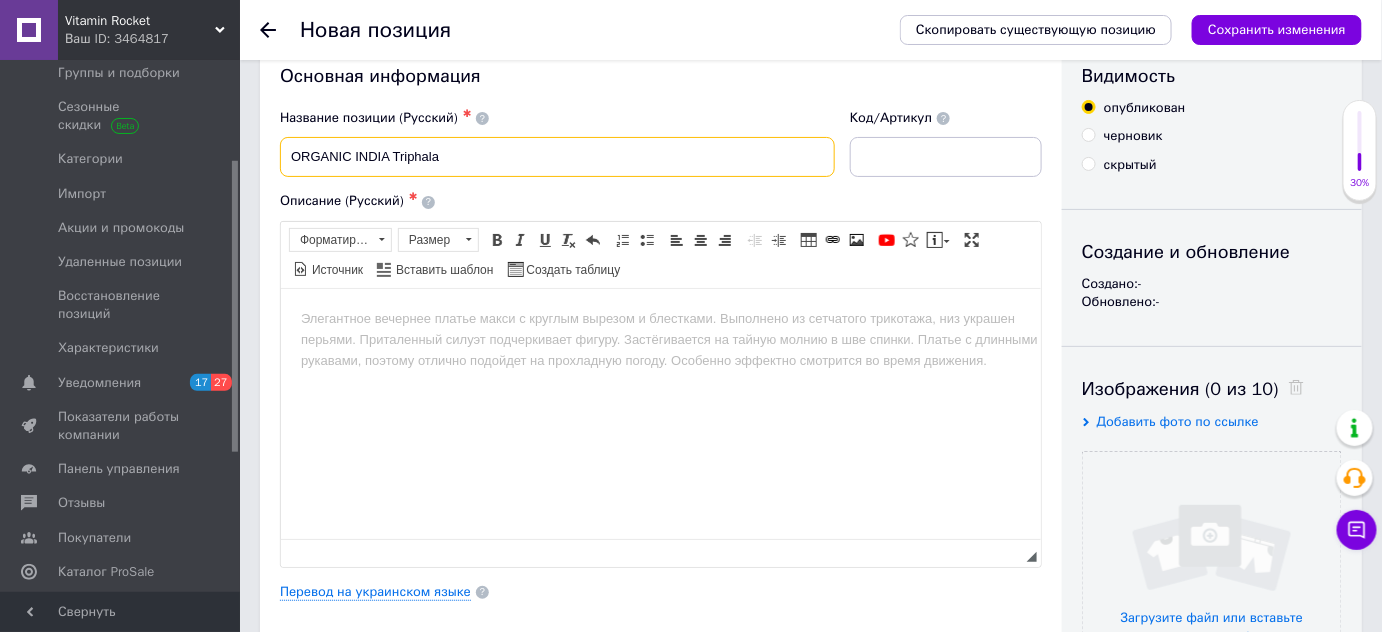 scroll, scrollTop: 90, scrollLeft: 0, axis: vertical 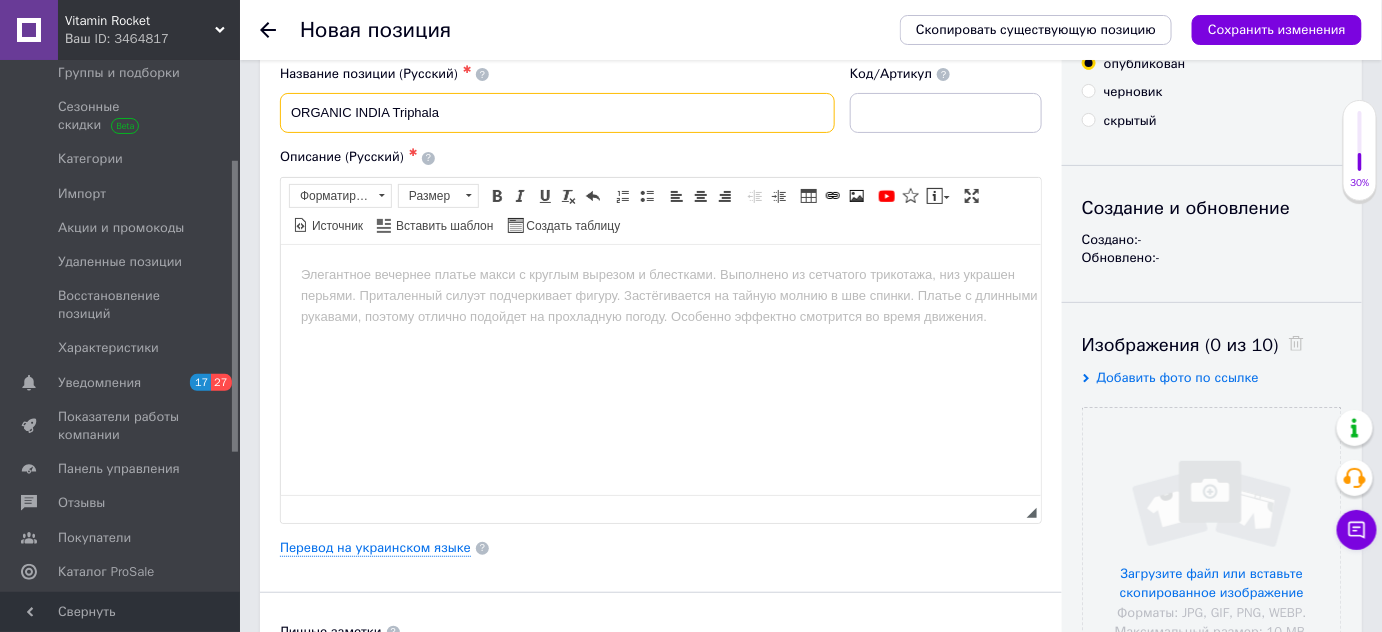 paste on "90 Capsules" 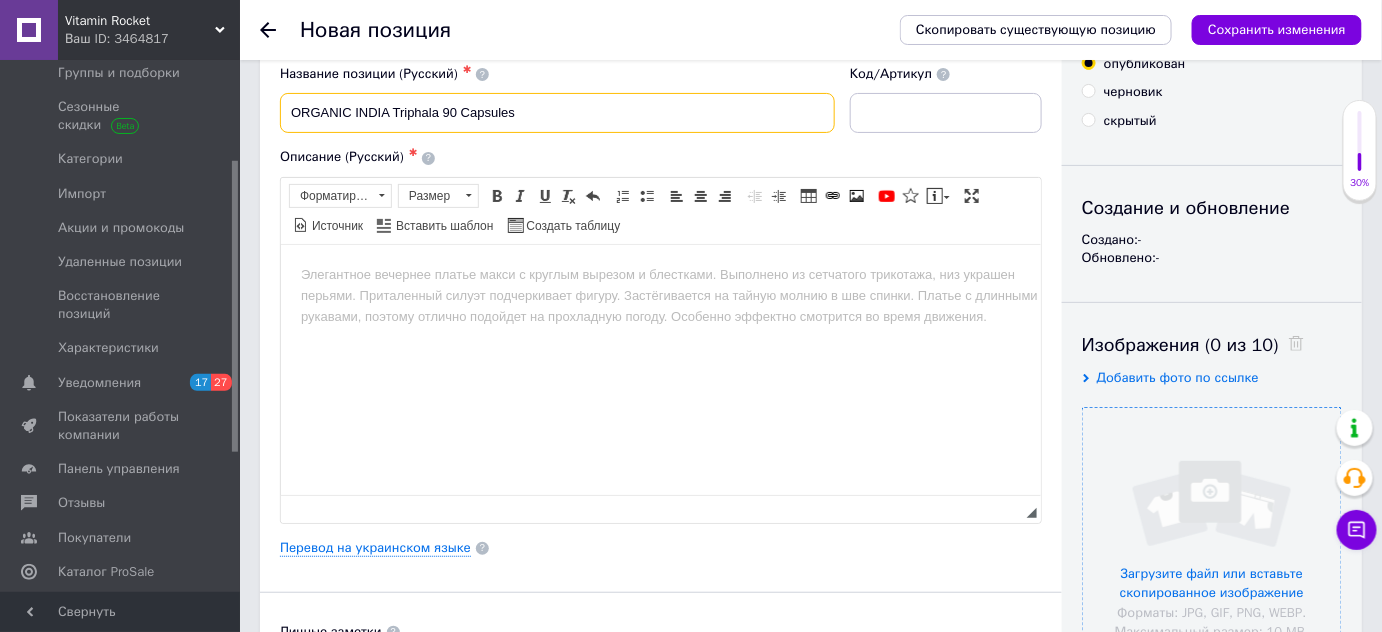 type on "ORGANIC INDIA Triphala 90 Capsules" 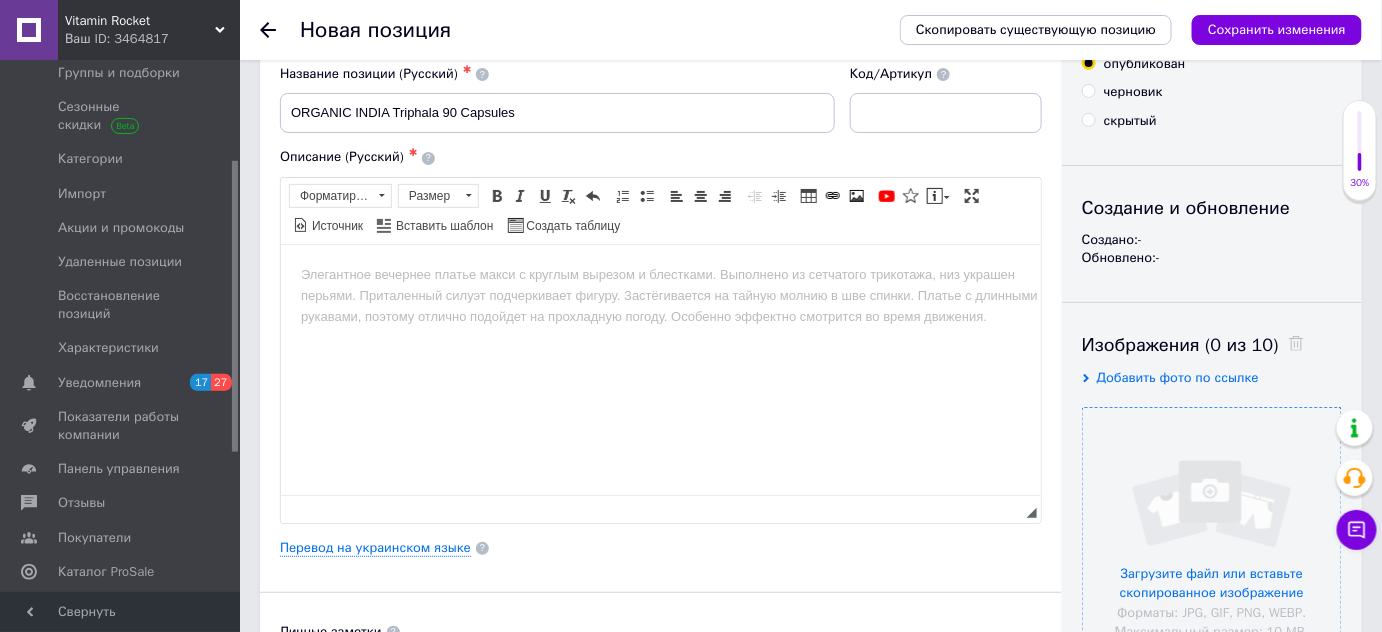 click at bounding box center (1212, 537) 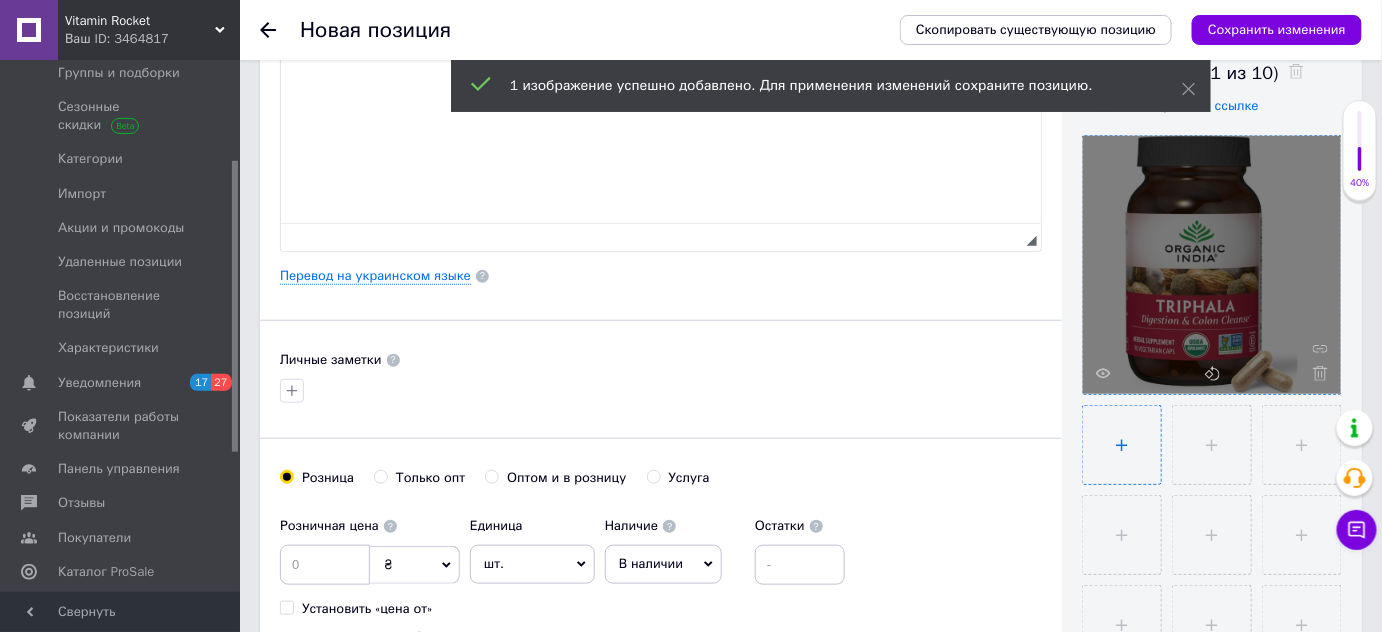 scroll, scrollTop: 363, scrollLeft: 0, axis: vertical 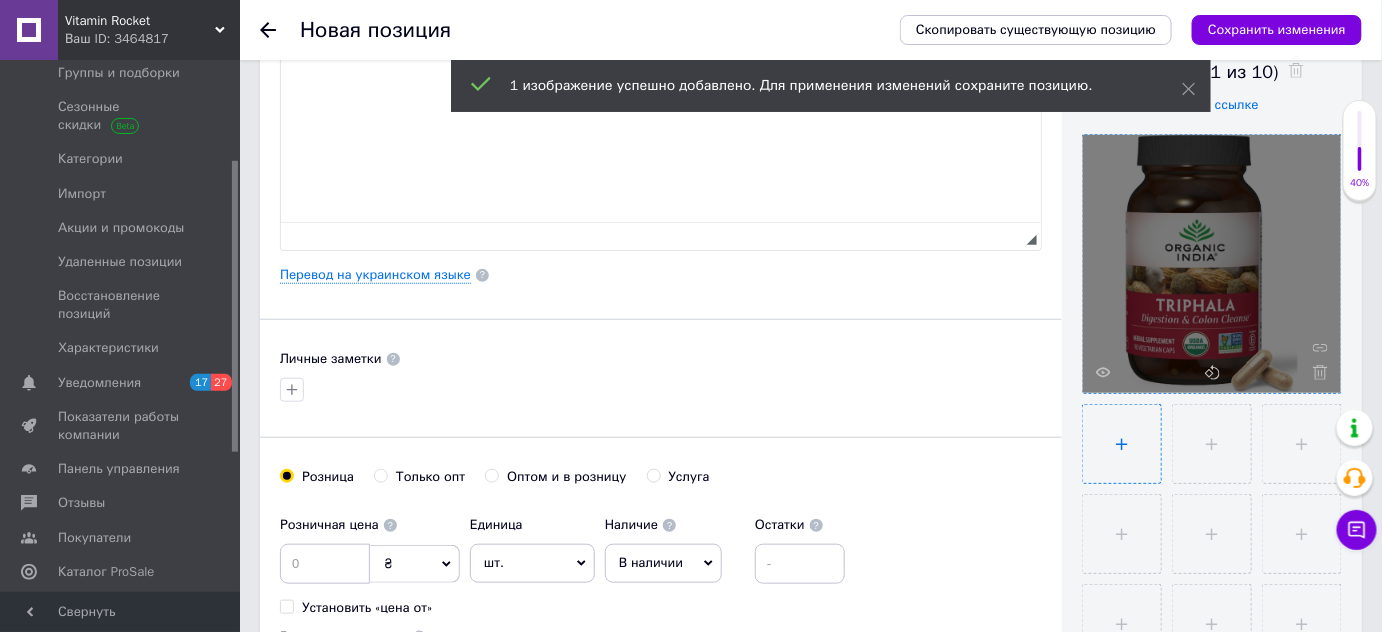 click at bounding box center [1122, 444] 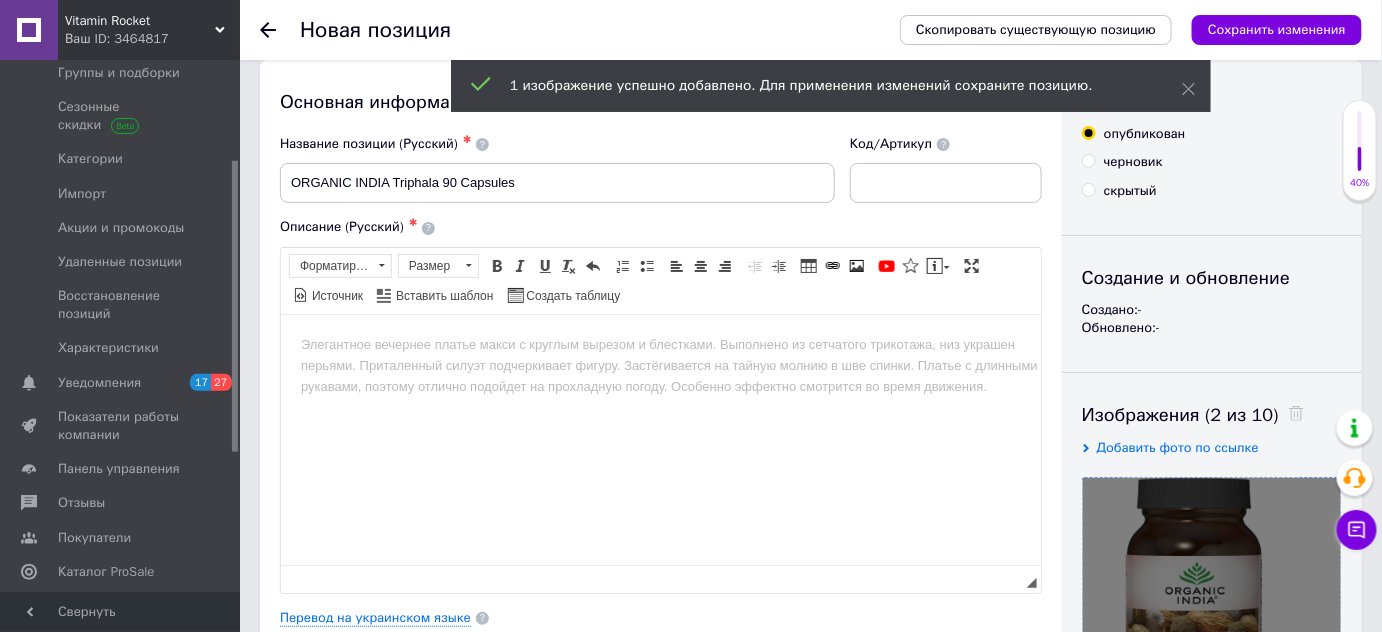 scroll, scrollTop: 0, scrollLeft: 0, axis: both 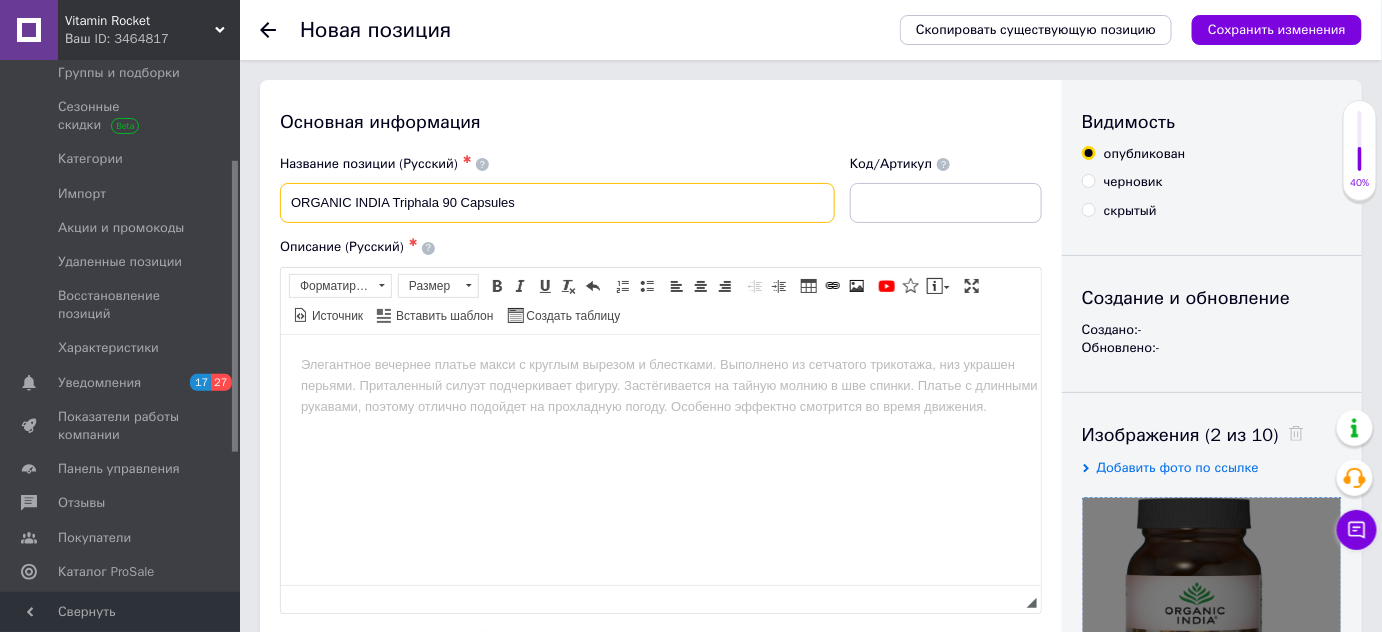 drag, startPoint x: 286, startPoint y: 199, endPoint x: 416, endPoint y: 204, distance: 130.09612 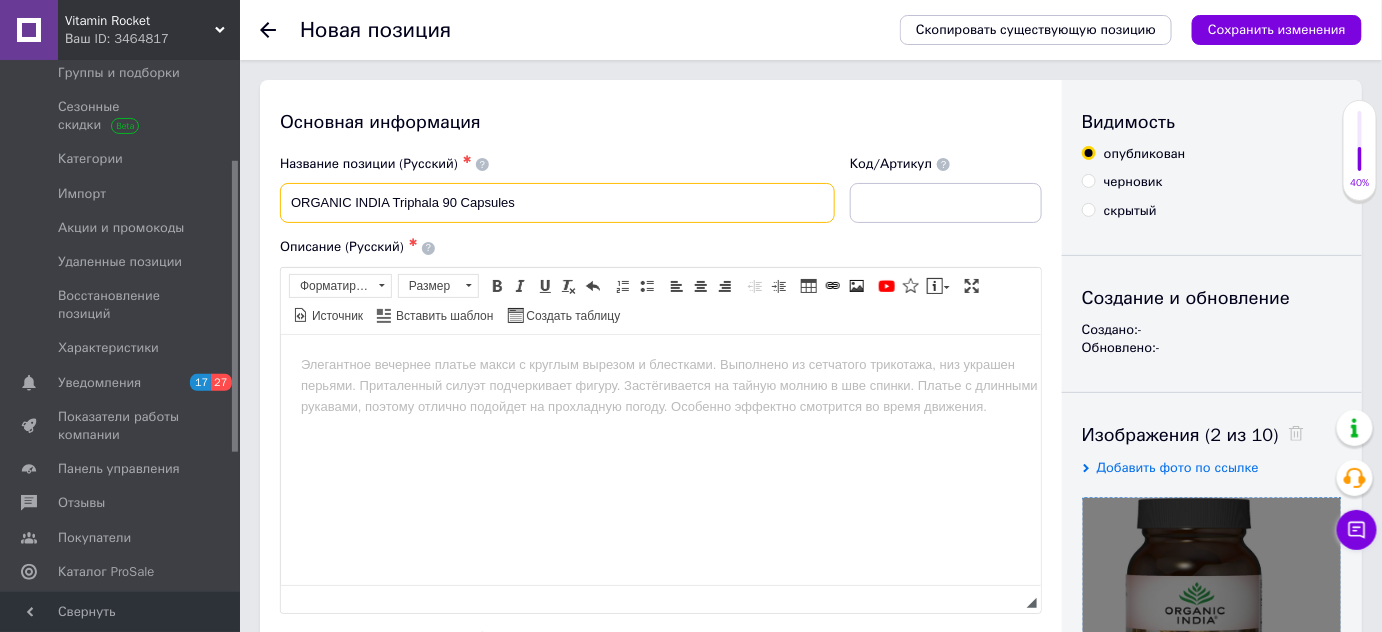 click on "ORGANIC INDIA Triphala 90 Capsules" at bounding box center [557, 203] 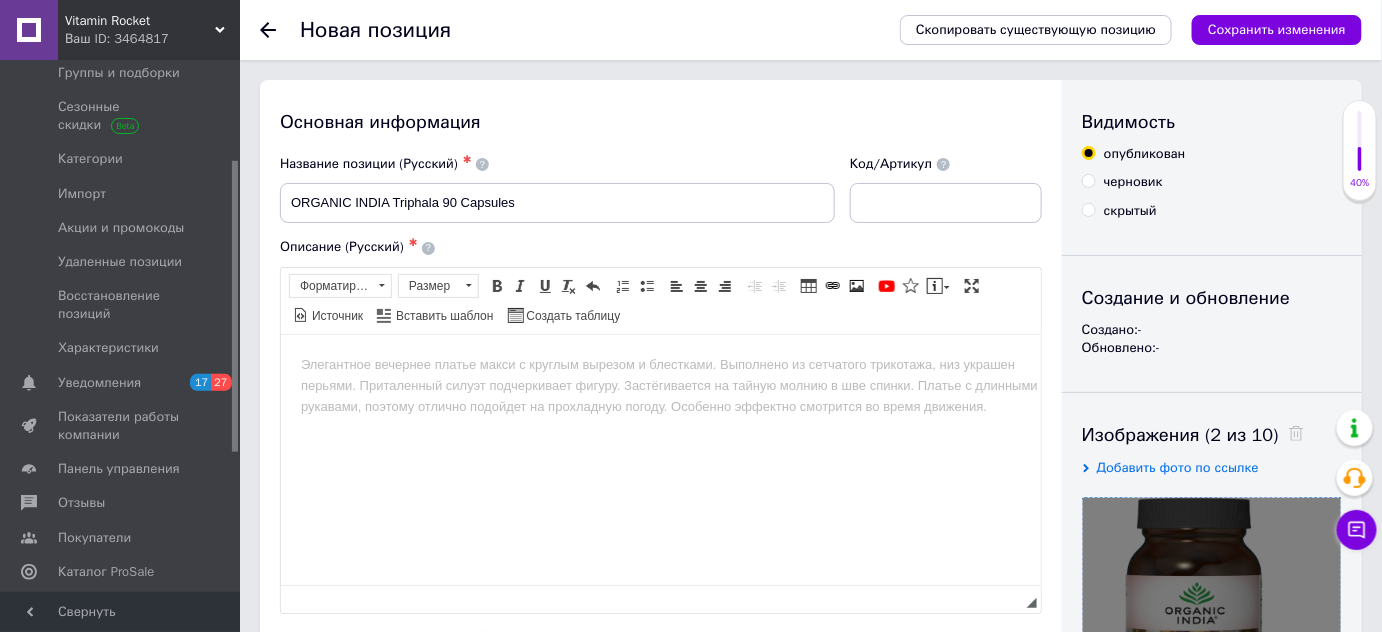 click at bounding box center [660, 364] 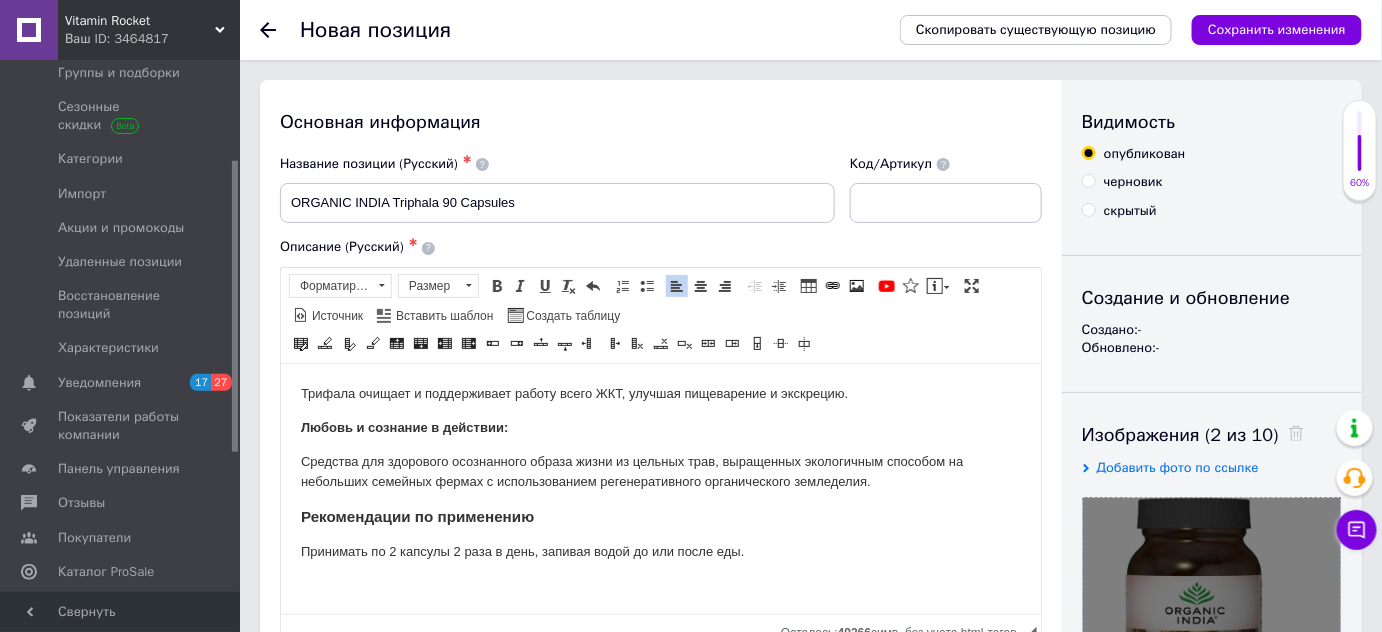 scroll, scrollTop: 223, scrollLeft: 0, axis: vertical 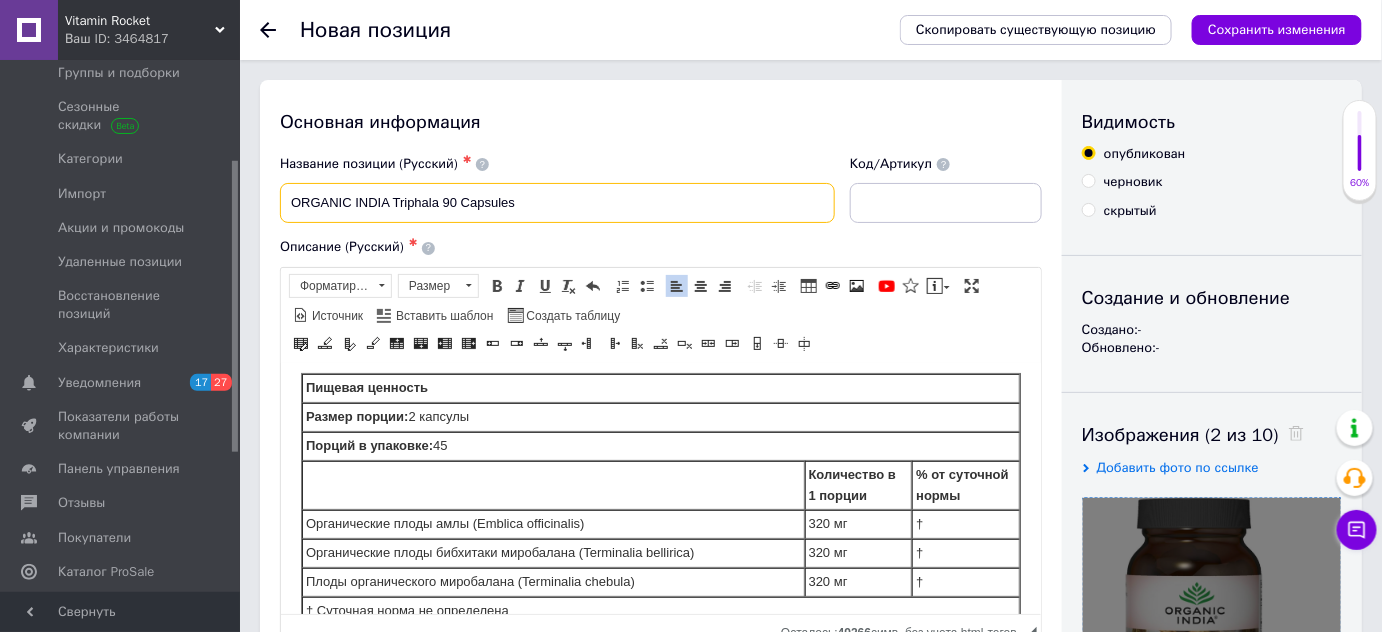 drag, startPoint x: 459, startPoint y: 199, endPoint x: 292, endPoint y: 188, distance: 167.36188 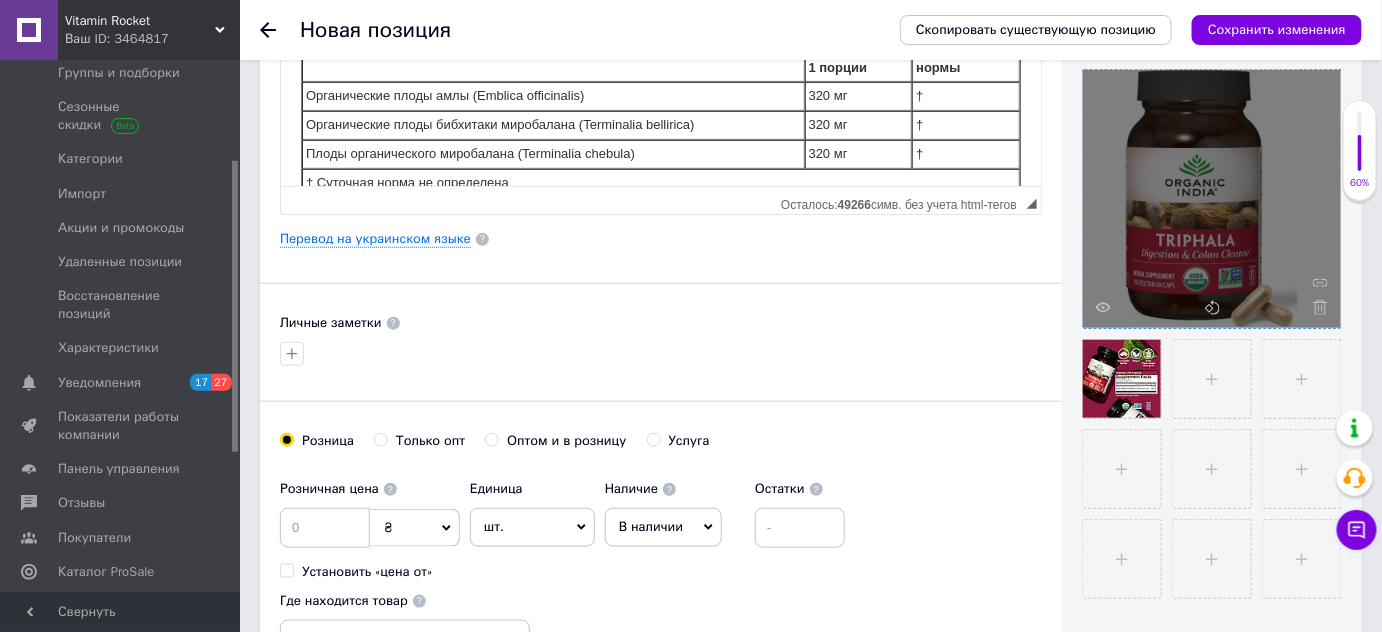 scroll, scrollTop: 454, scrollLeft: 0, axis: vertical 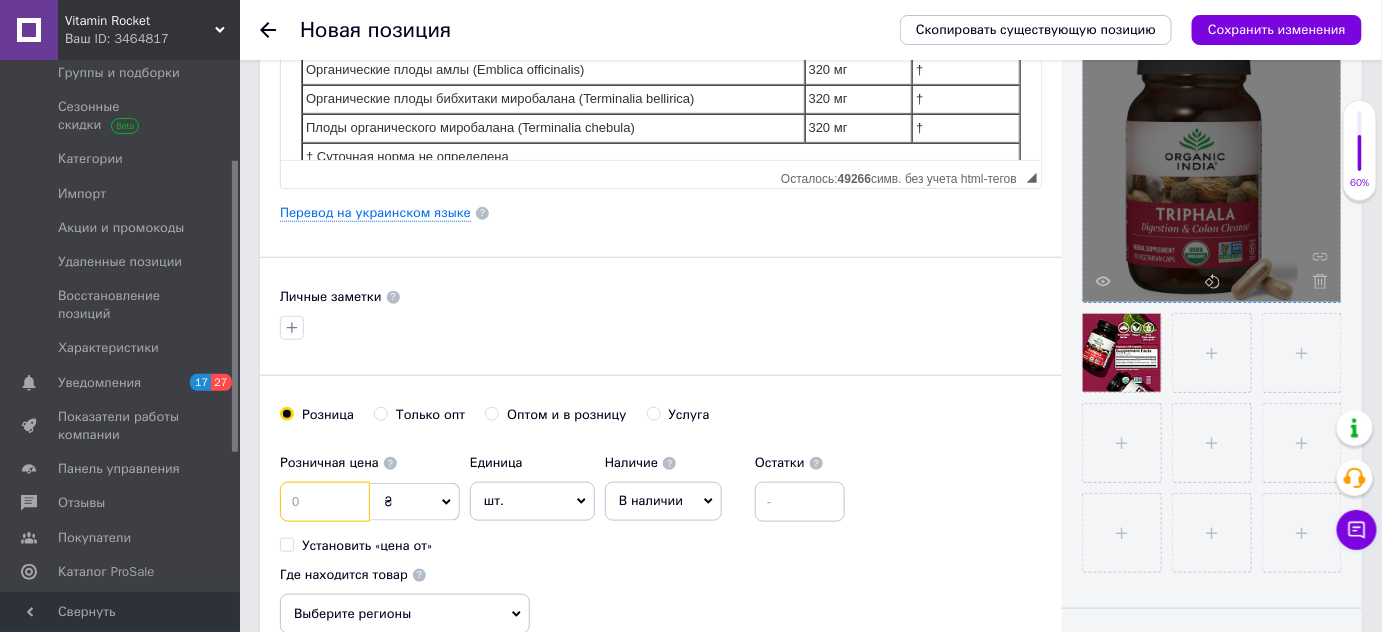 click at bounding box center [325, 502] 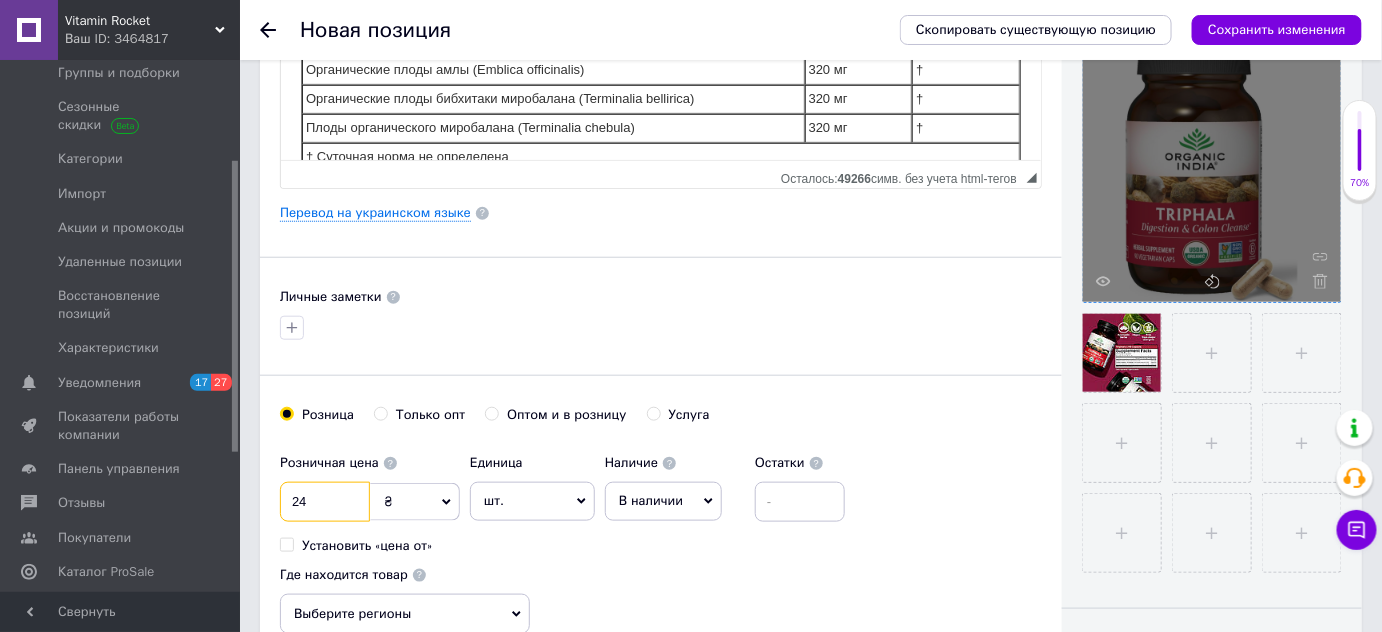 type on "24" 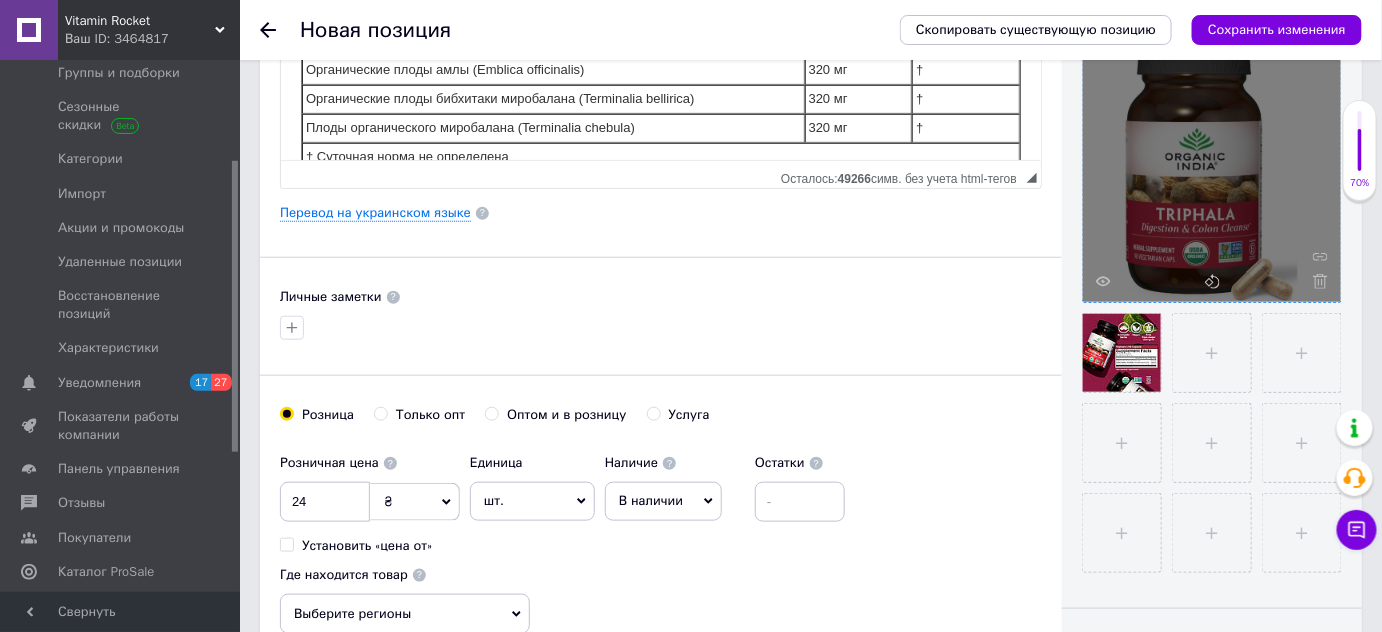 click on "₴" at bounding box center (415, 502) 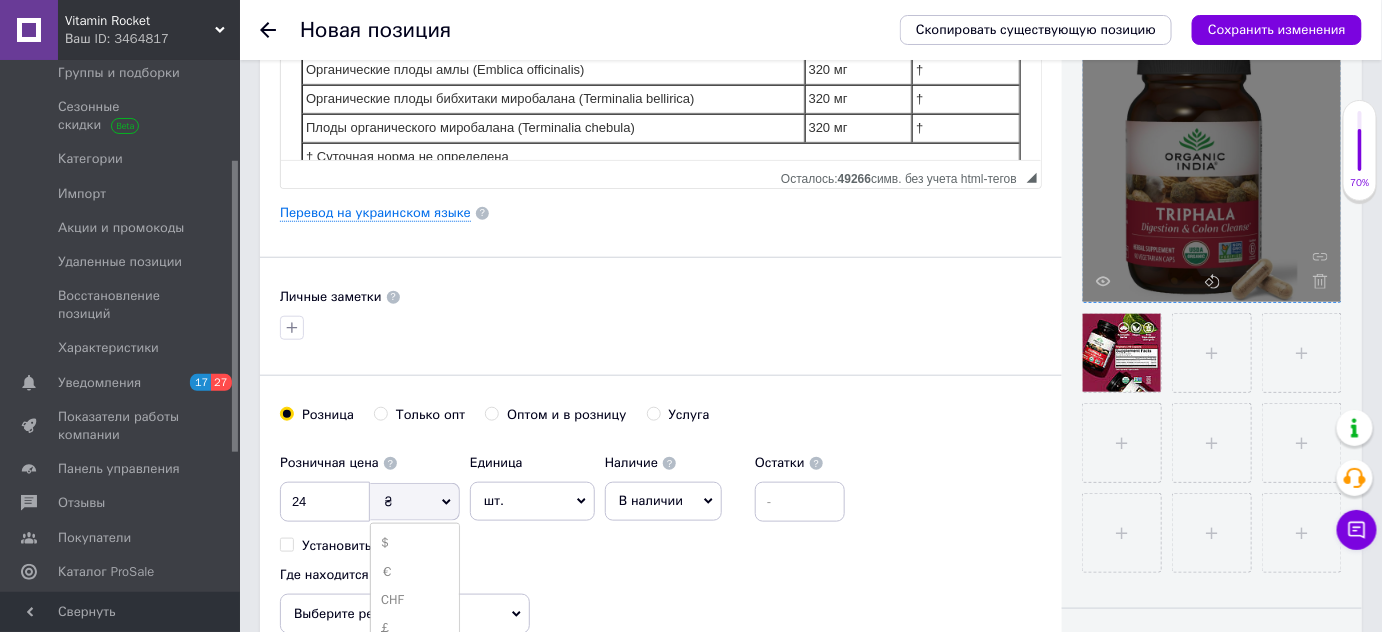 click on "$" at bounding box center [415, 543] 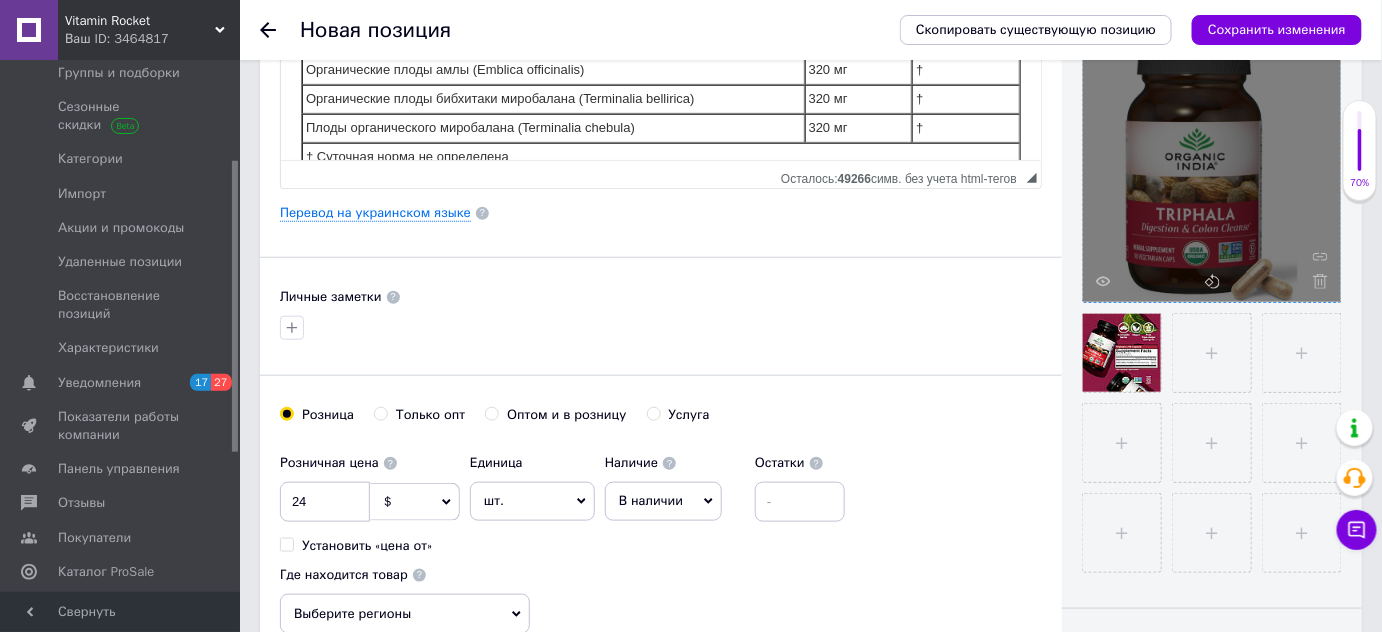 drag, startPoint x: 692, startPoint y: 496, endPoint x: 693, endPoint y: 522, distance: 26.019224 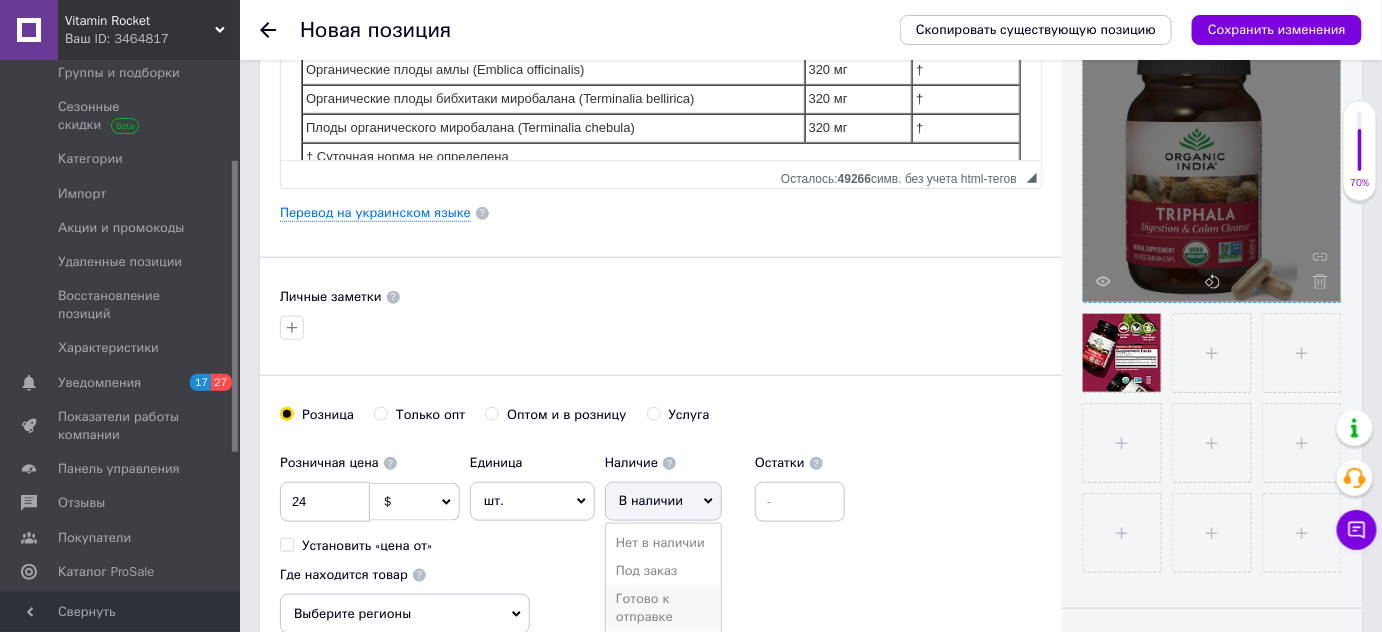 drag, startPoint x: 656, startPoint y: 602, endPoint x: 746, endPoint y: 563, distance: 98.08669 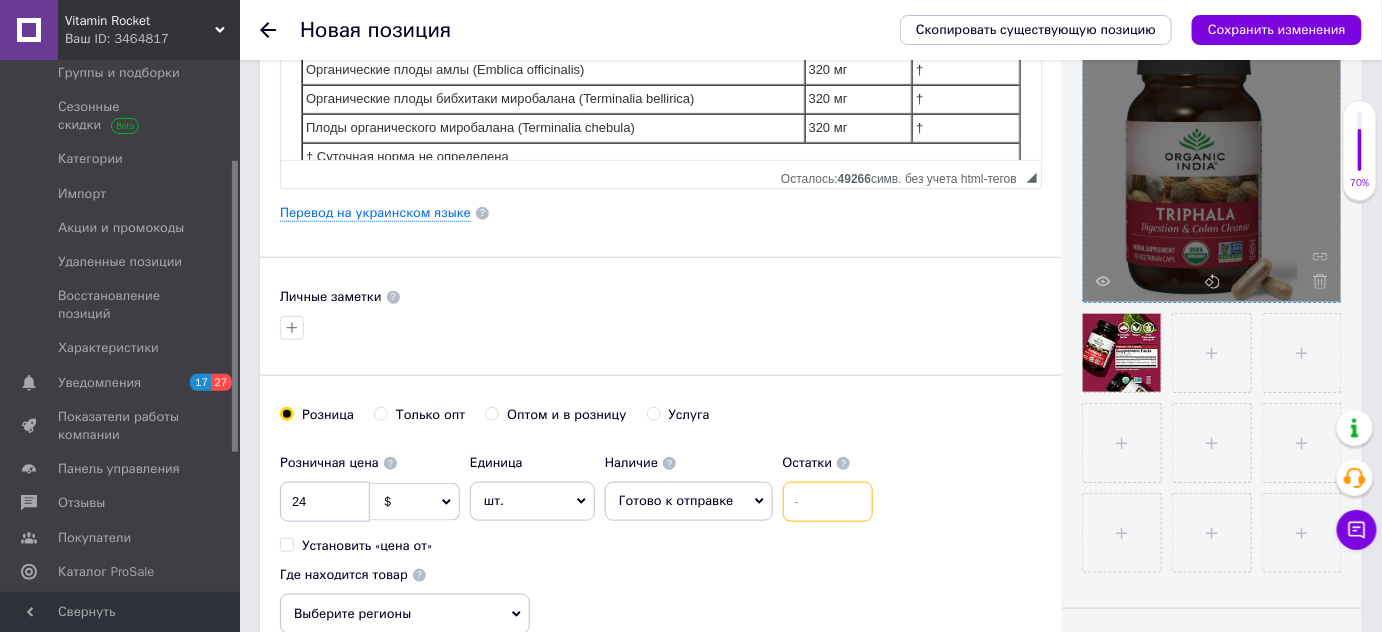 click at bounding box center (828, 502) 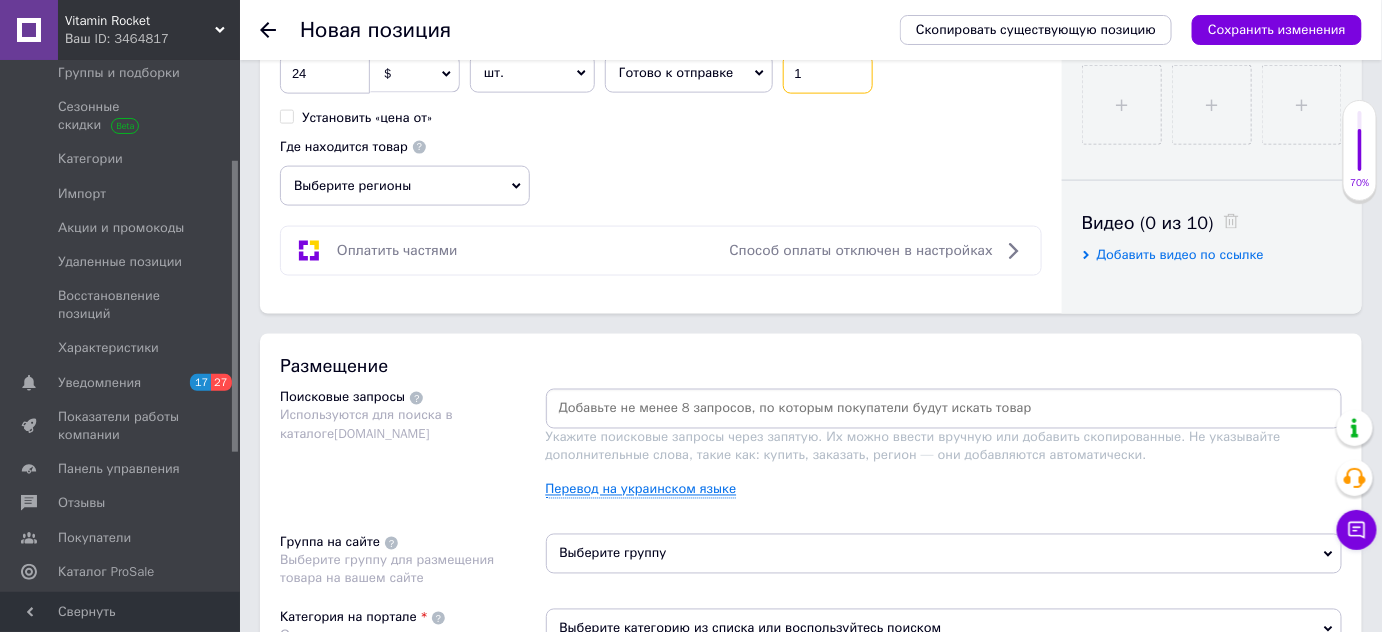 scroll, scrollTop: 1000, scrollLeft: 0, axis: vertical 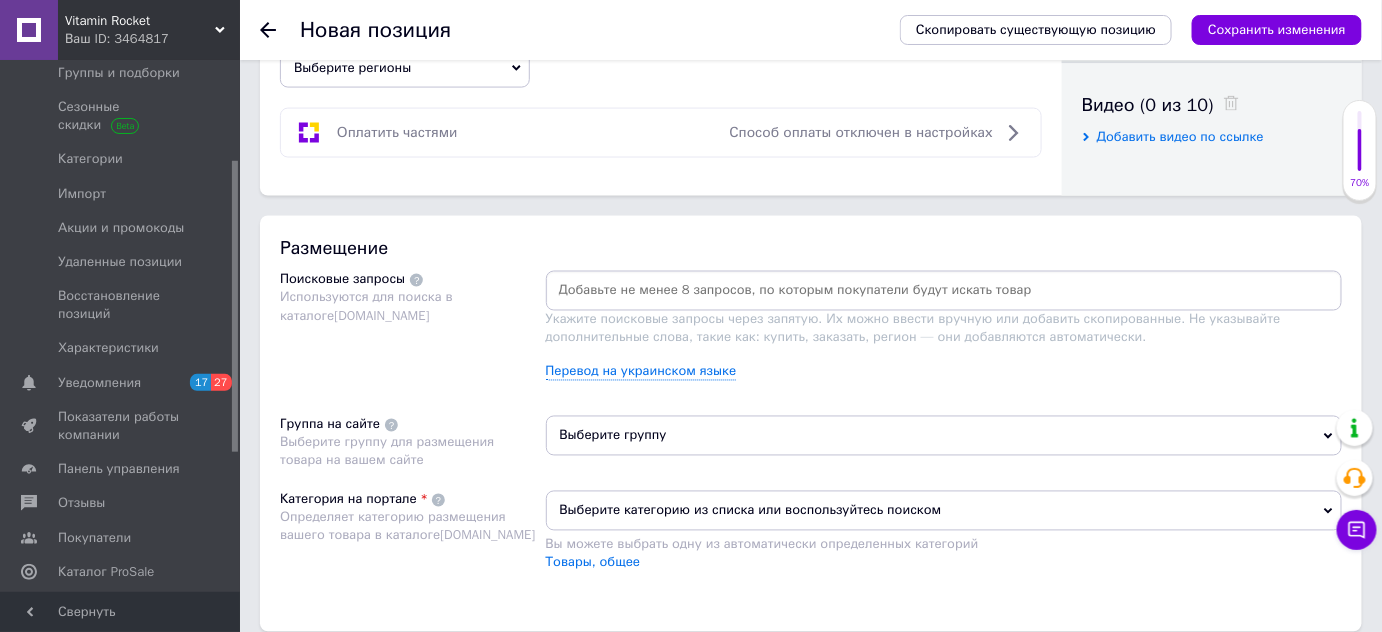 type on "1" 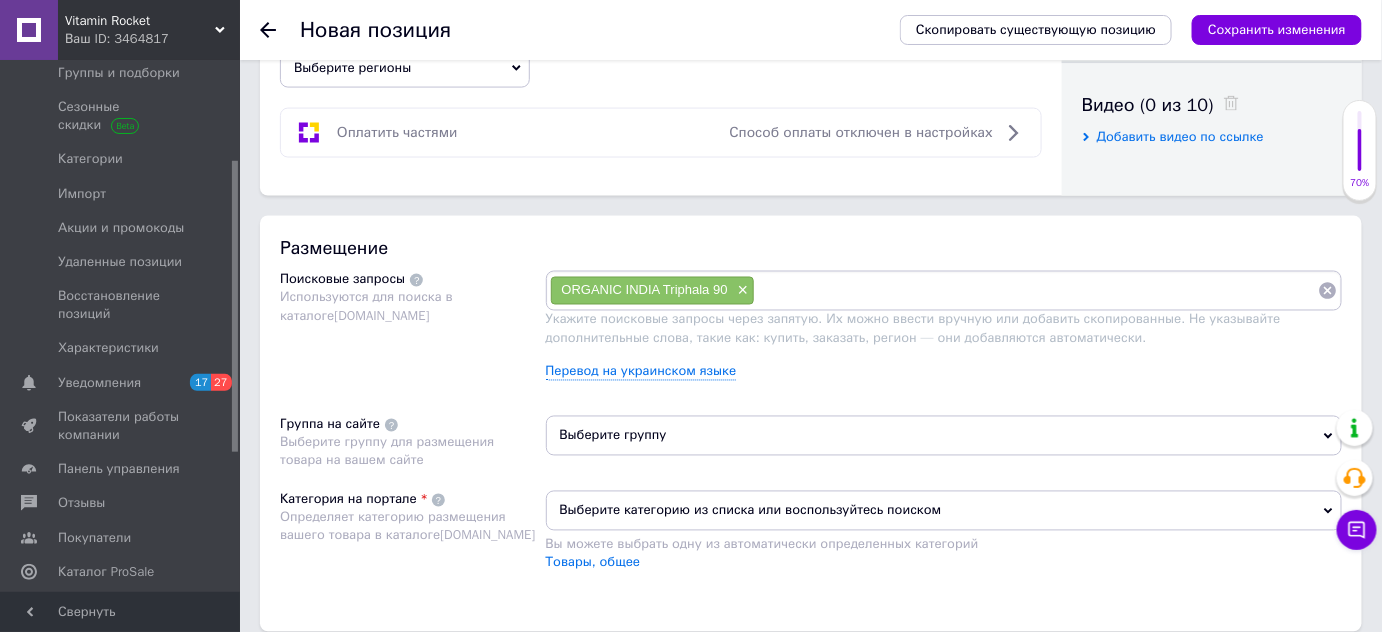 click at bounding box center (1036, 291) 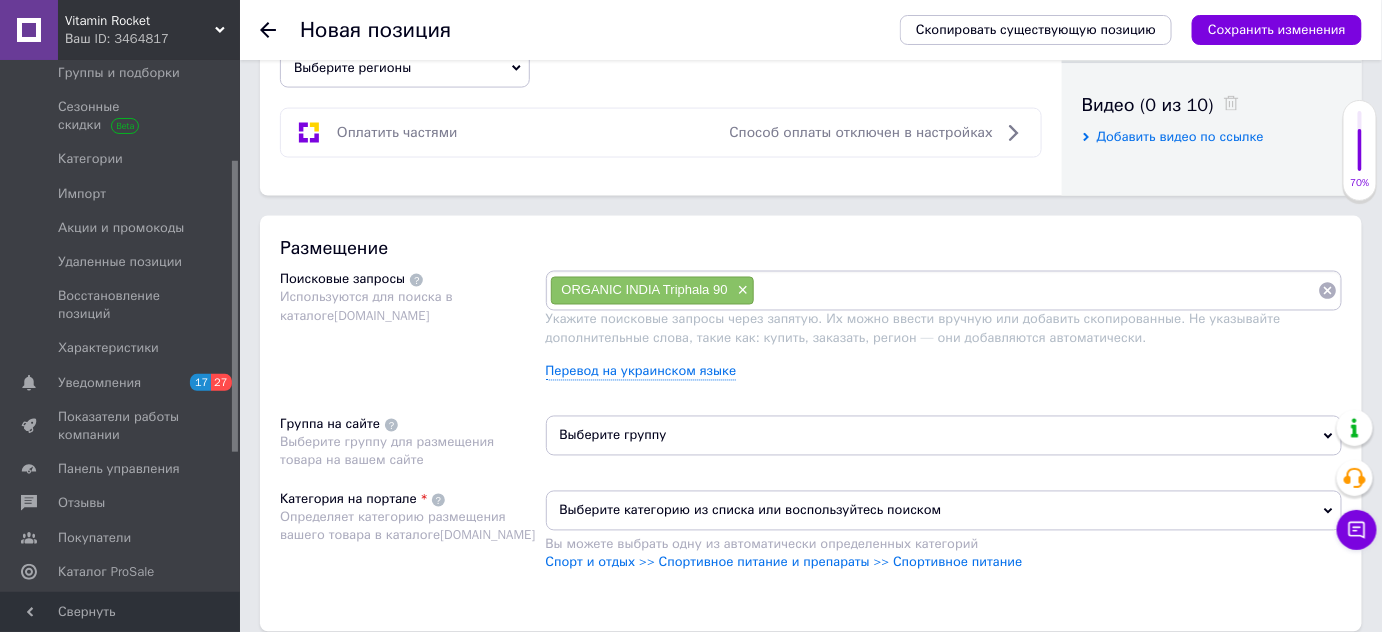 paste on "ORGANIC INDIA Triphala 90" 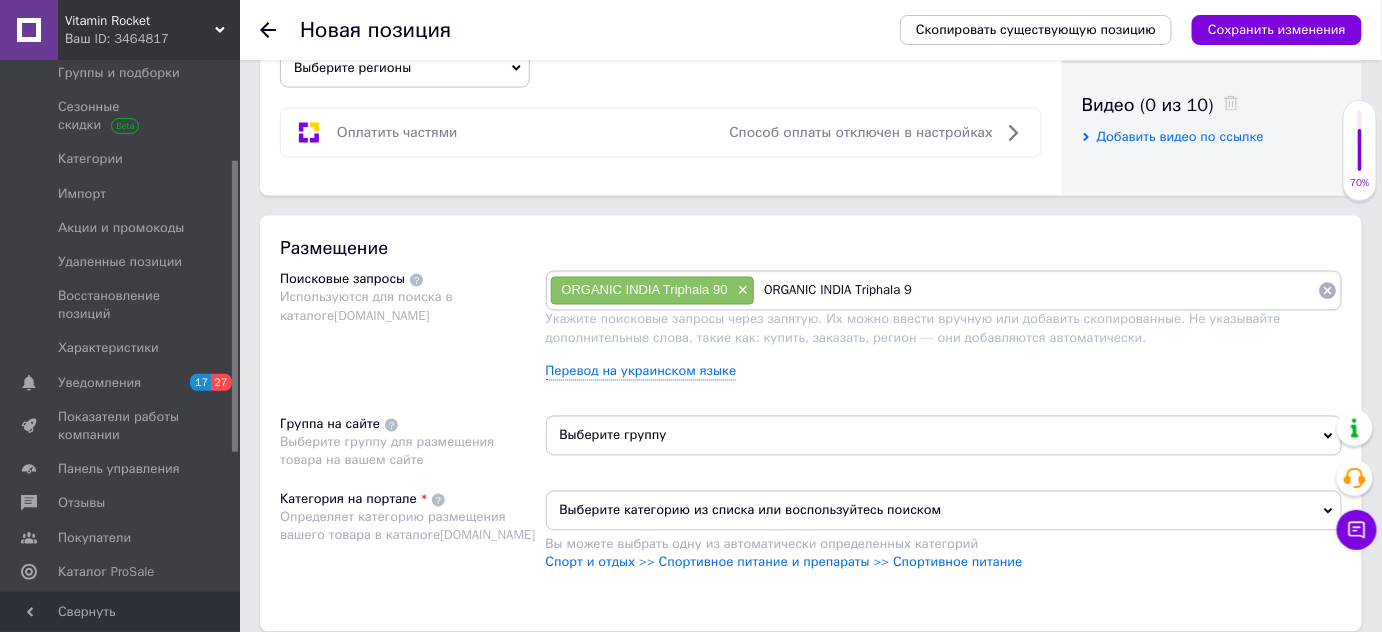 type on "ORGANIC INDIA Triphala" 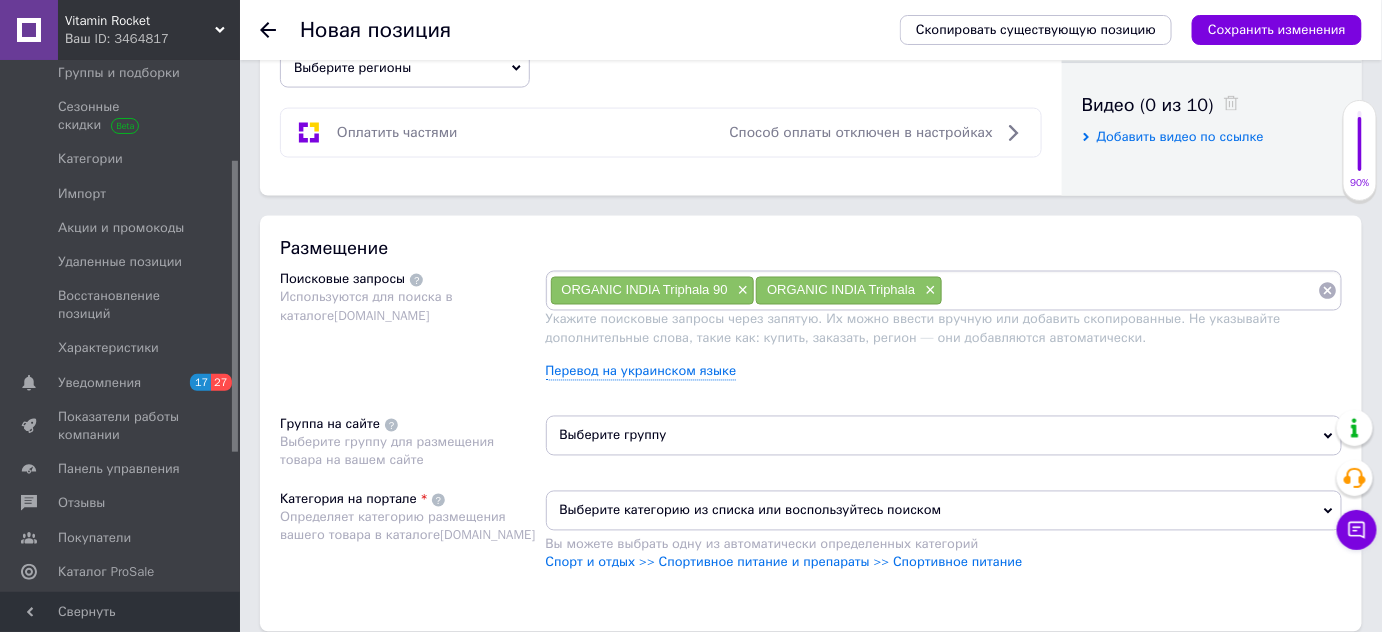click at bounding box center (1130, 291) 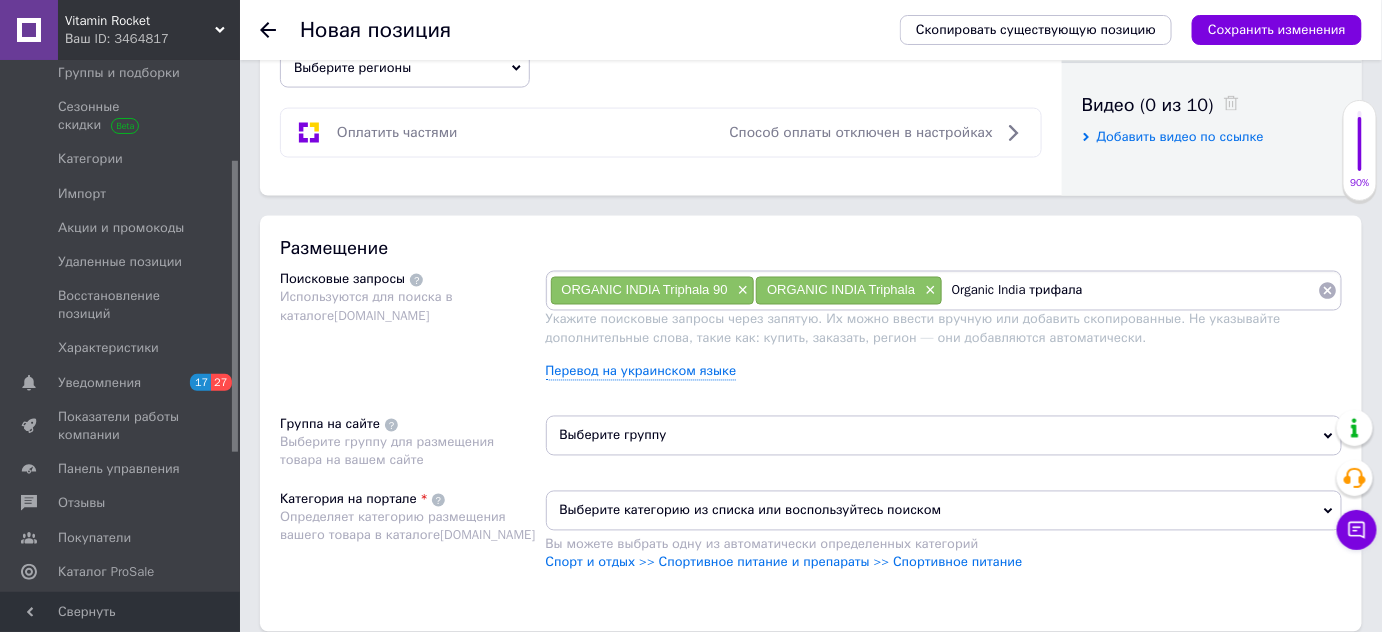 type 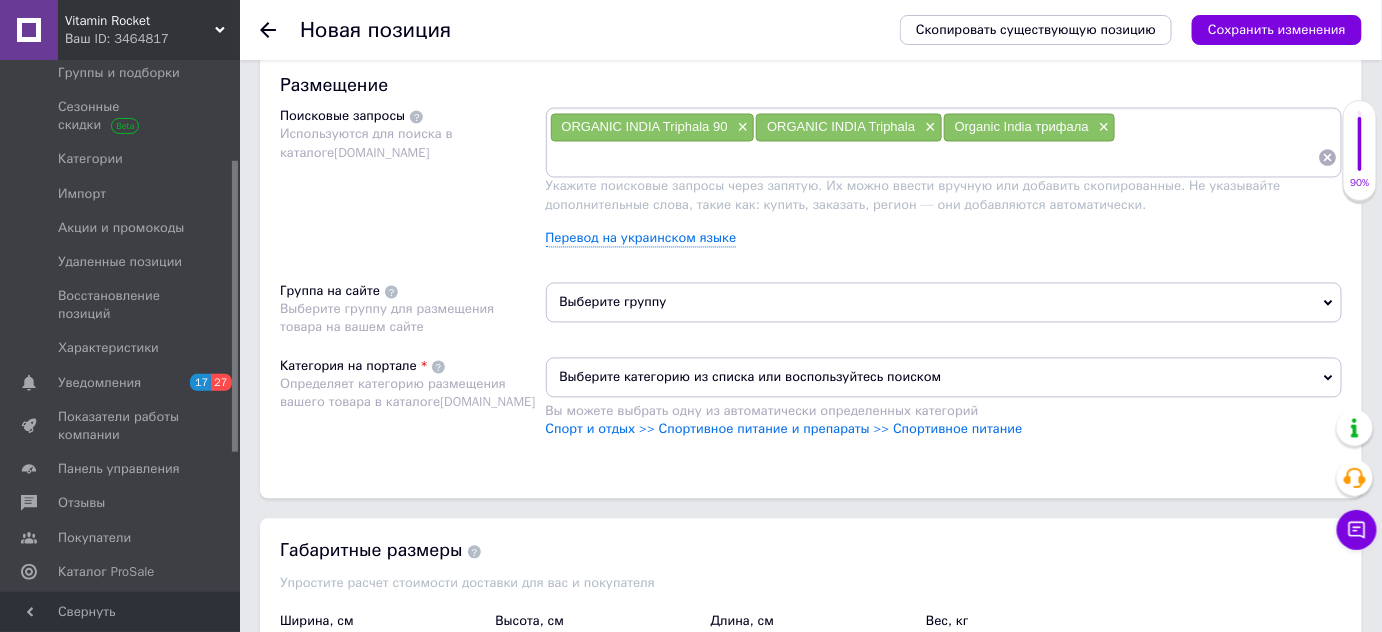 scroll, scrollTop: 1272, scrollLeft: 0, axis: vertical 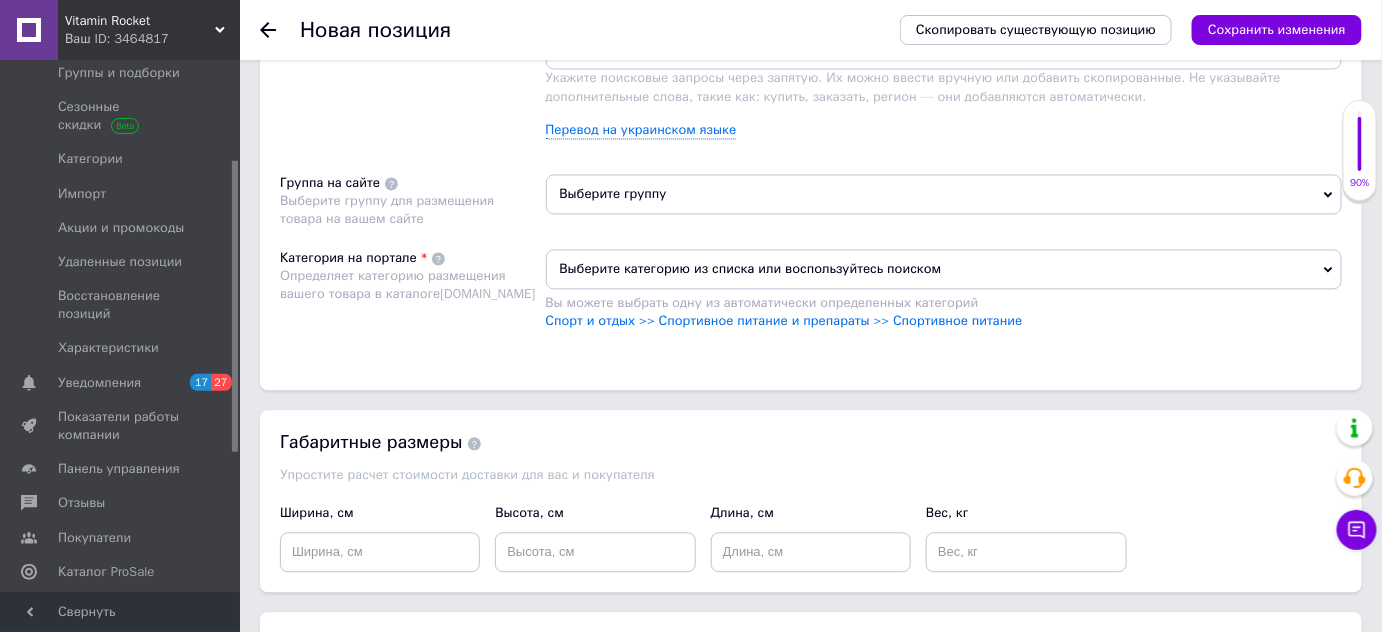click on "Выберите группу" at bounding box center (944, 194) 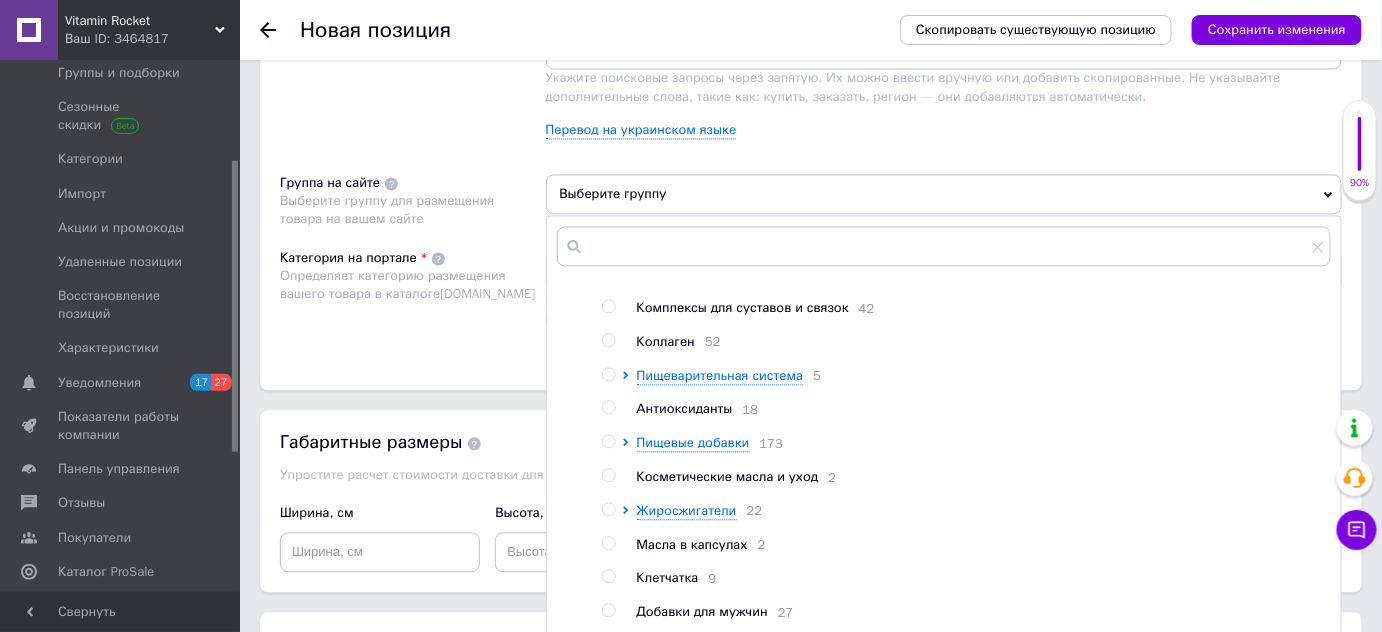 scroll, scrollTop: 214, scrollLeft: 0, axis: vertical 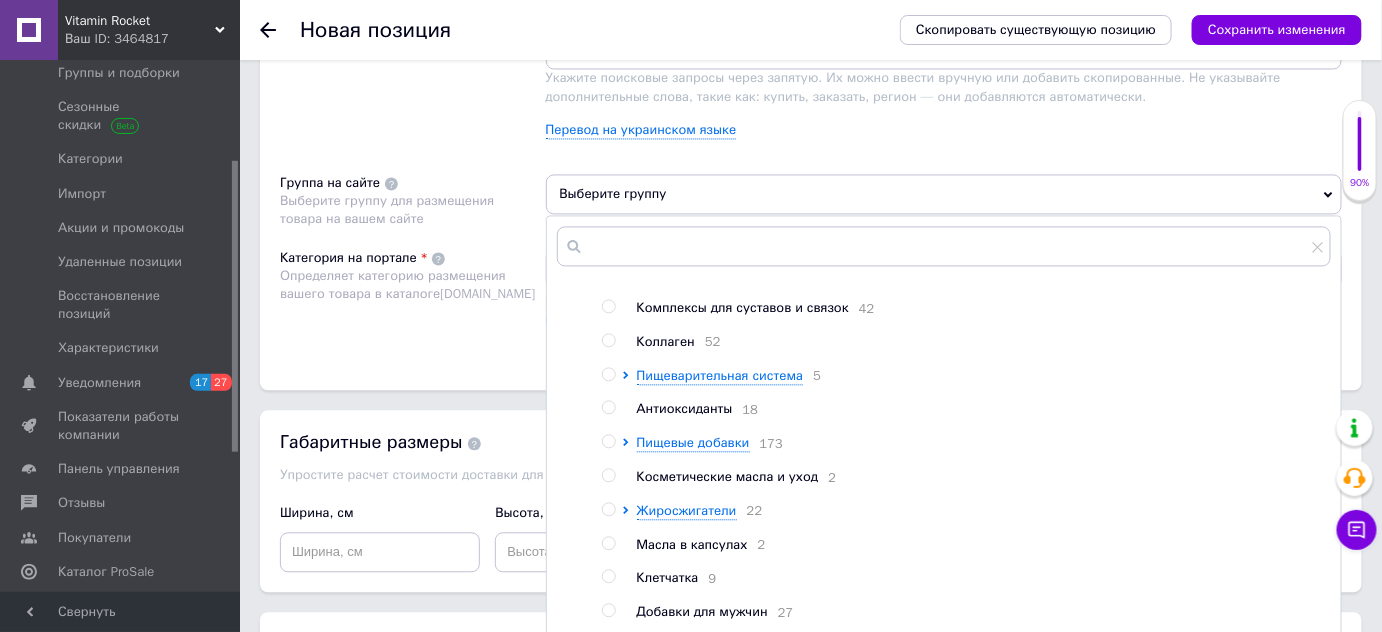 click at bounding box center (608, 441) 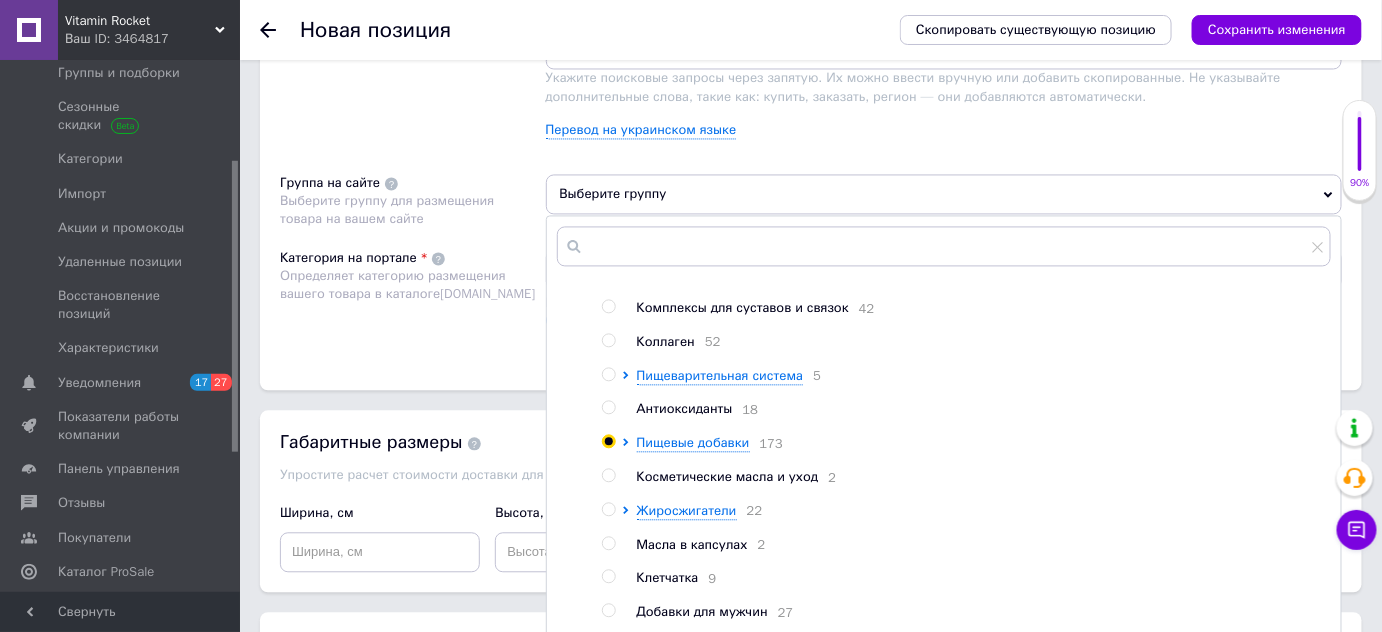 radio on "true" 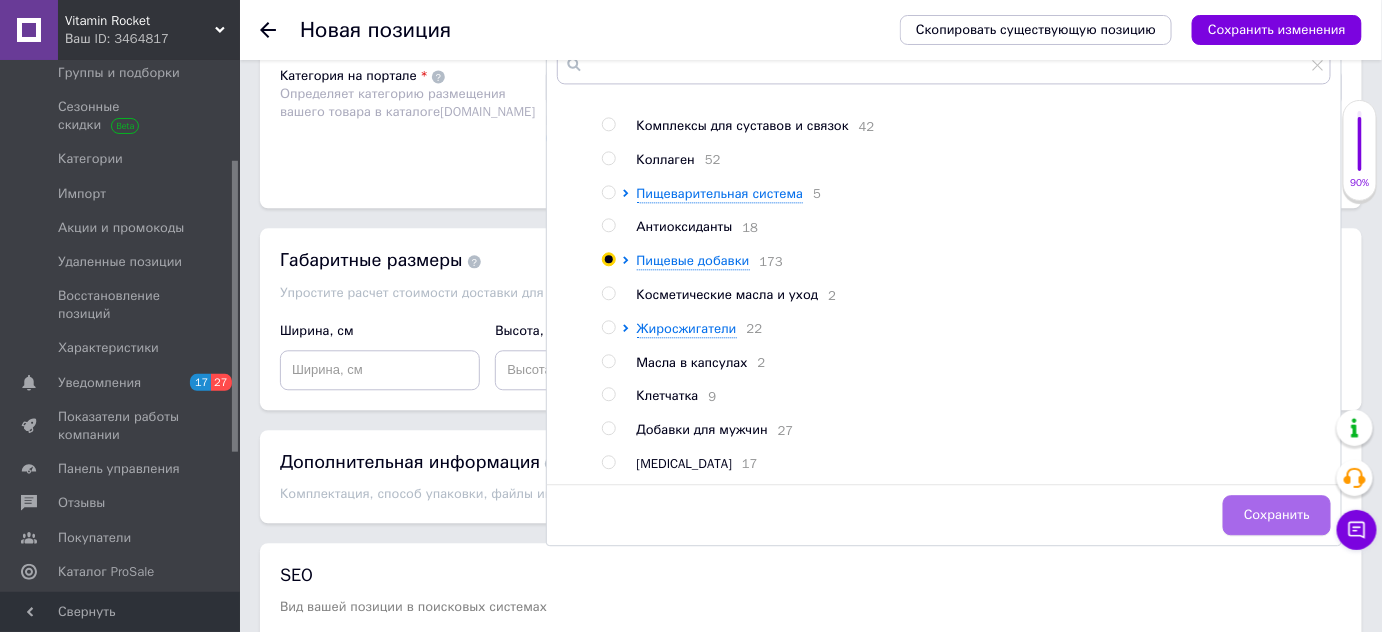 click on "Сохранить" at bounding box center [1277, 515] 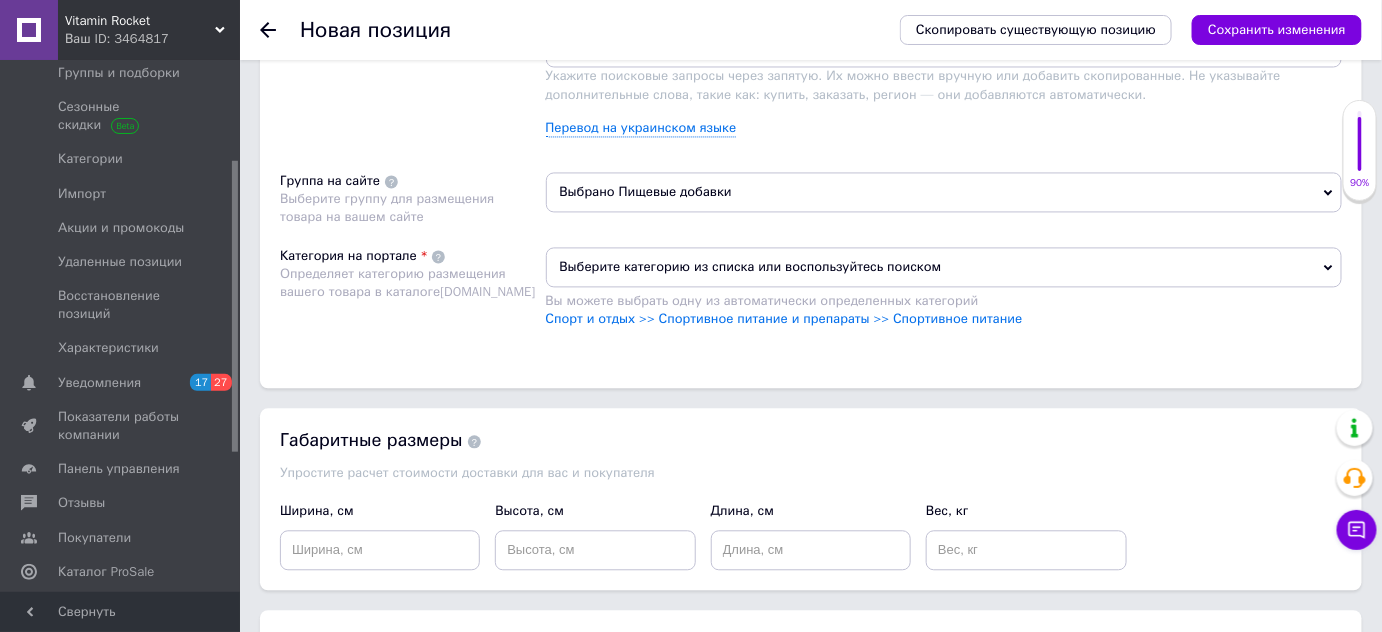 scroll, scrollTop: 1272, scrollLeft: 0, axis: vertical 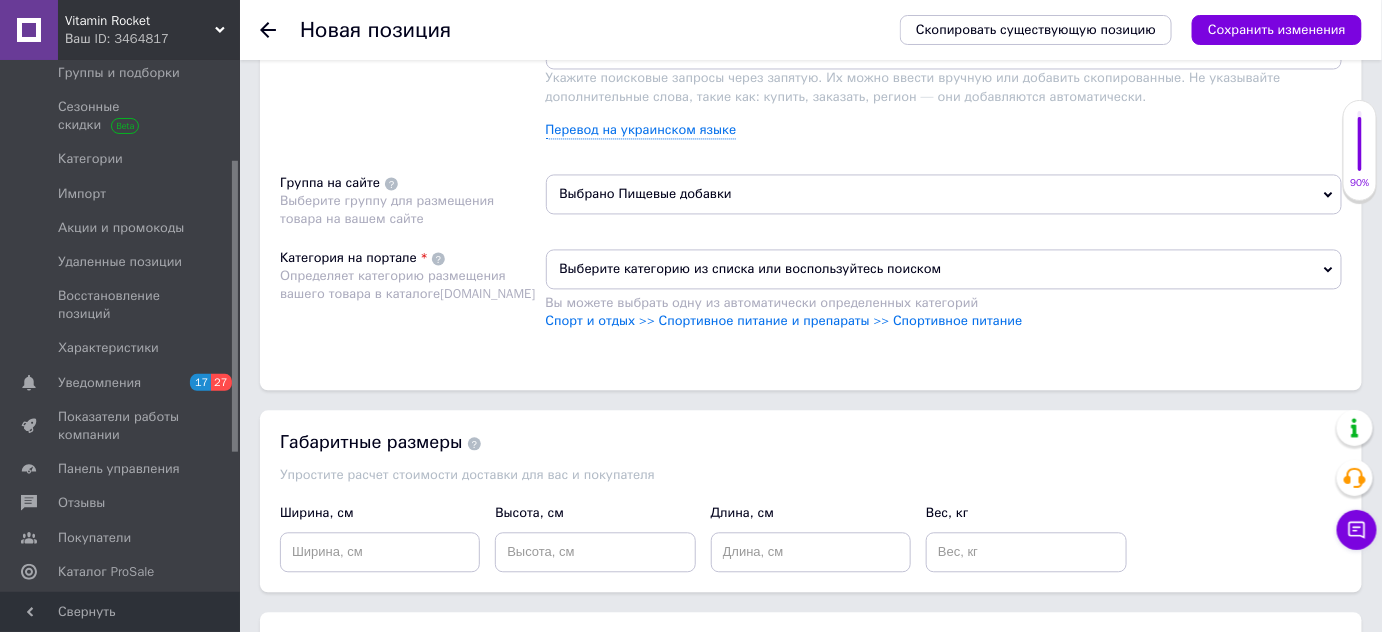click on "Выберите категорию из списка или воспользуйтесь поиском" at bounding box center [944, 269] 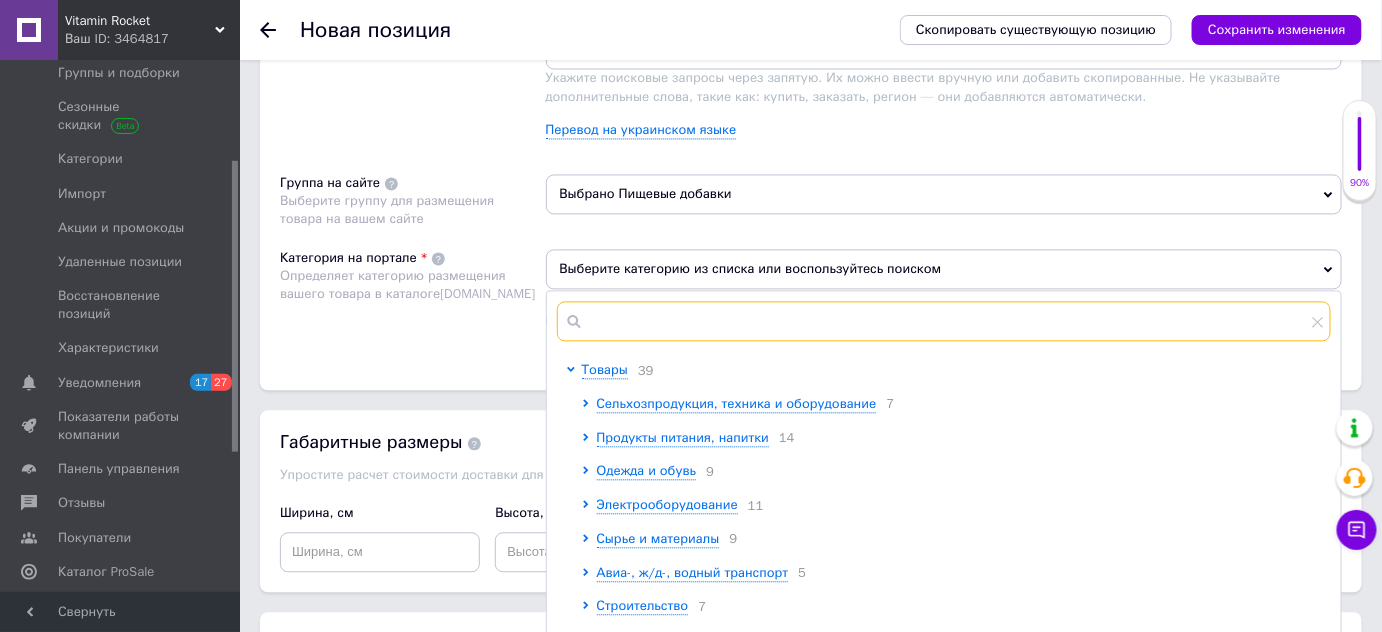click at bounding box center (944, 321) 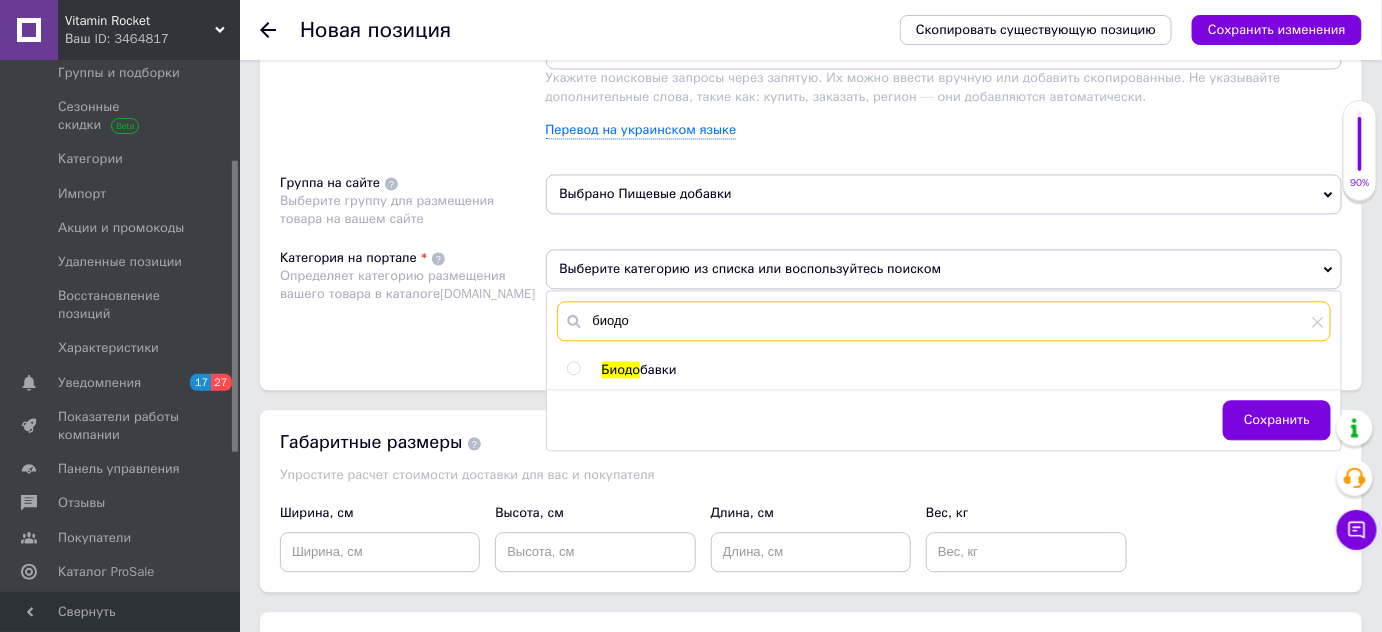 type on "биодо" 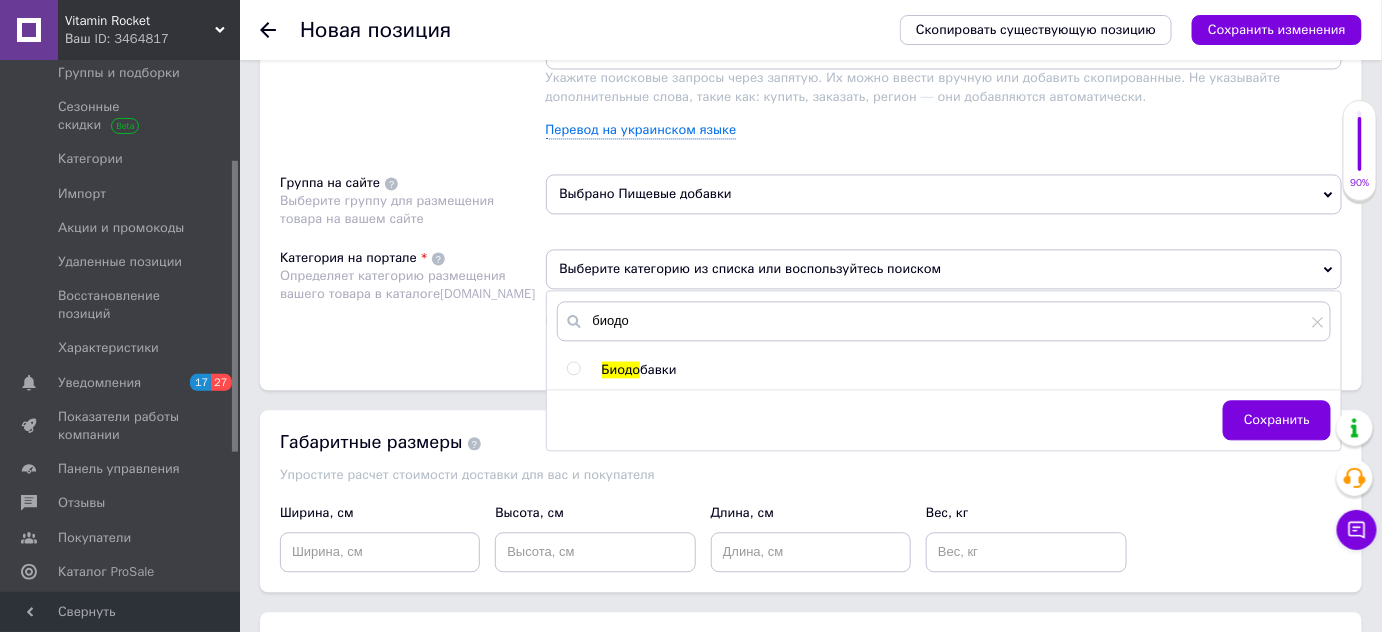 click on "Биодо" at bounding box center [621, 369] 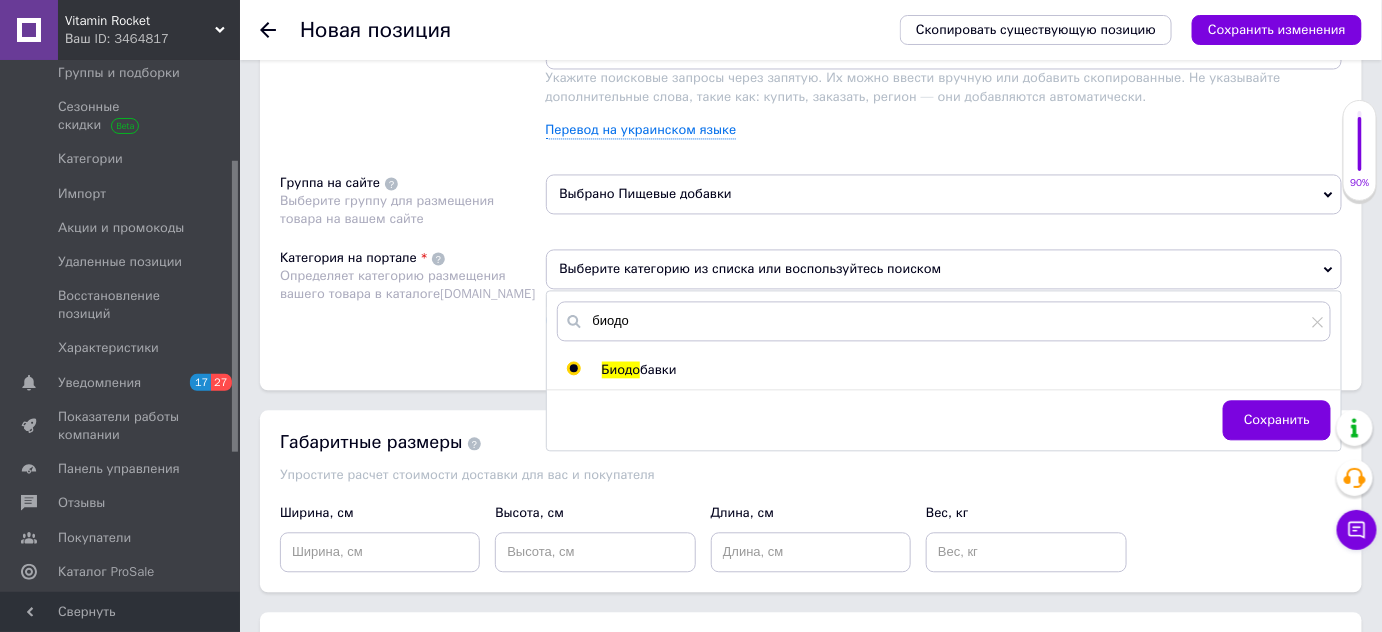 radio on "true" 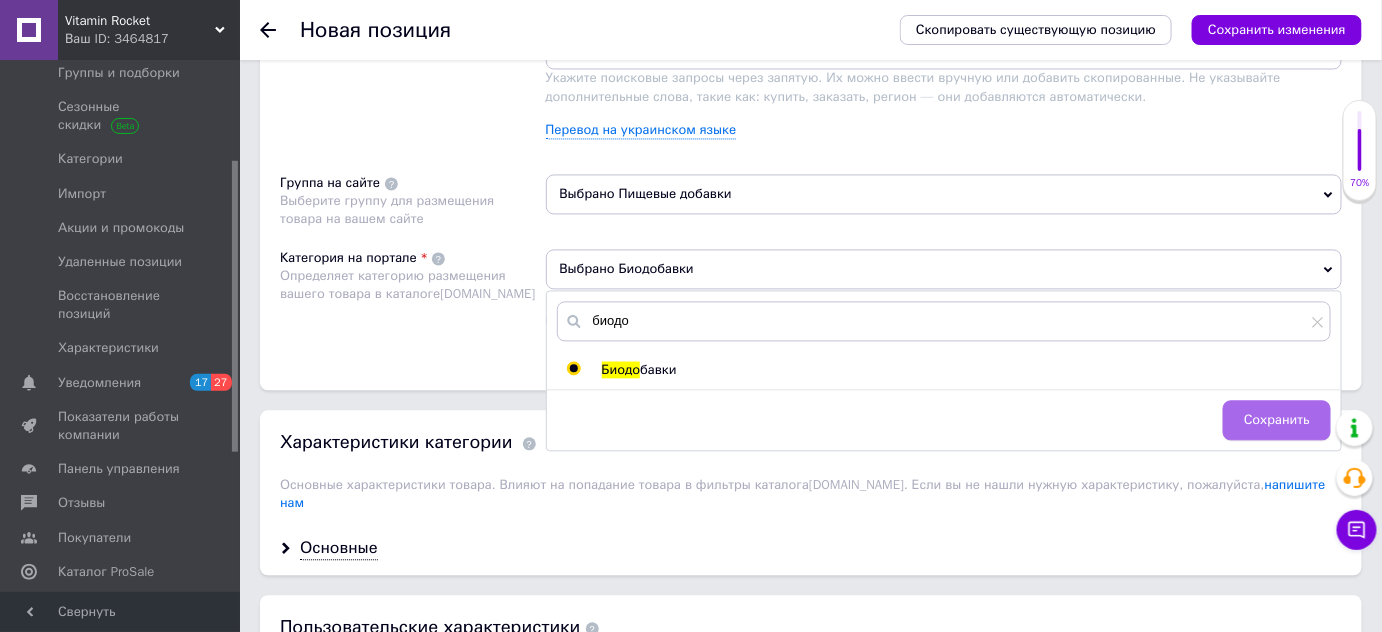 click on "Сохранить" at bounding box center (1277, 420) 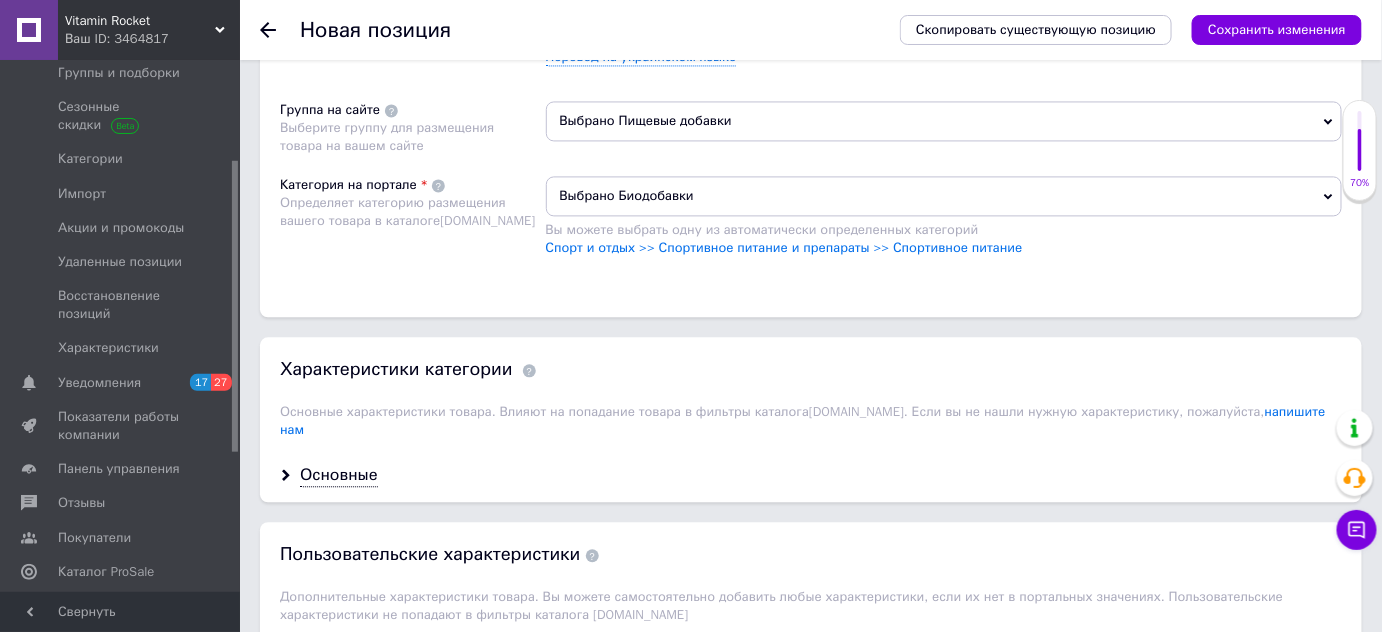 scroll, scrollTop: 1454, scrollLeft: 0, axis: vertical 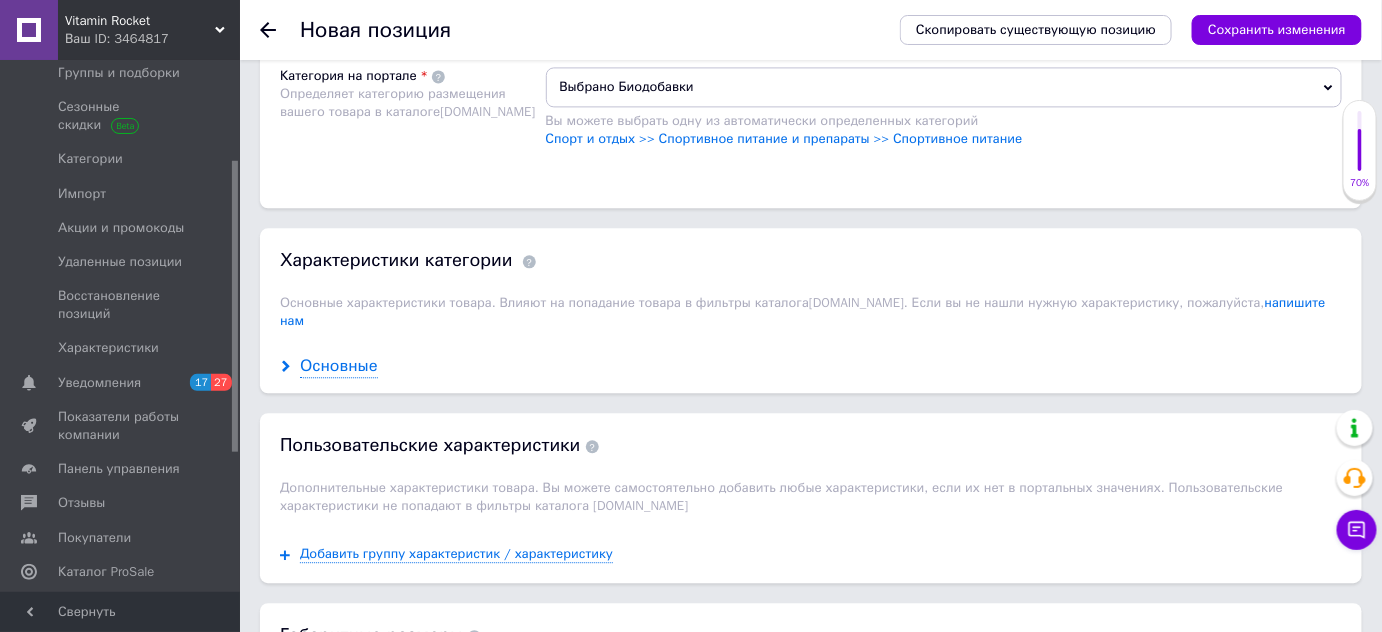 click on "Основные" at bounding box center [339, 366] 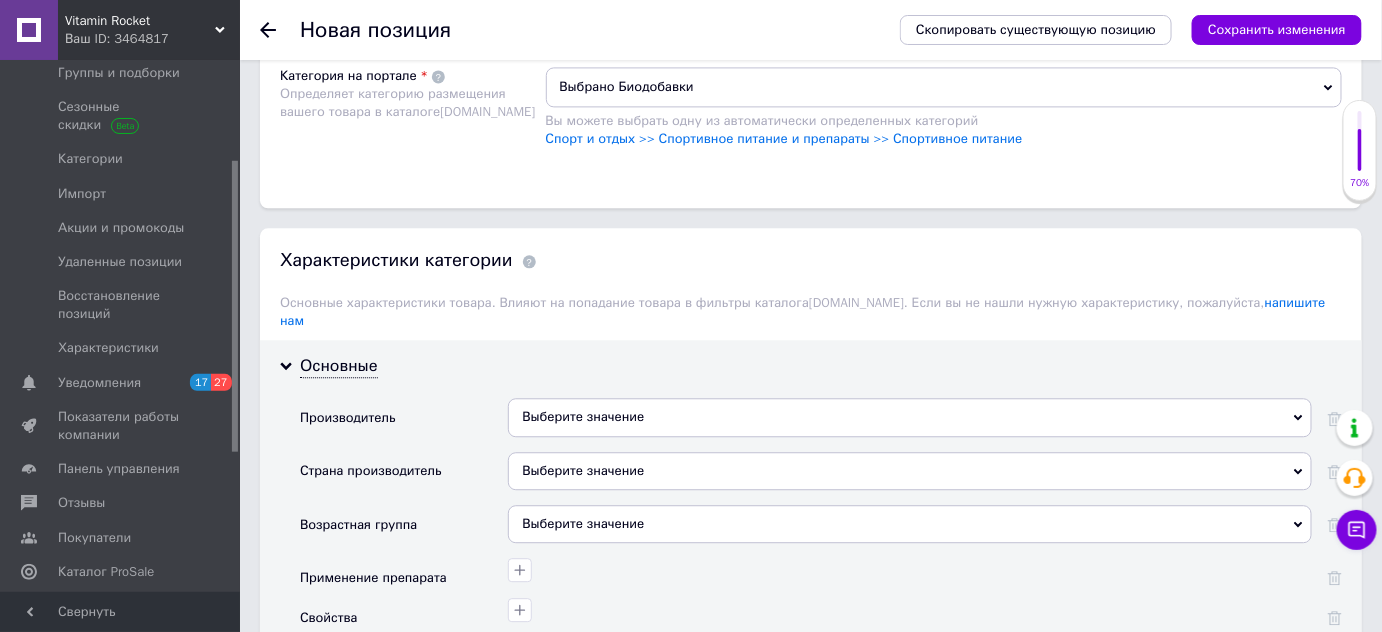 click on "Выберите значение" at bounding box center [910, 417] 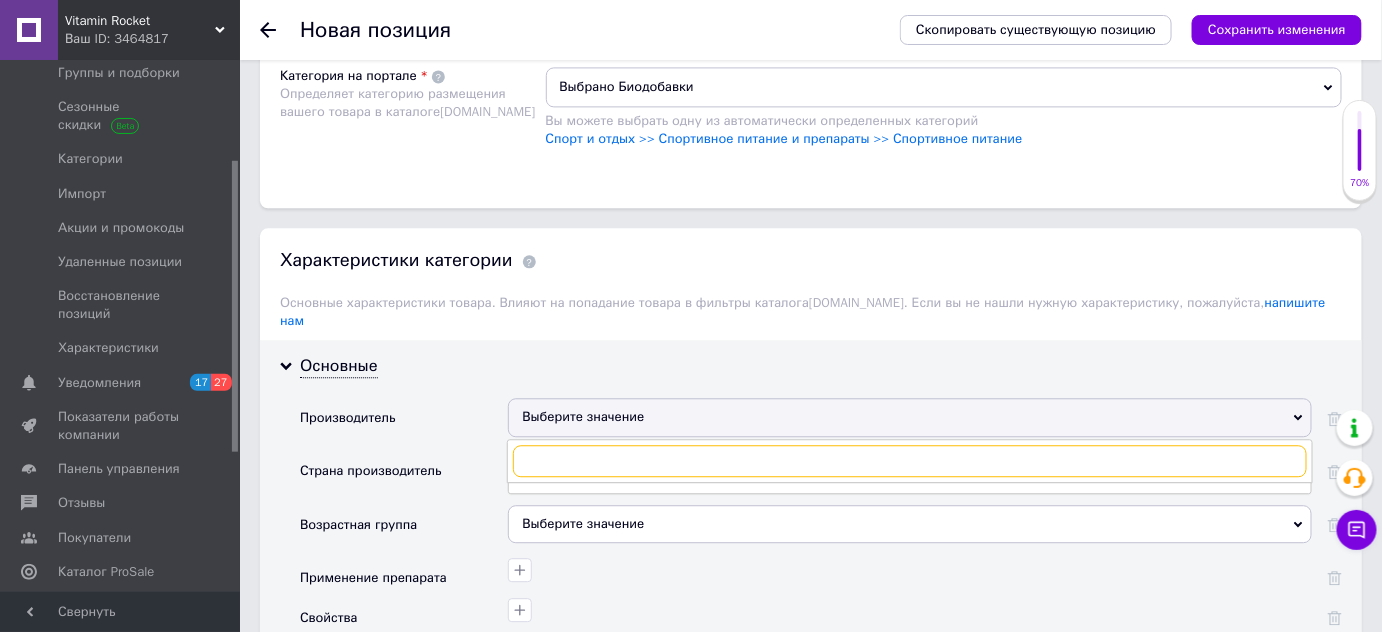 click at bounding box center (910, 461) 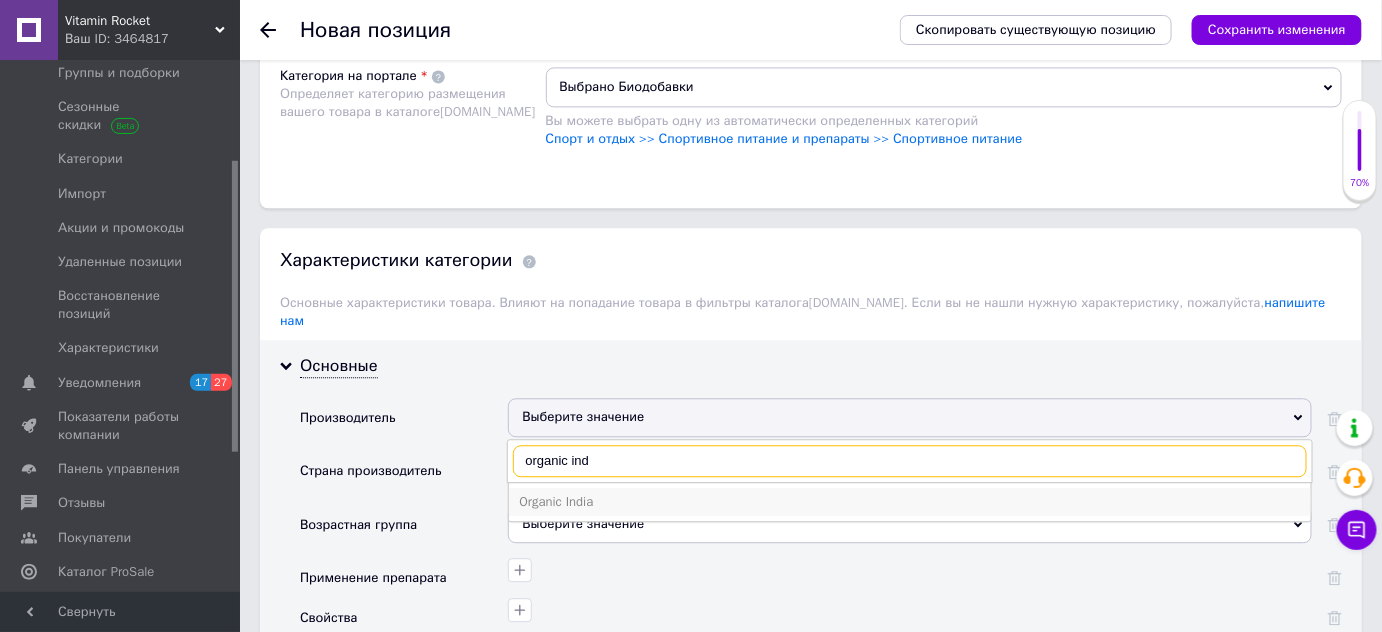 type on "organic ind" 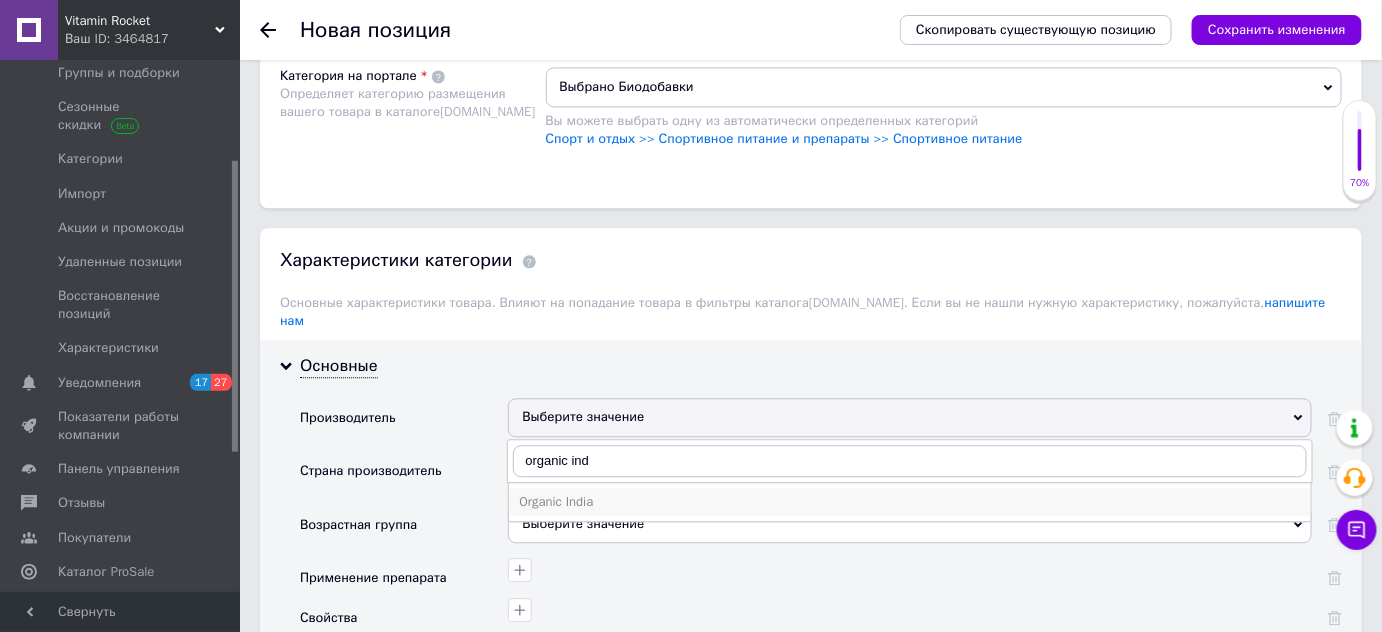 click on "Organic India" at bounding box center (910, 502) 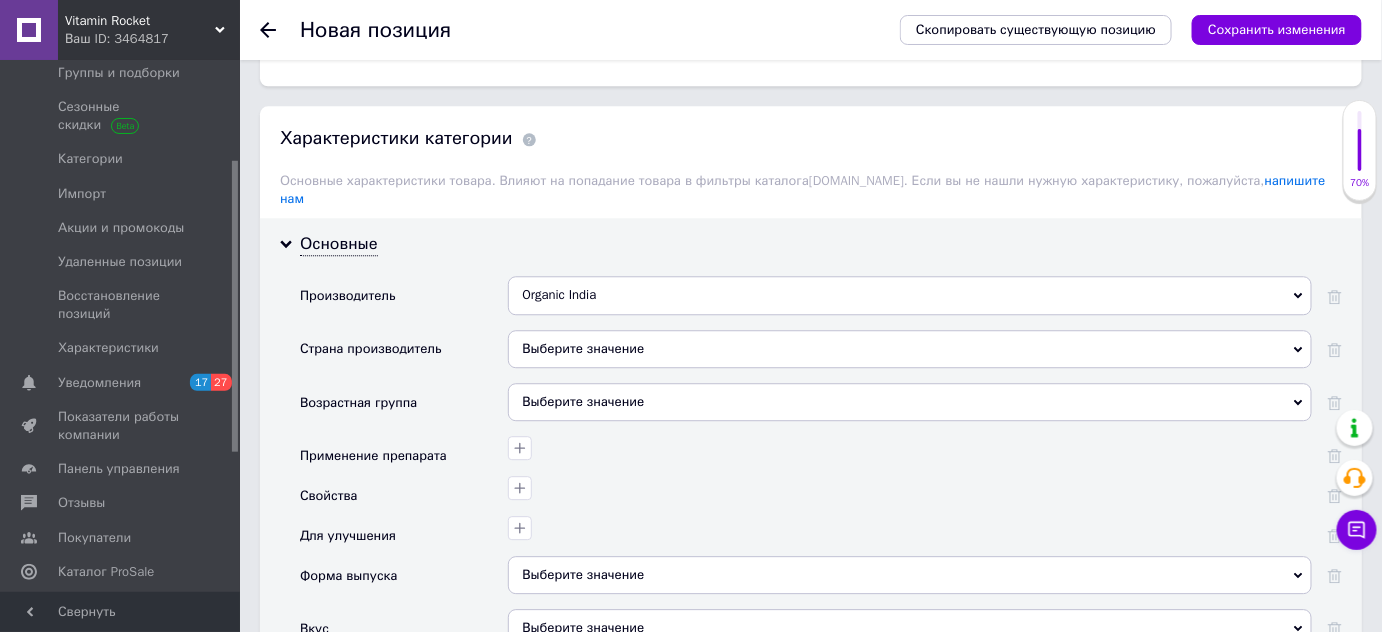 scroll, scrollTop: 1636, scrollLeft: 0, axis: vertical 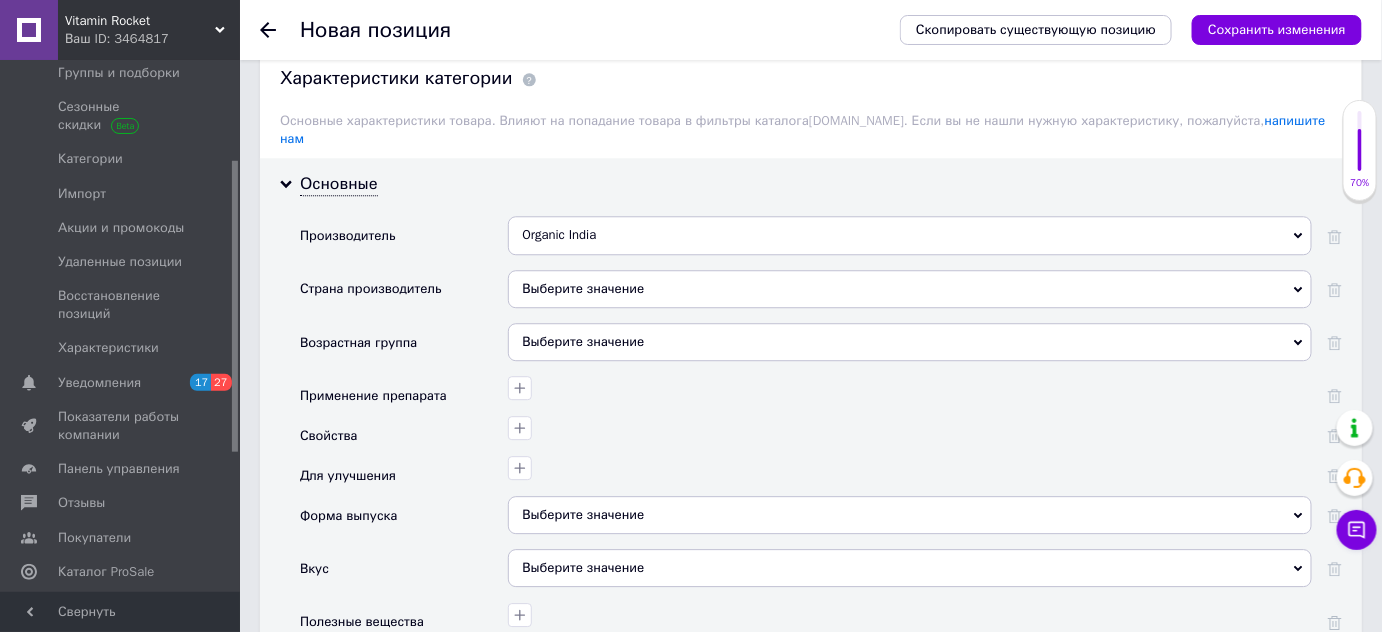 click on "Выберите значение" at bounding box center (910, 289) 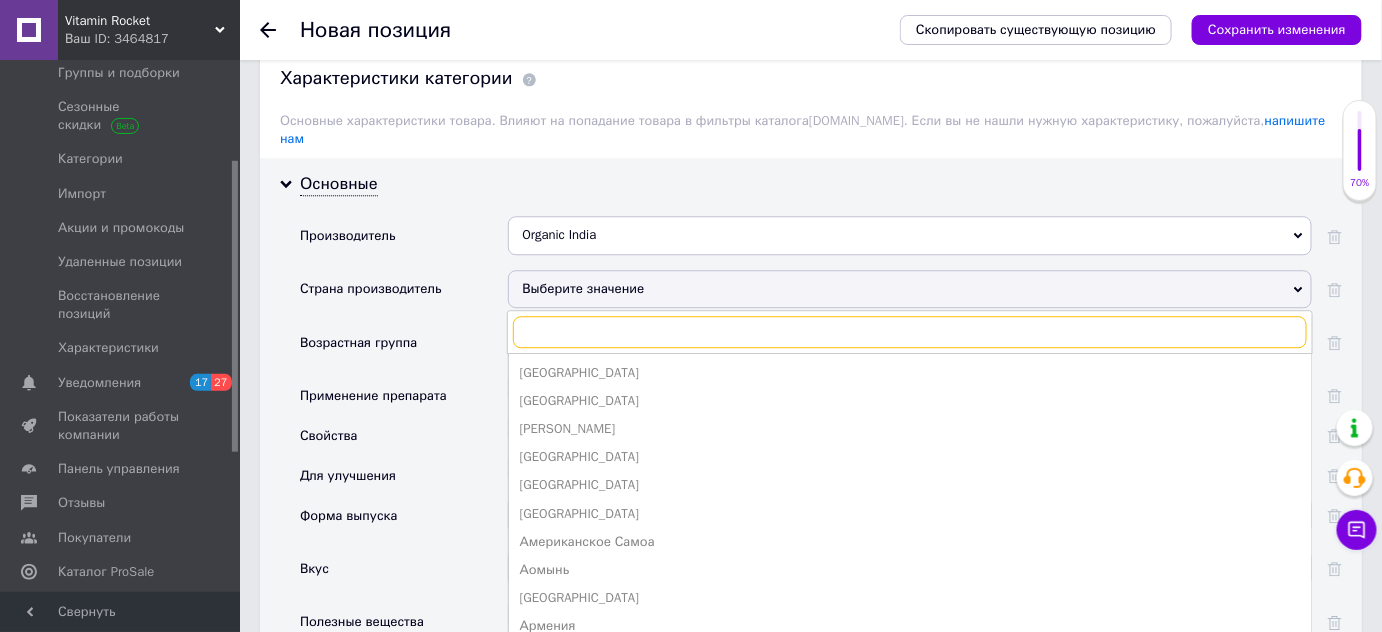 click at bounding box center (910, 332) 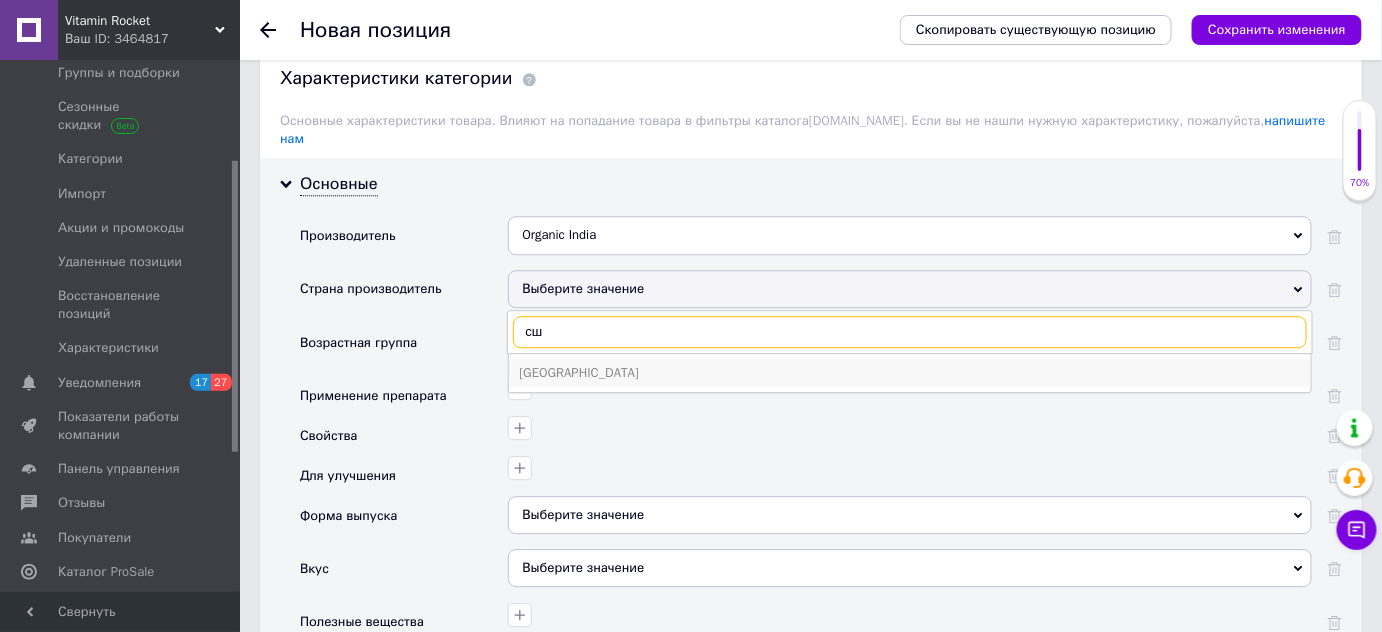 type on "сш" 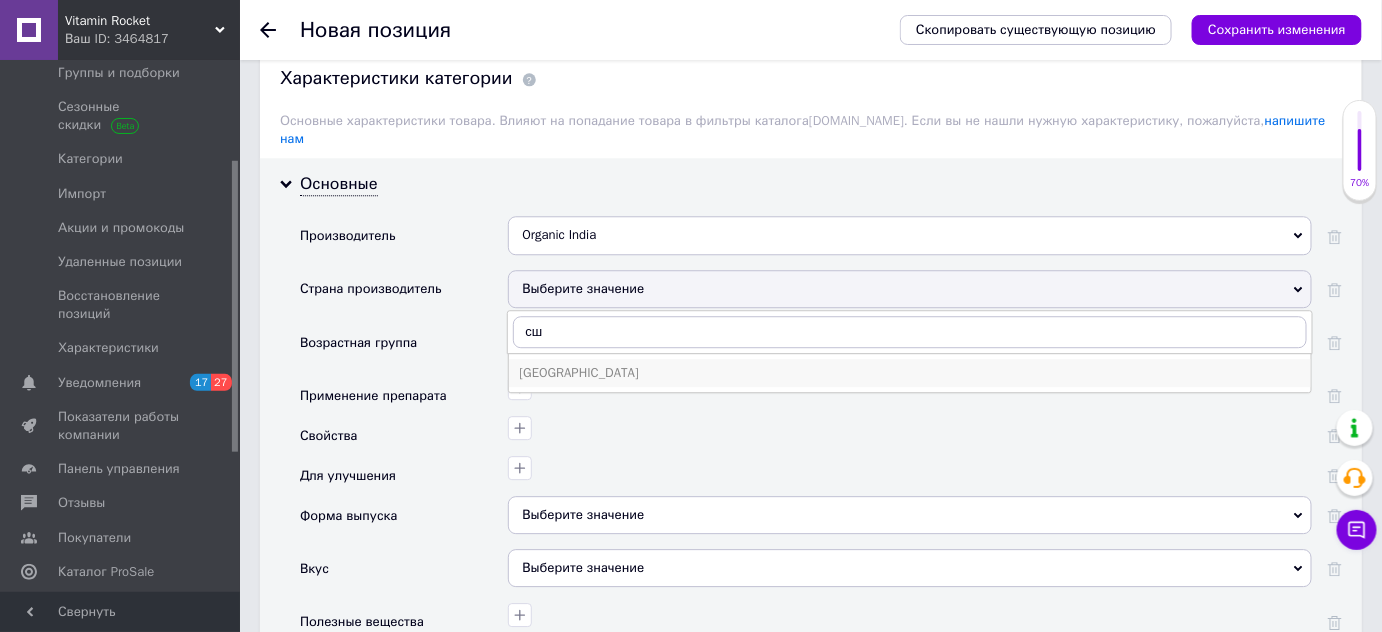 click on "[GEOGRAPHIC_DATA]" at bounding box center (910, 373) 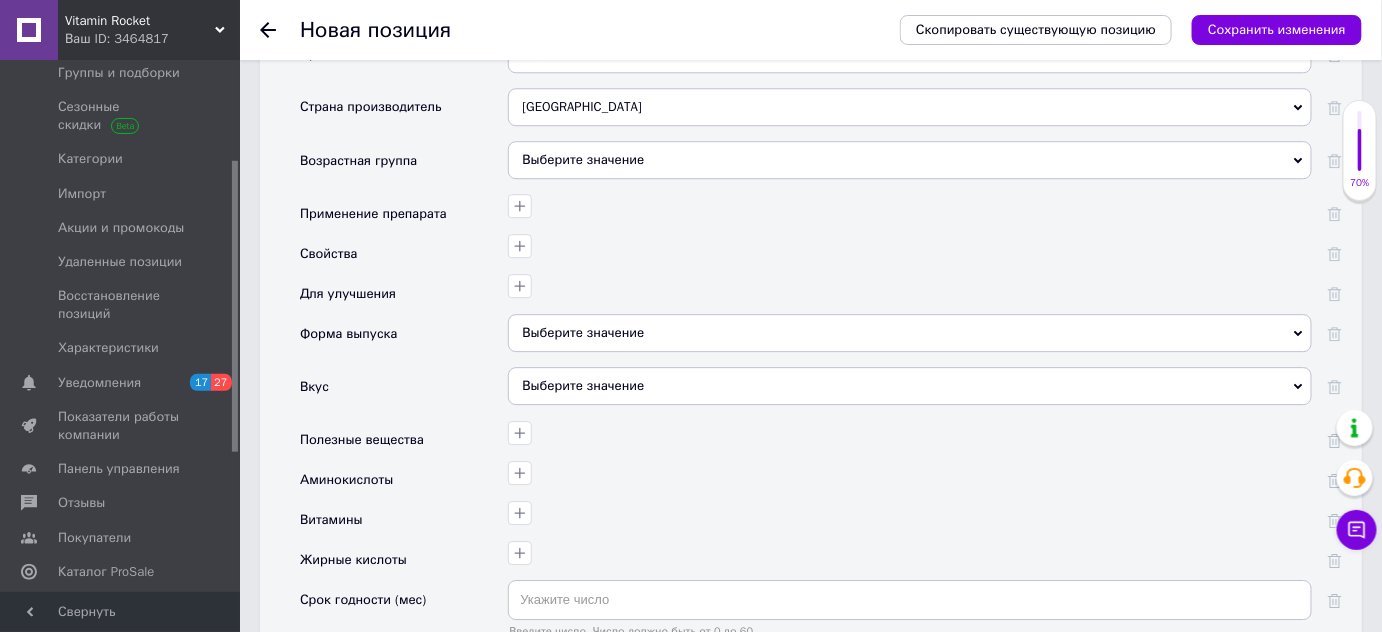 click on "Выберите значение" at bounding box center [910, 333] 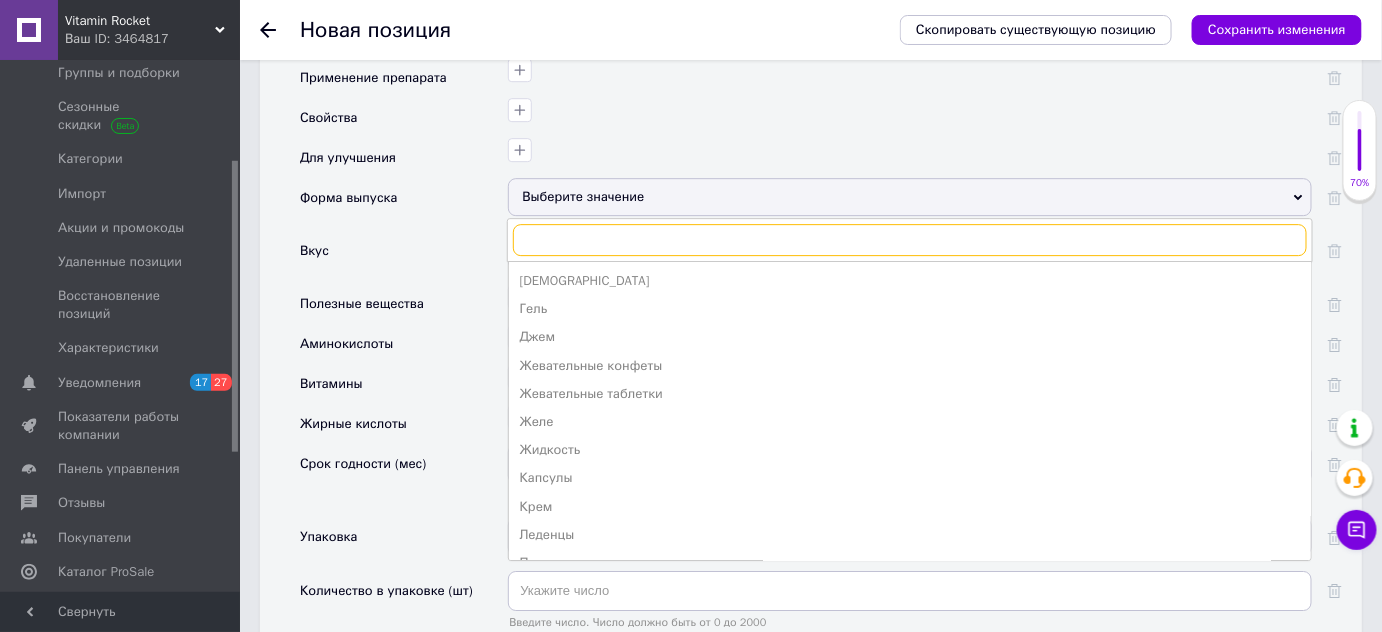 scroll, scrollTop: 2000, scrollLeft: 0, axis: vertical 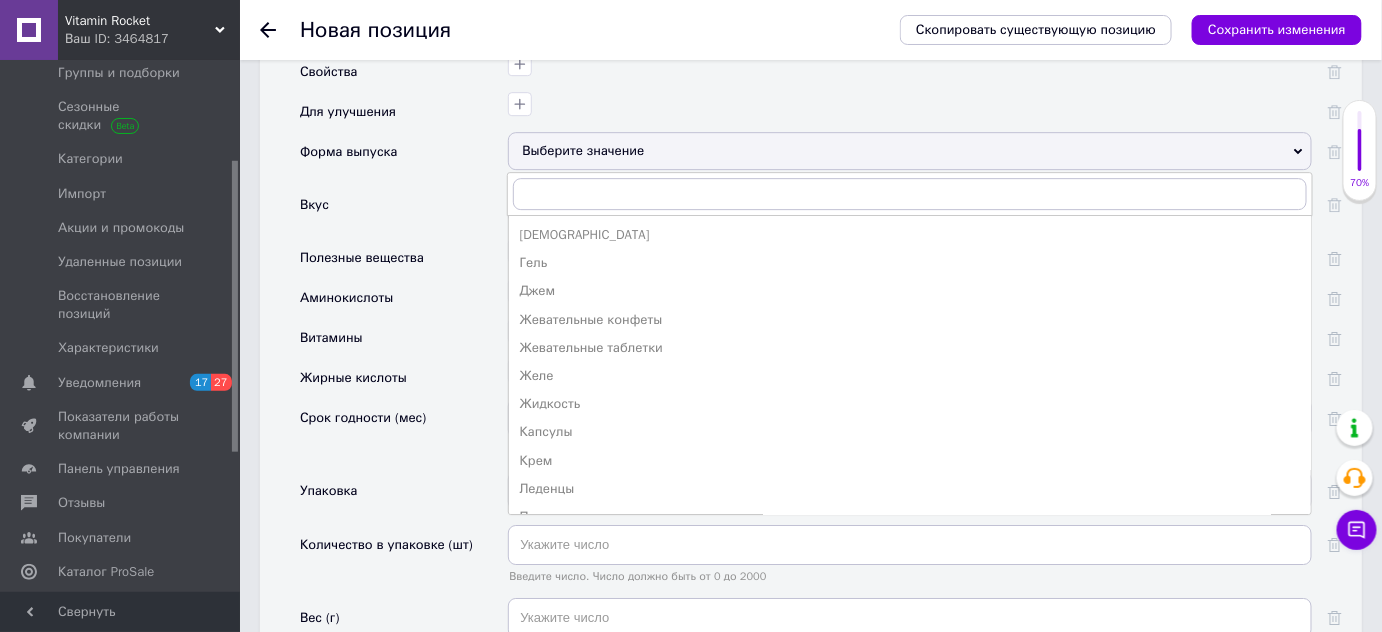 click on "Капсулы" at bounding box center [910, 432] 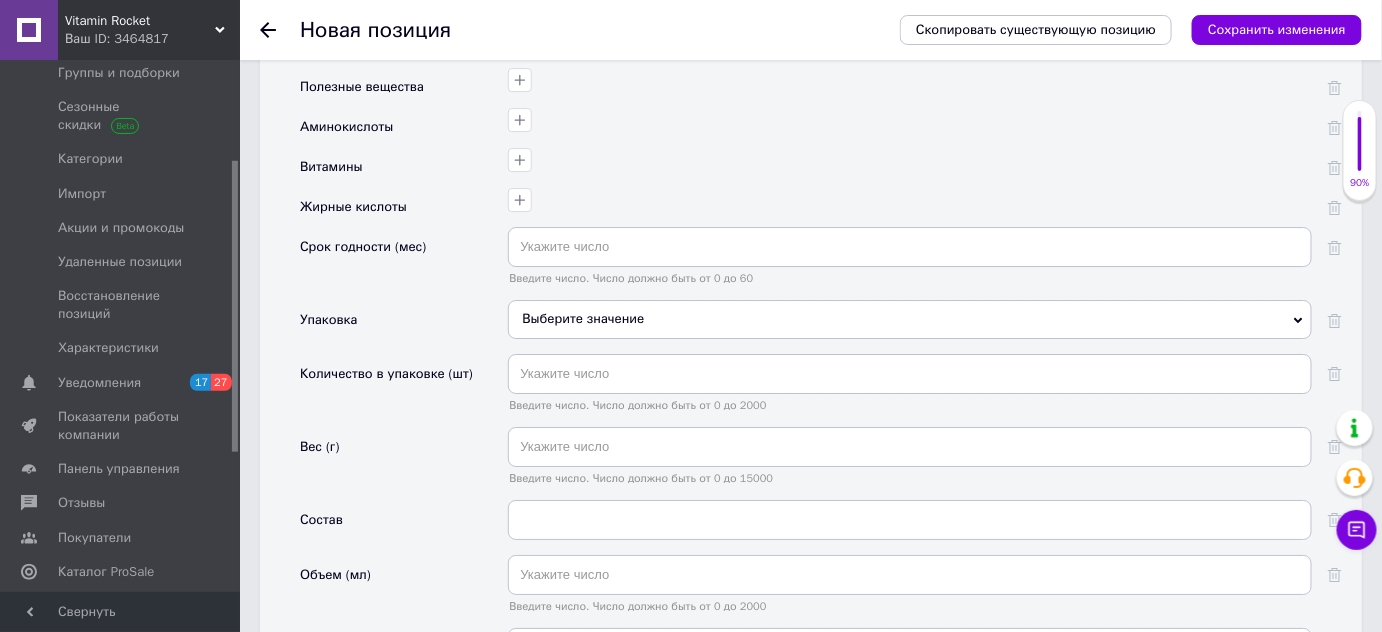 scroll, scrollTop: 2181, scrollLeft: 0, axis: vertical 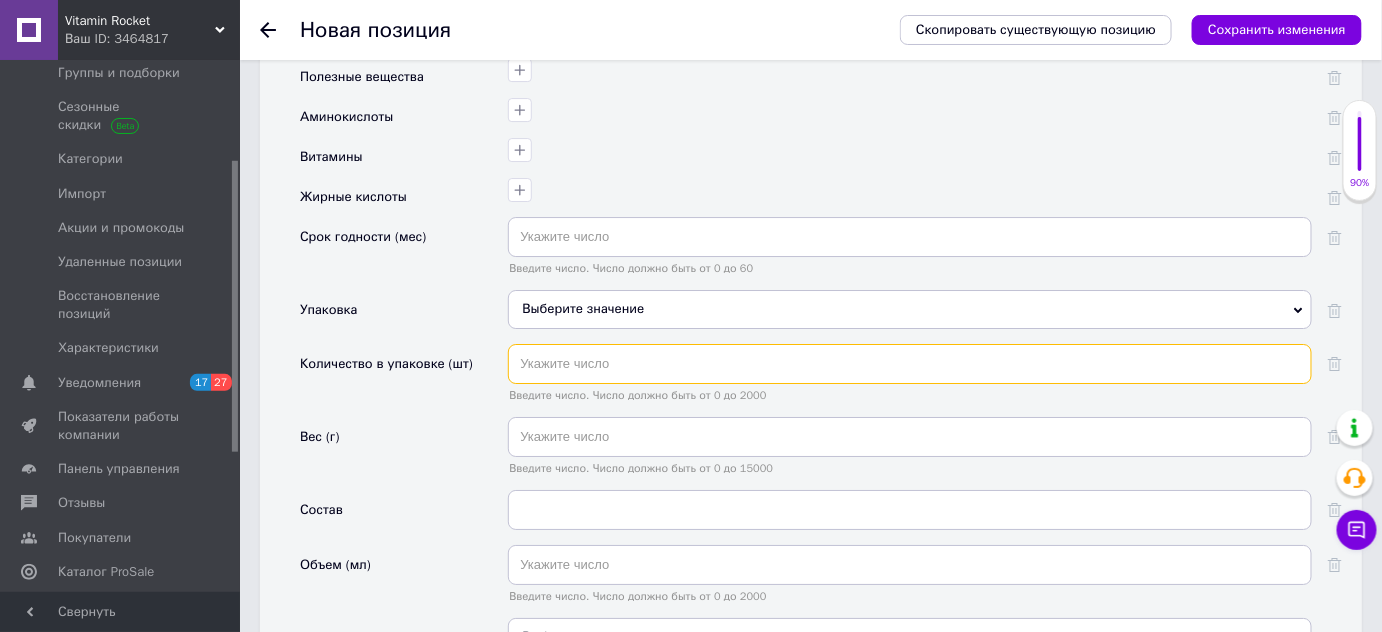 click at bounding box center [910, 364] 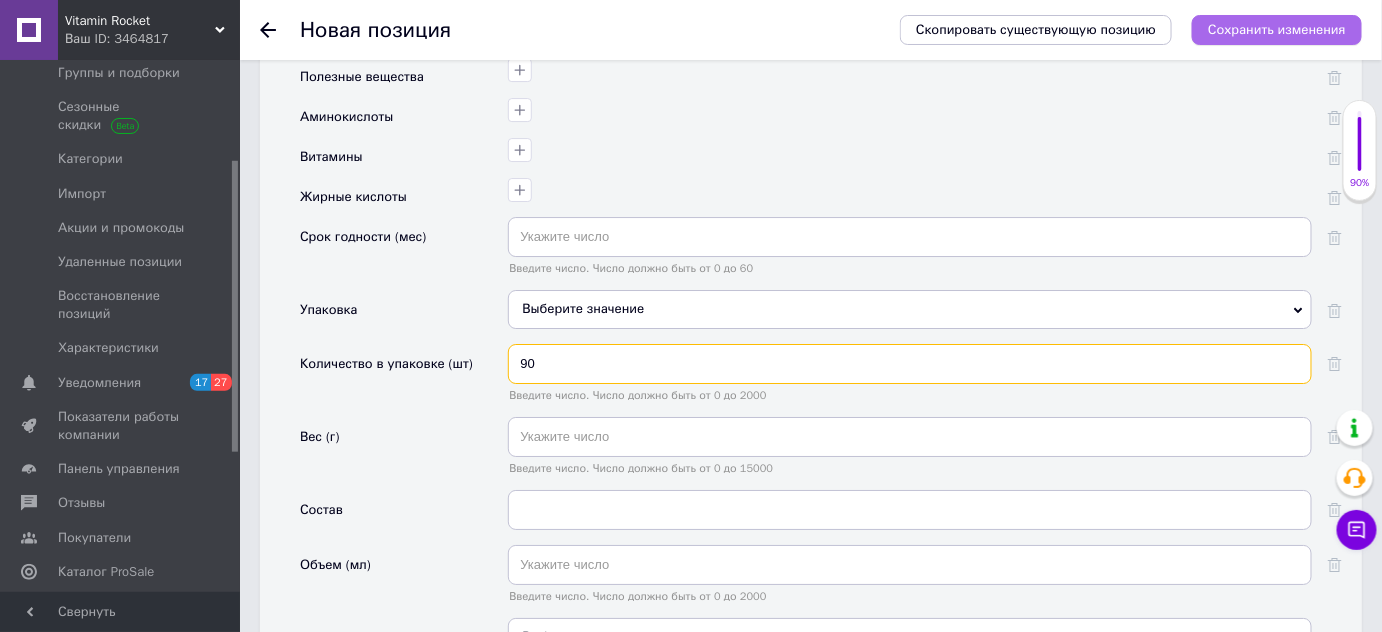 type on "90" 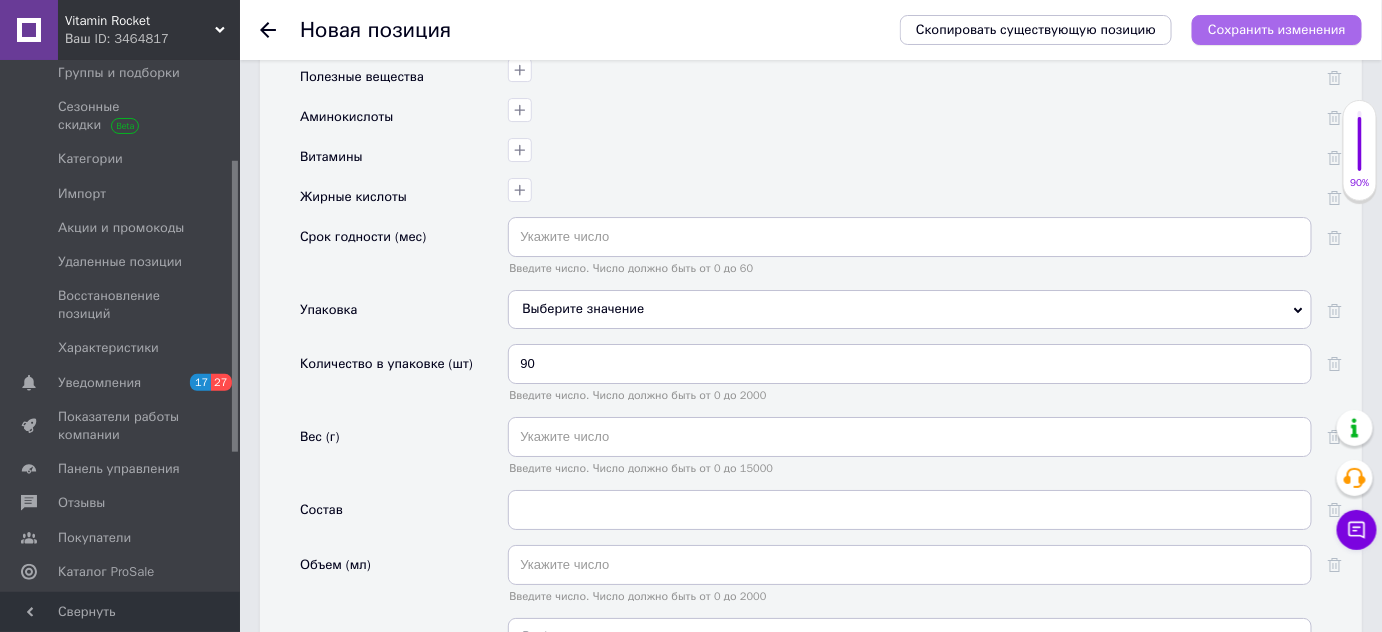 click on "Сохранить изменения" at bounding box center (1277, 29) 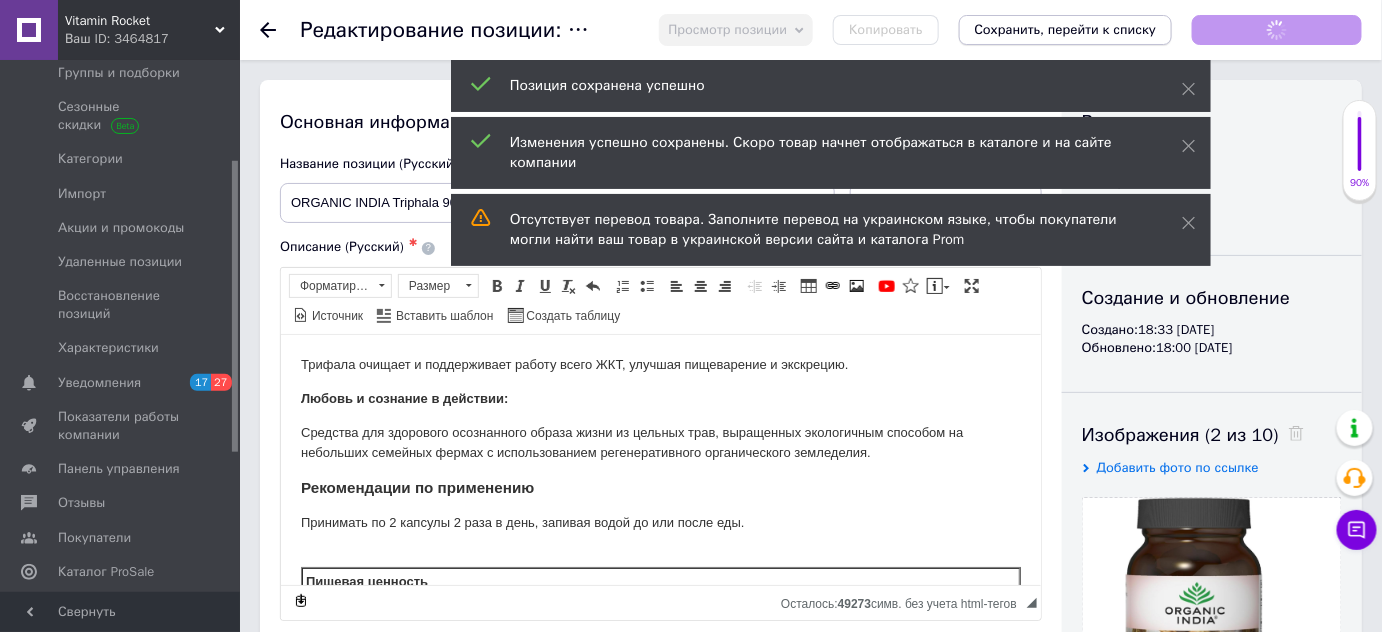 scroll, scrollTop: 0, scrollLeft: 0, axis: both 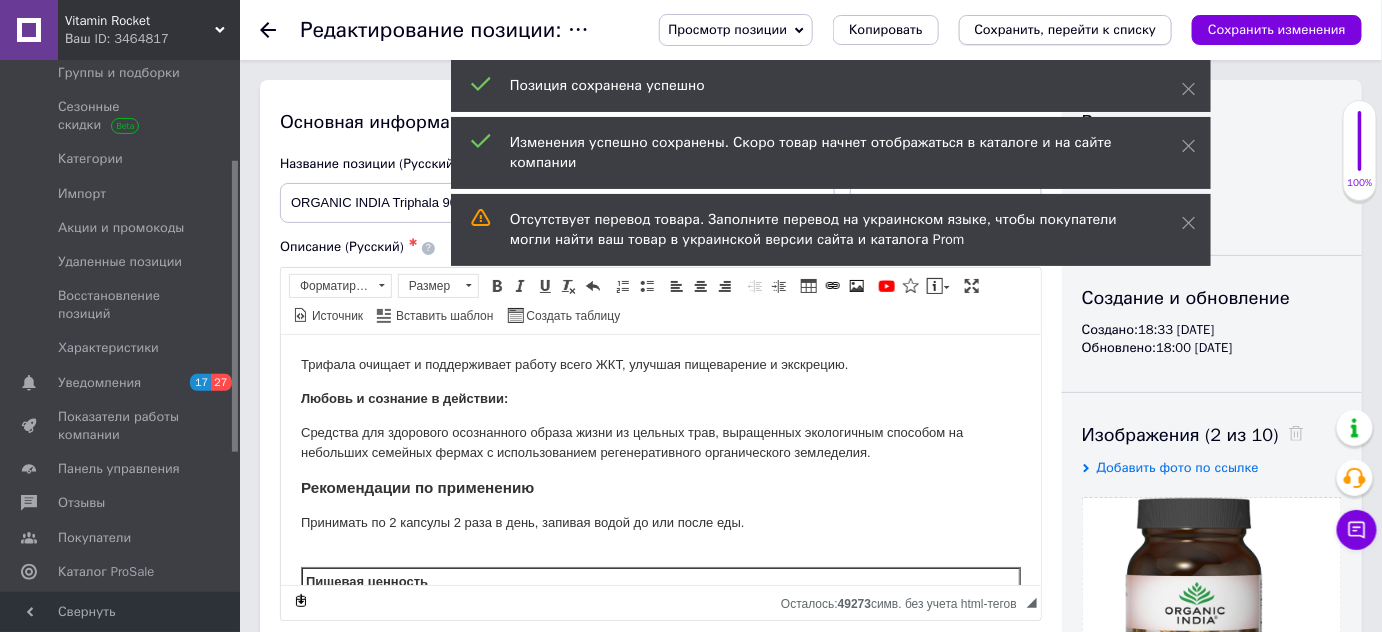 click on "Сохранить, перейти к списку" at bounding box center (1066, 29) 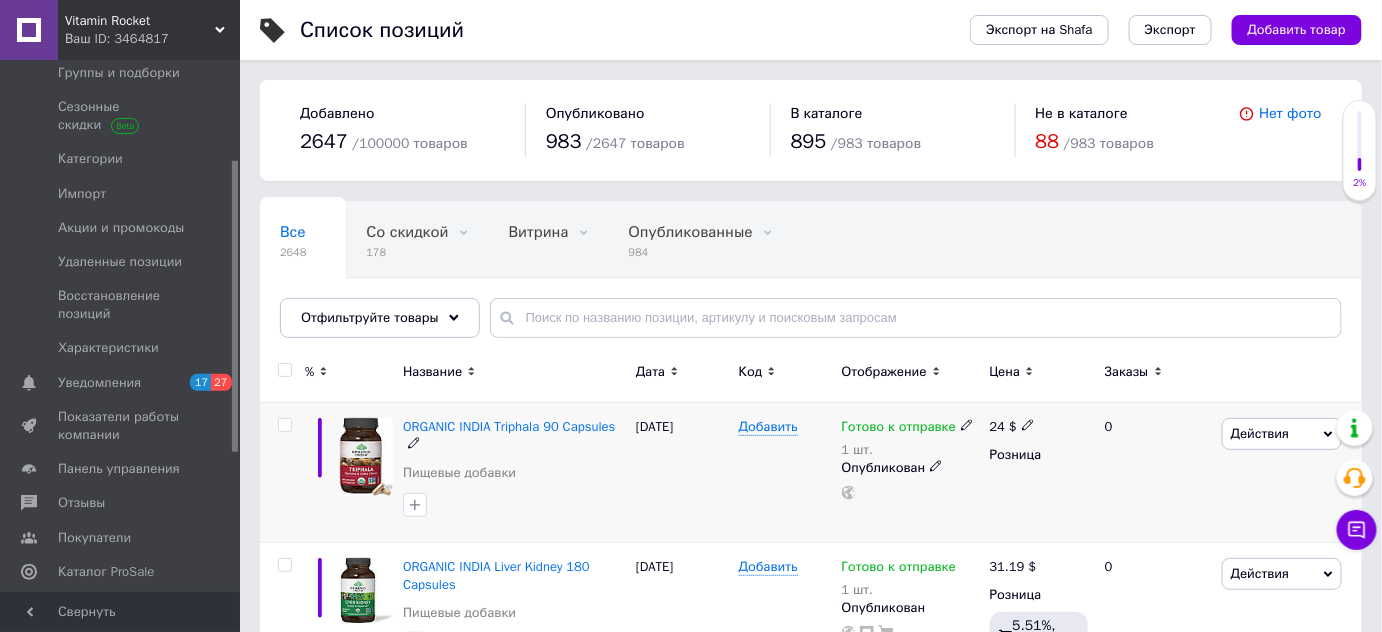 click on "Действия" at bounding box center (1282, 434) 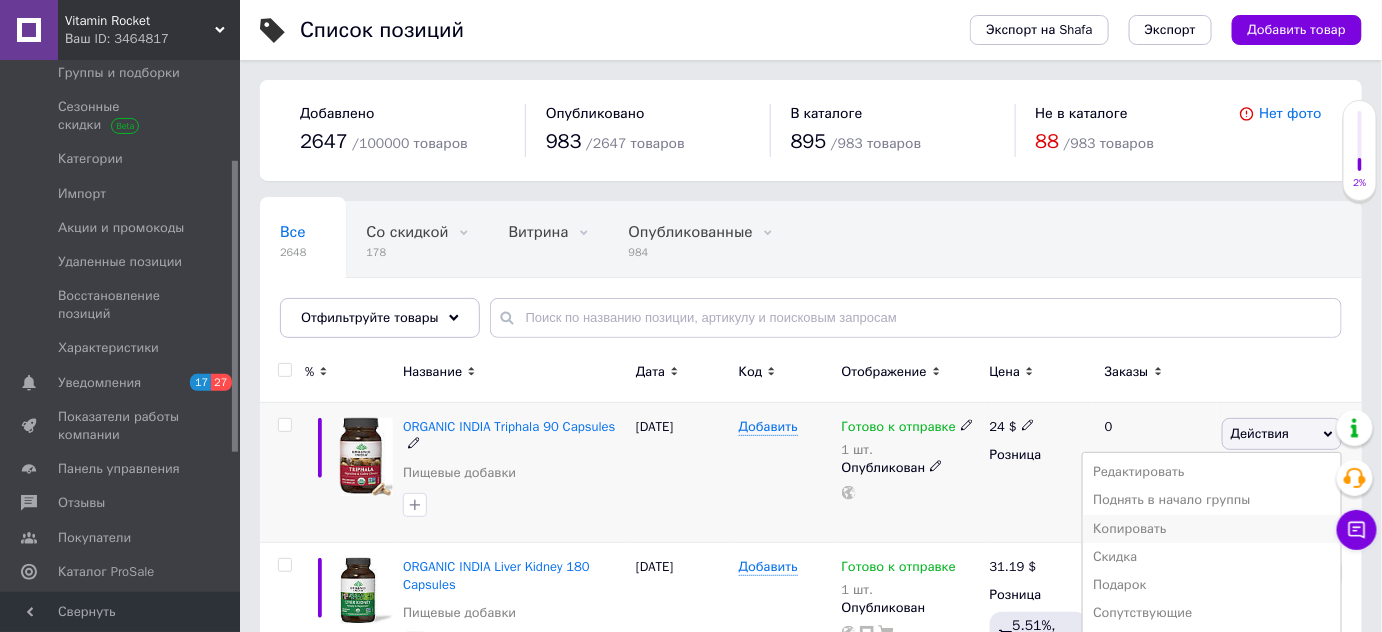 click on "Копировать" at bounding box center (1212, 529) 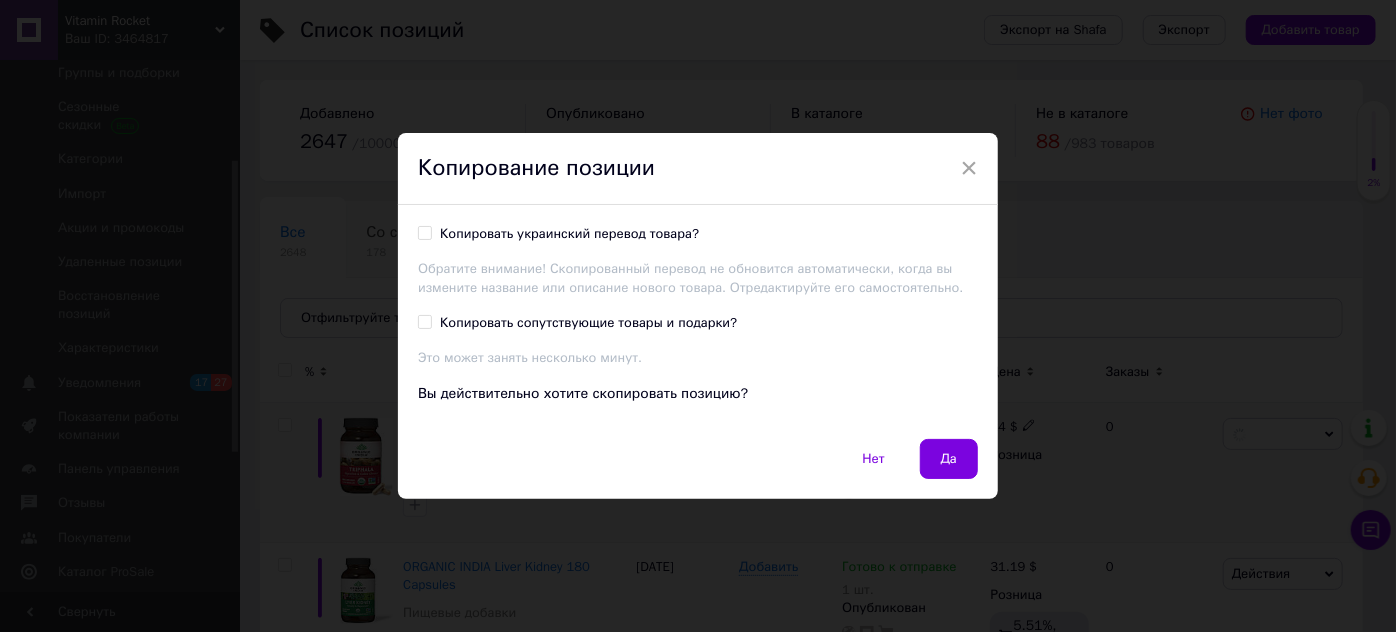 click on "Копировать украинский перевод товара?" at bounding box center [569, 234] 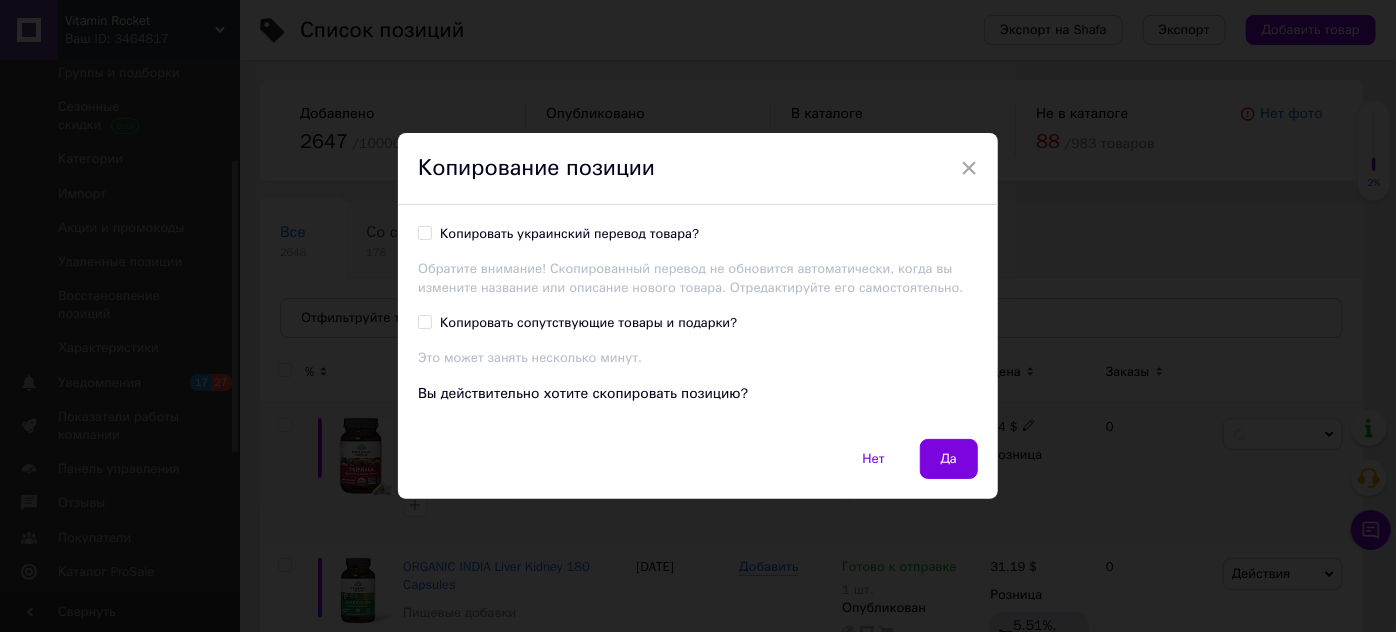 click on "Копировать украинский перевод товара?" at bounding box center [424, 232] 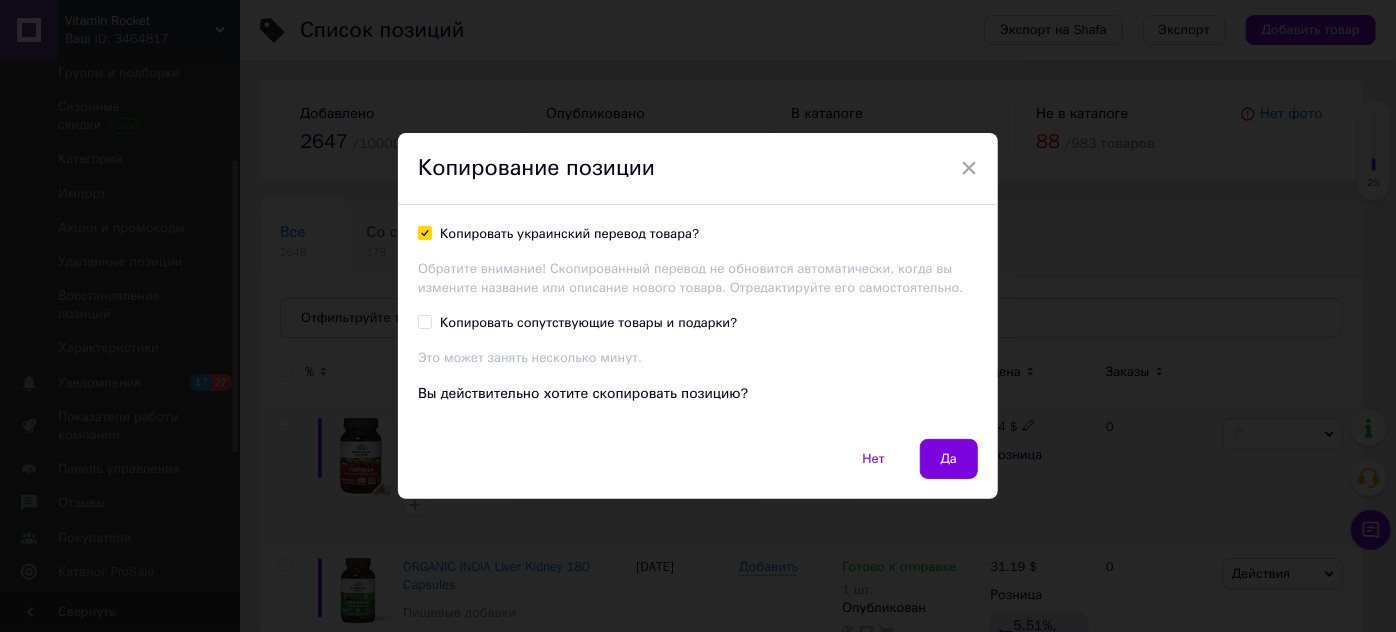 checkbox on "true" 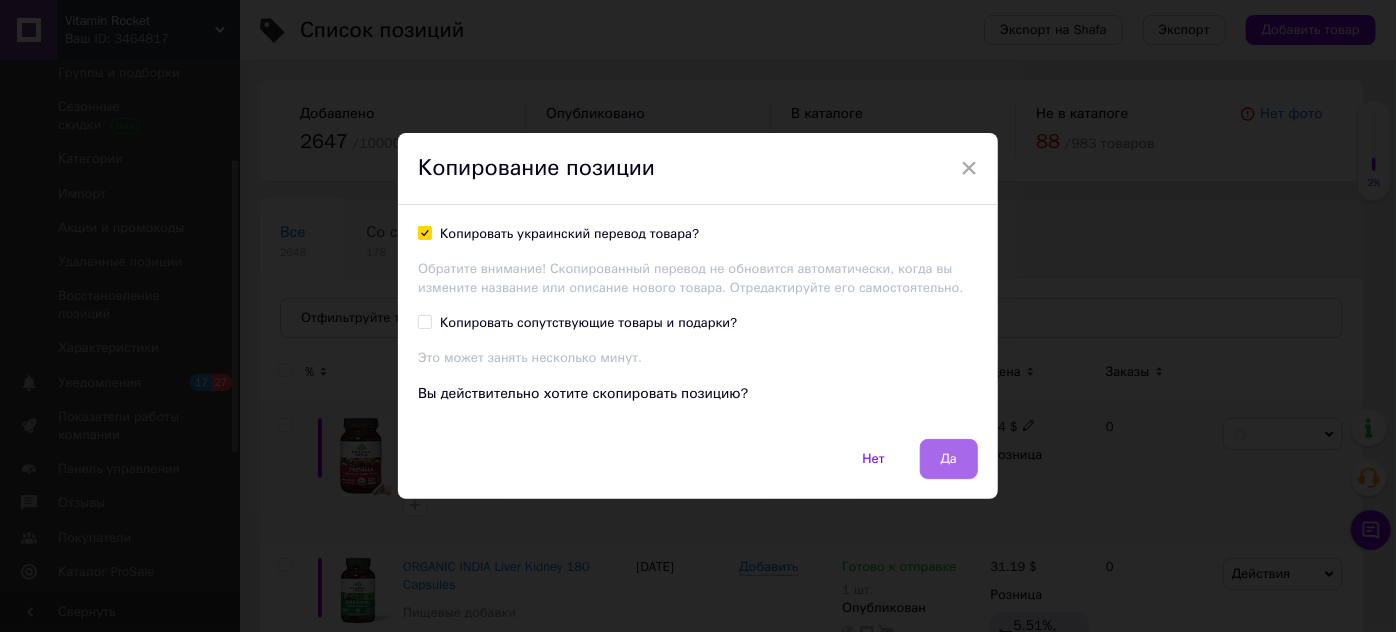 click on "Да" at bounding box center (949, 459) 